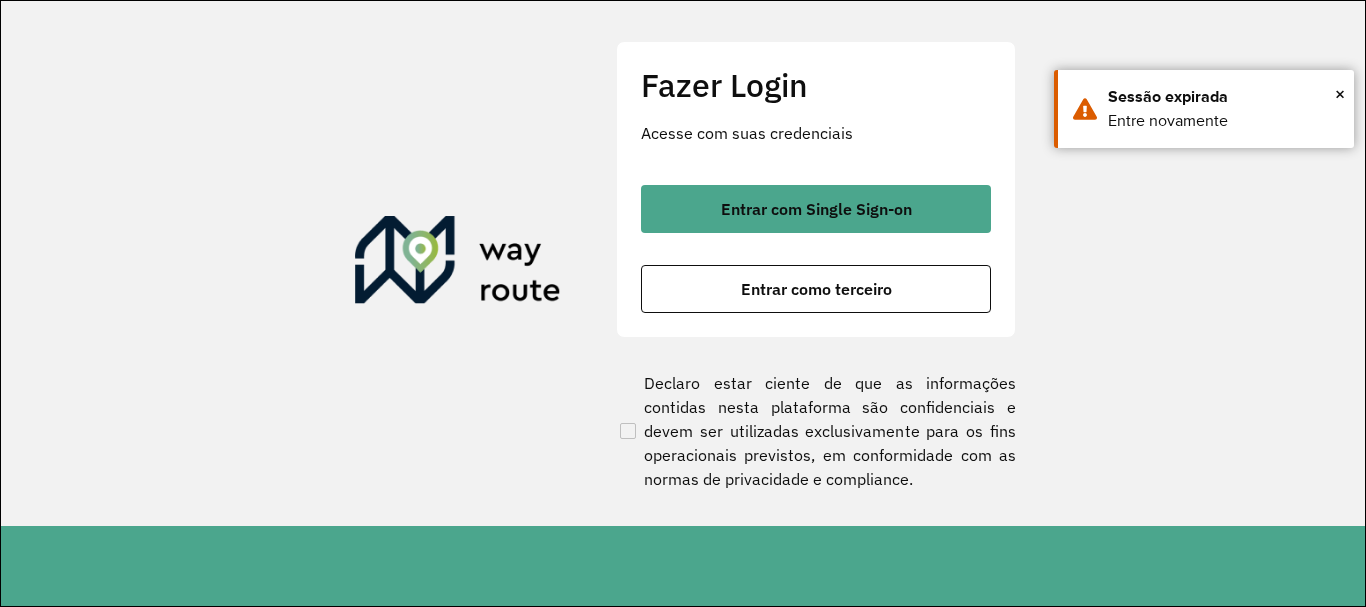 scroll, scrollTop: 0, scrollLeft: 0, axis: both 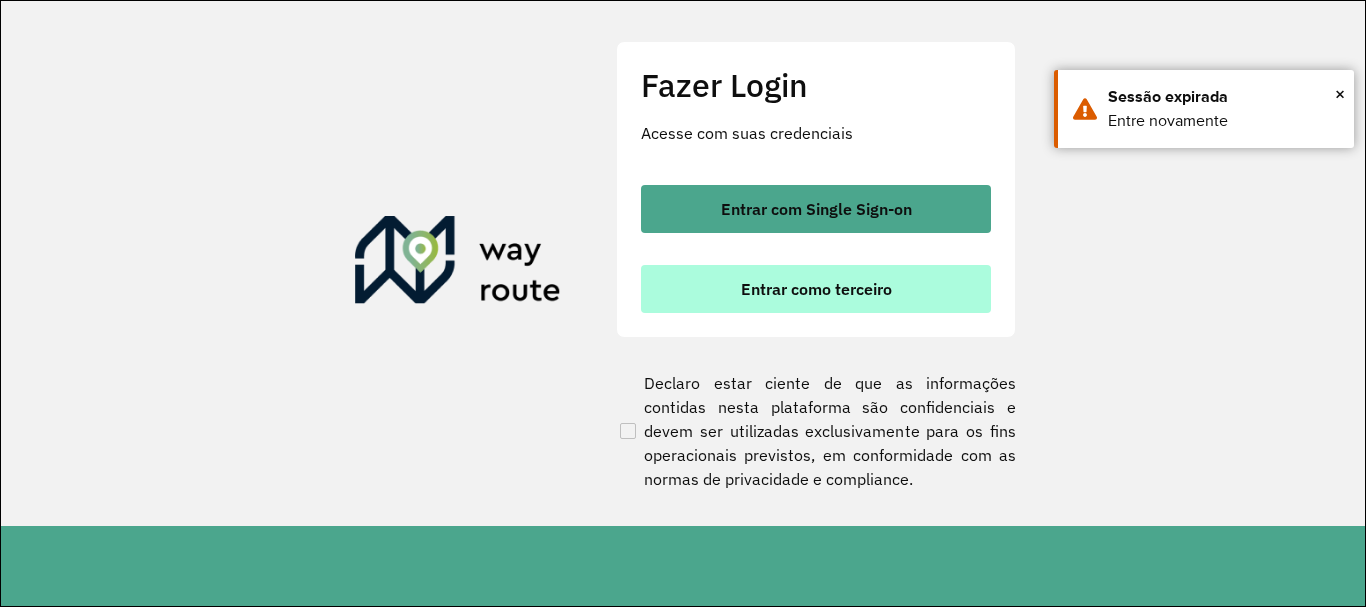 click on "Entrar como terceiro" at bounding box center [816, 289] 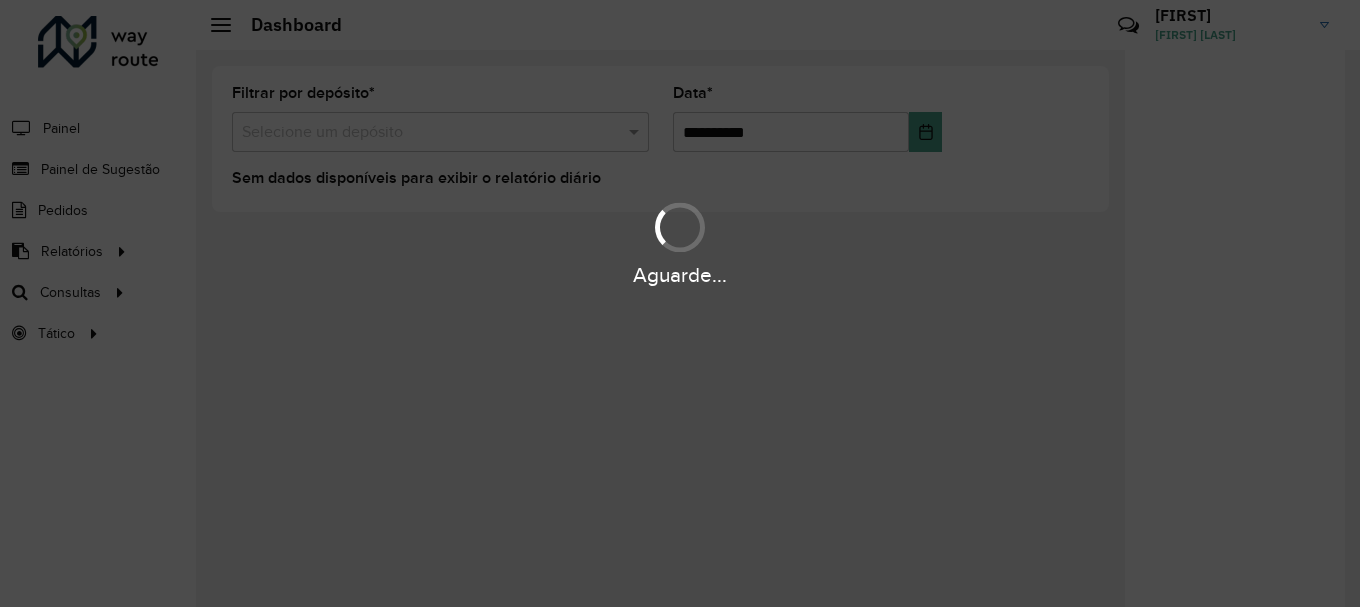 scroll, scrollTop: 0, scrollLeft: 0, axis: both 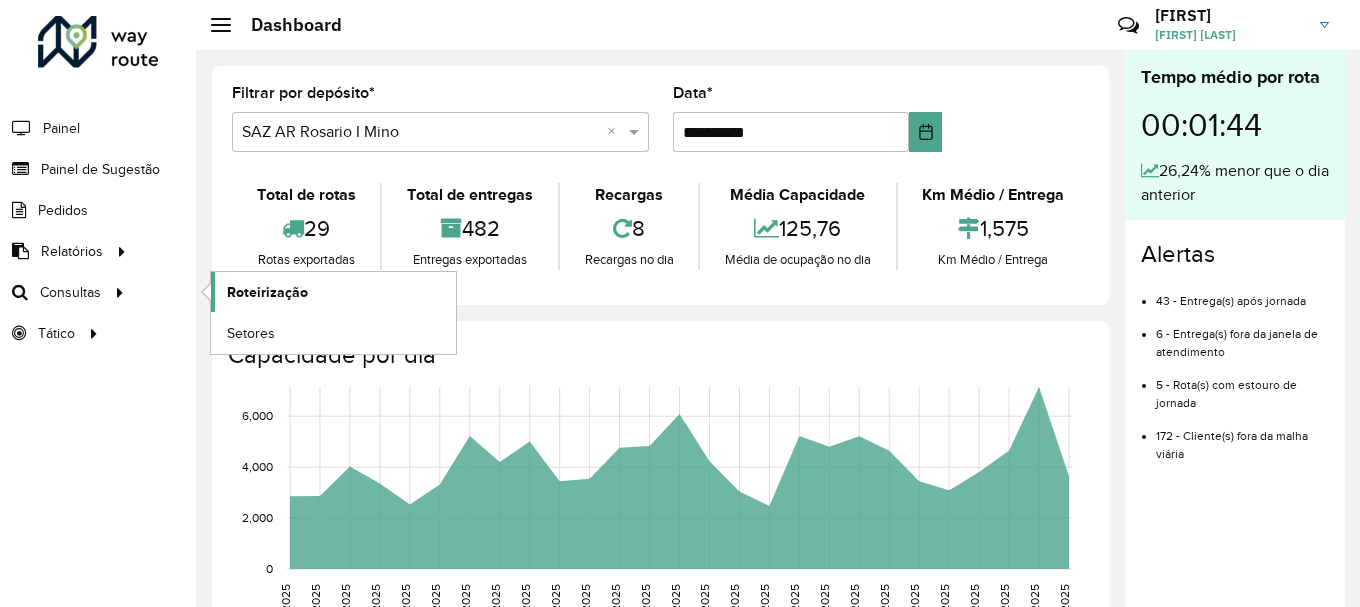 click on "Roteirização" 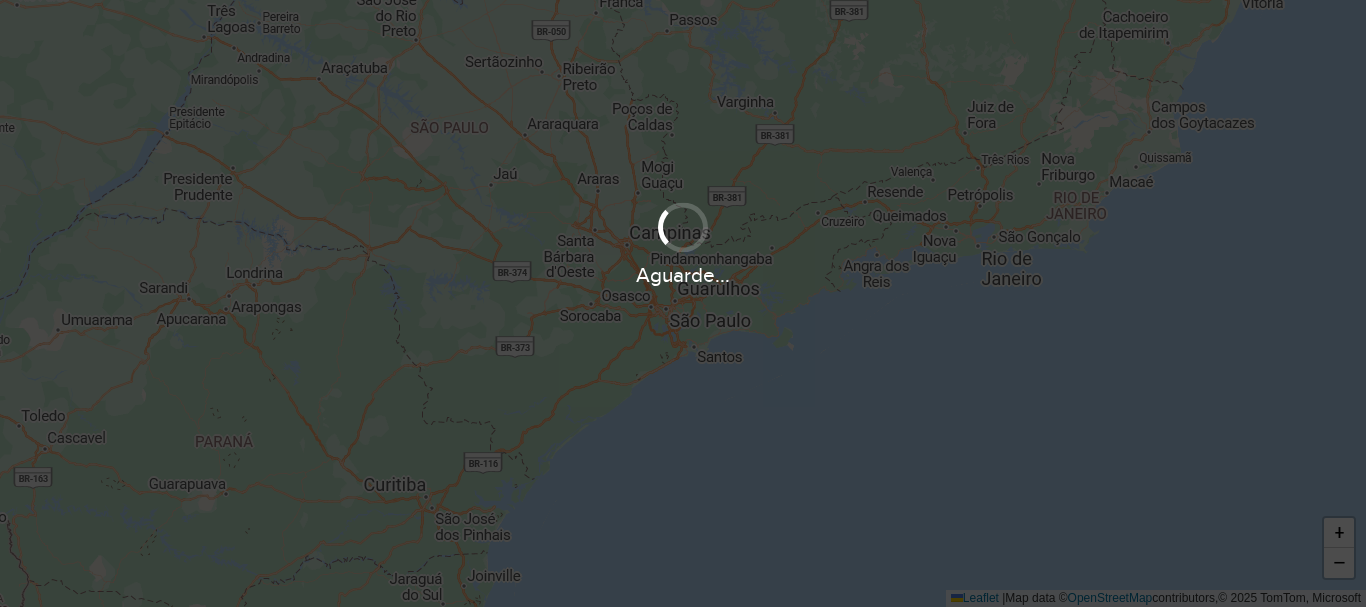 scroll, scrollTop: 0, scrollLeft: 0, axis: both 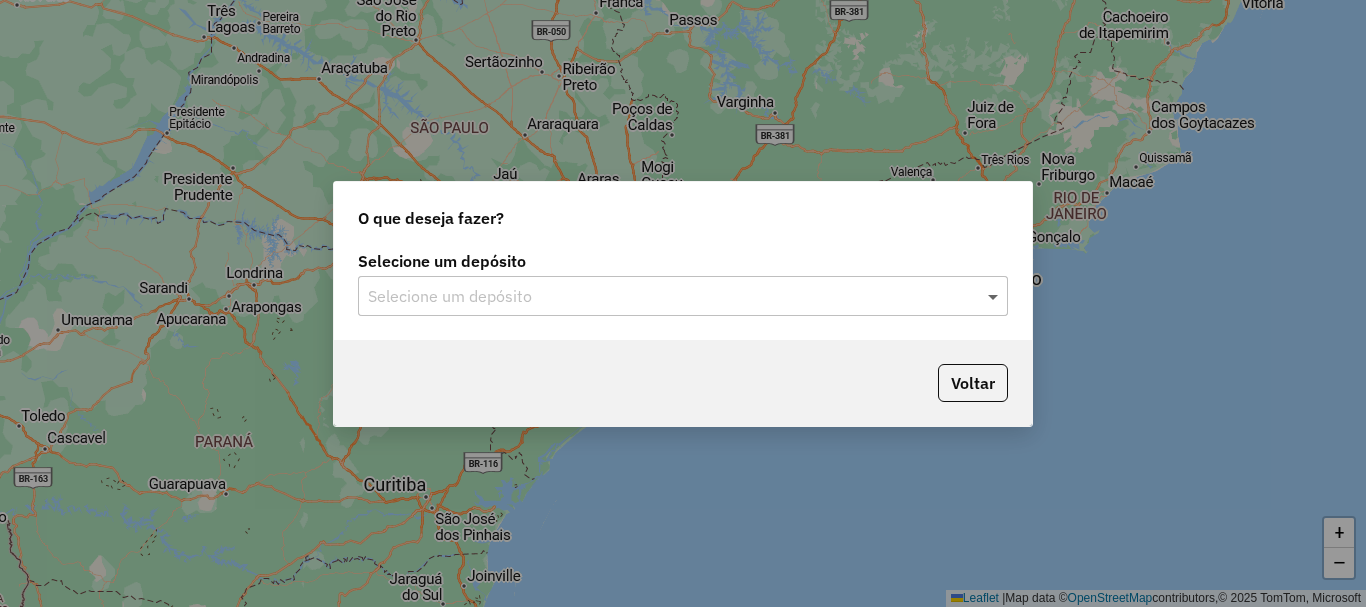 click 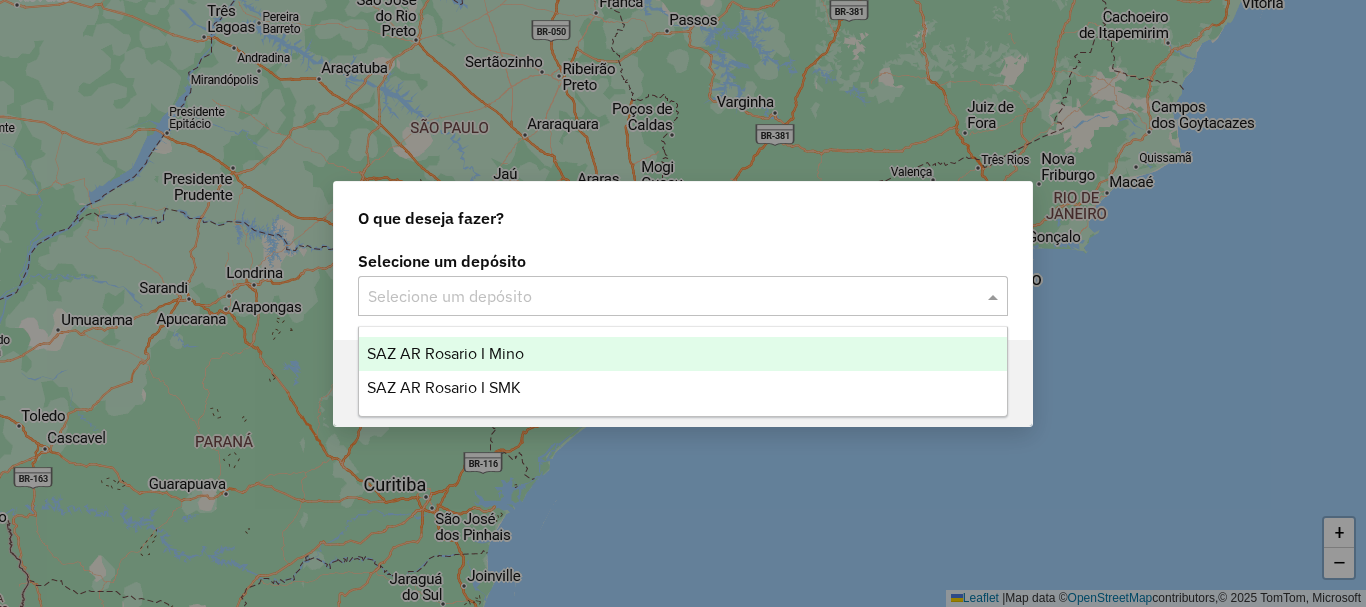 click on "SAZ AR Rosario I Mino" at bounding box center [445, 353] 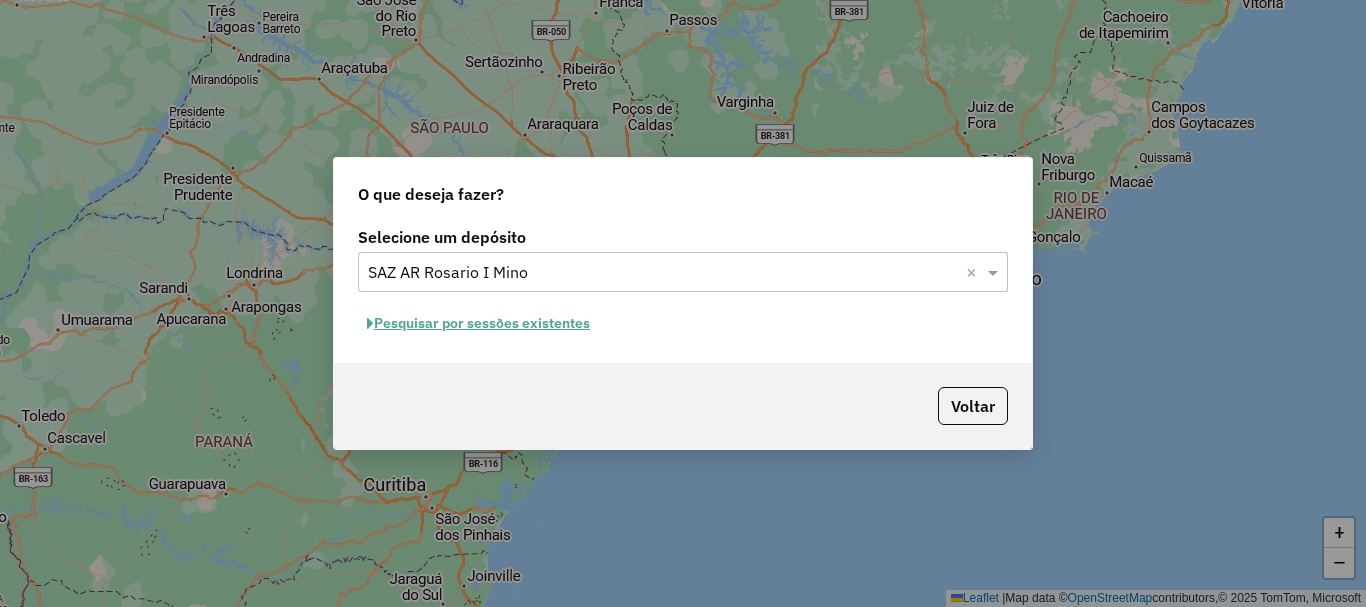click on "Pesquisar por sessões existentes" 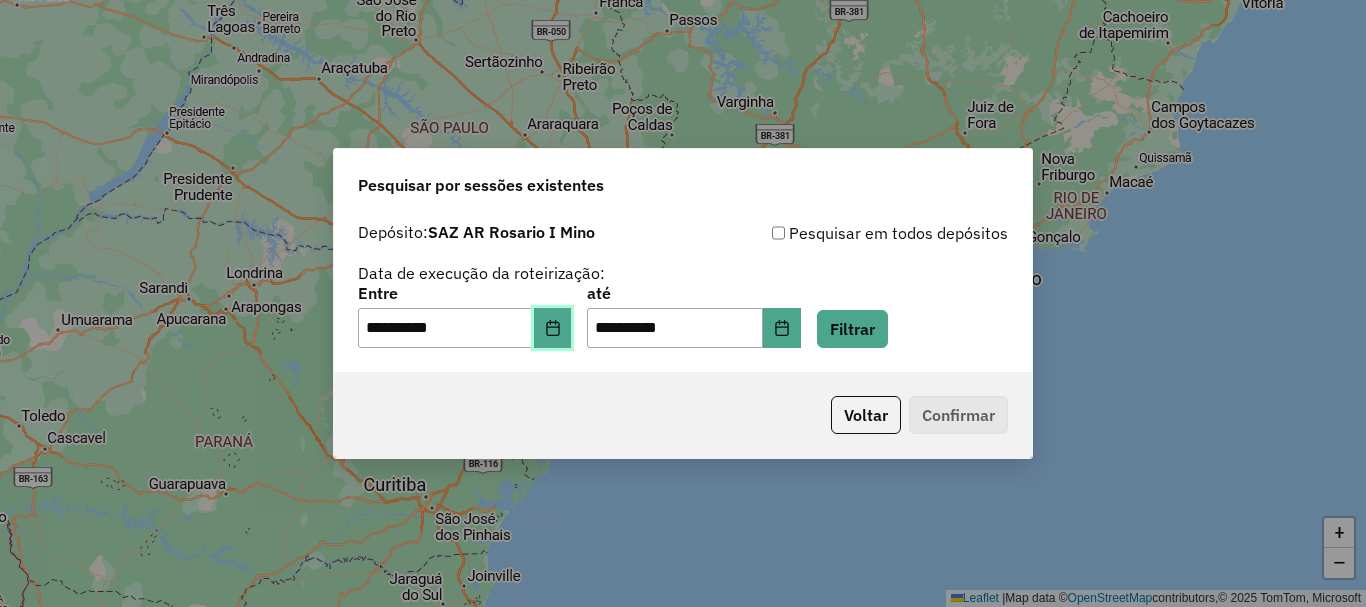 click 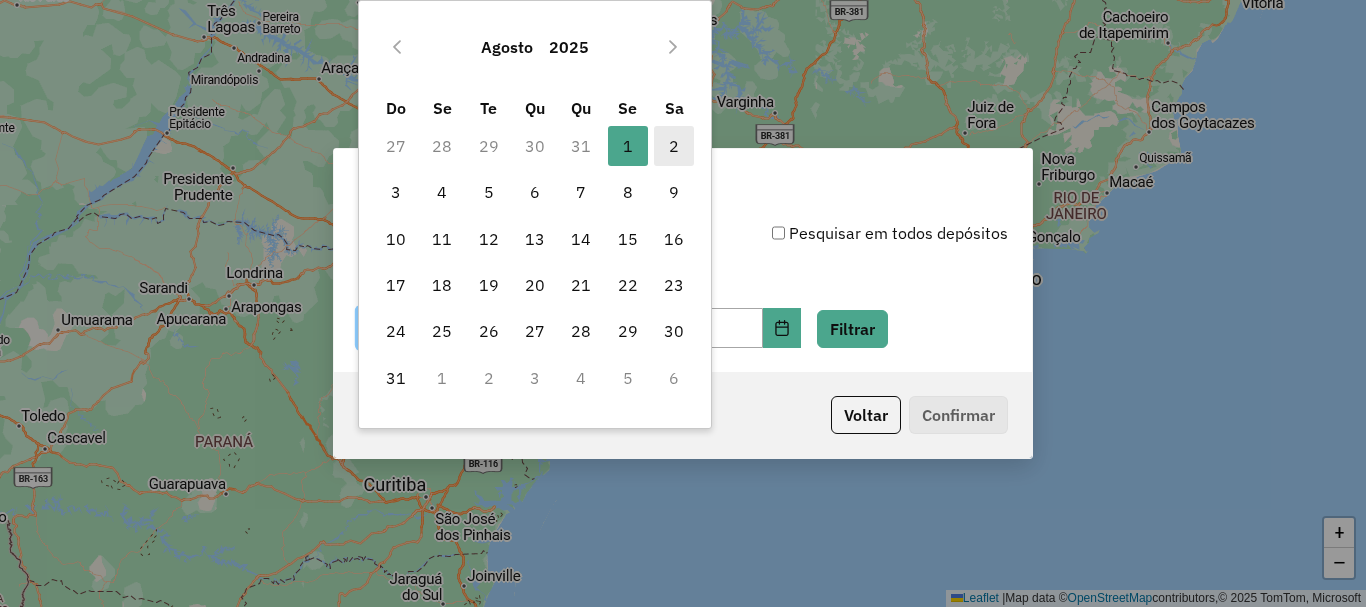 click on "2" at bounding box center (674, 146) 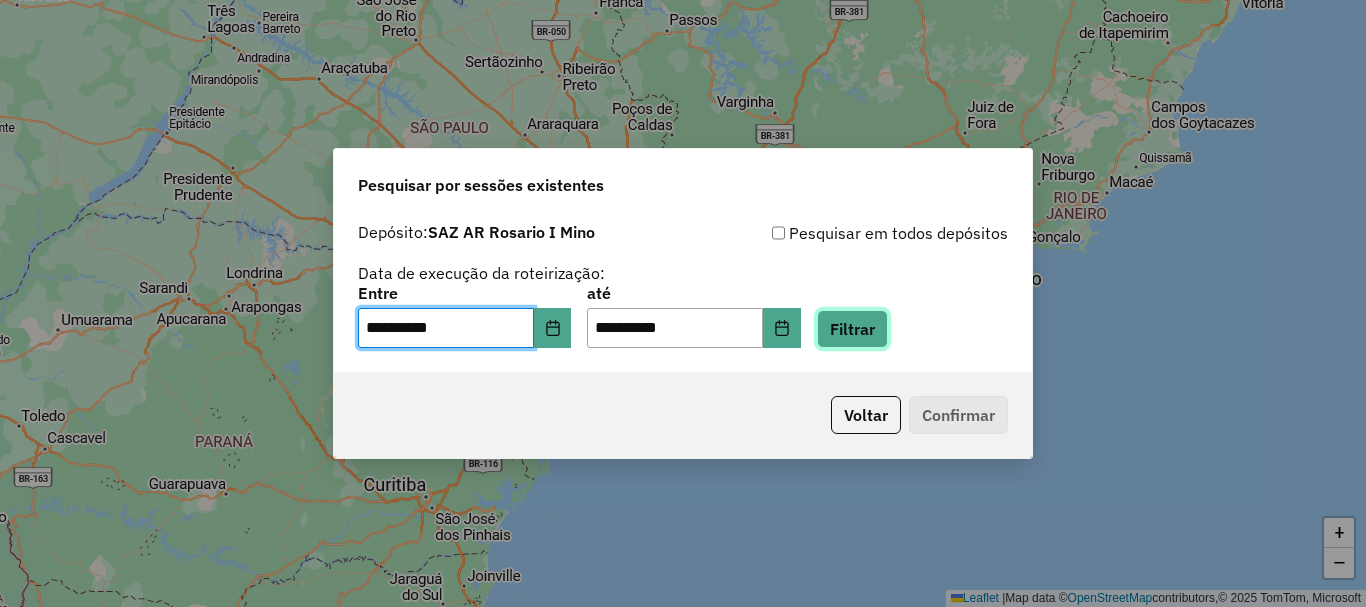 click on "Filtrar" 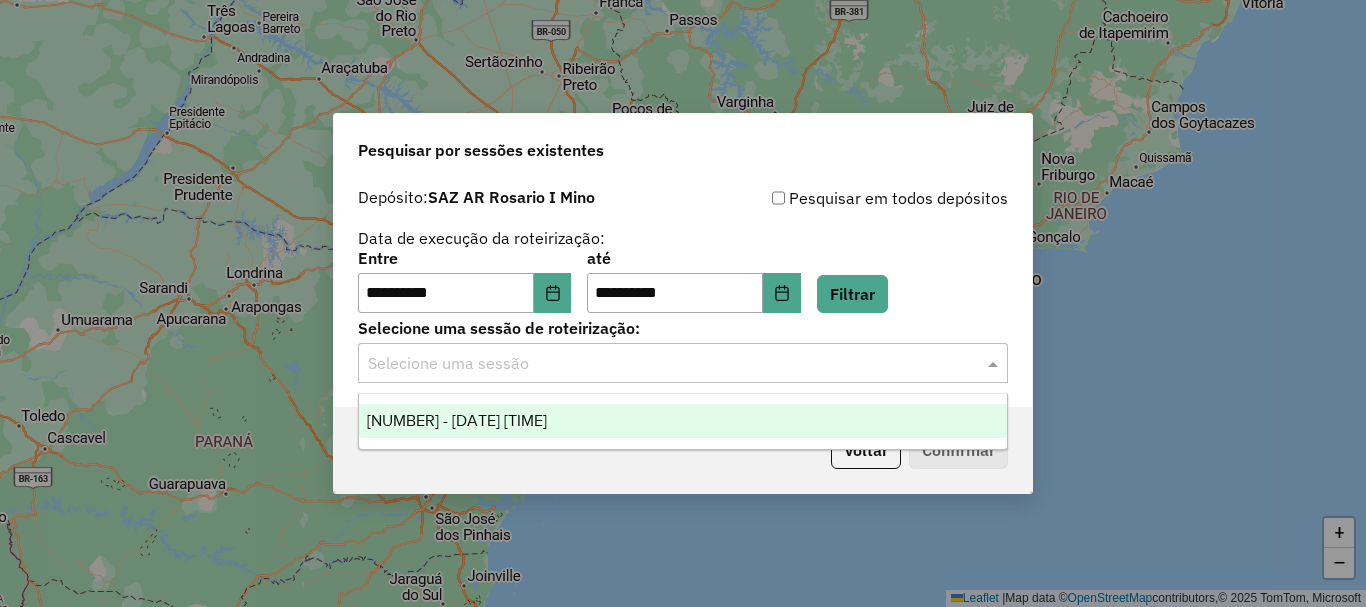 click 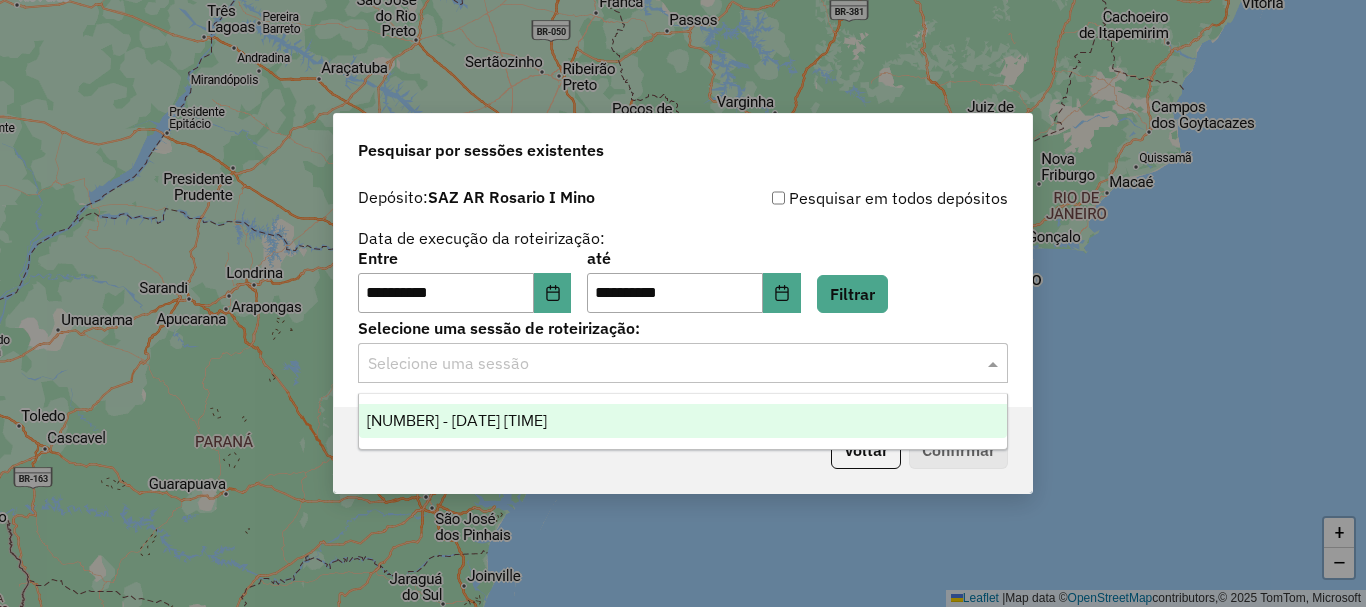 click on "1221984 - 02/08/2025 16:29" at bounding box center [457, 420] 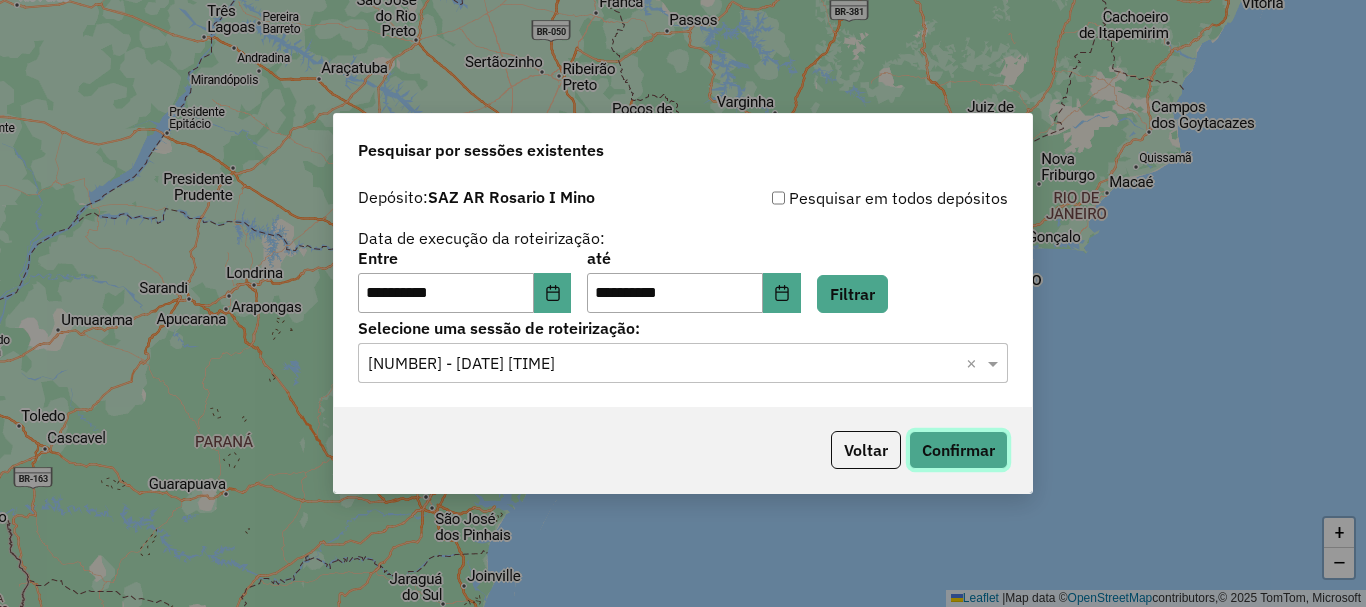 click on "Confirmar" 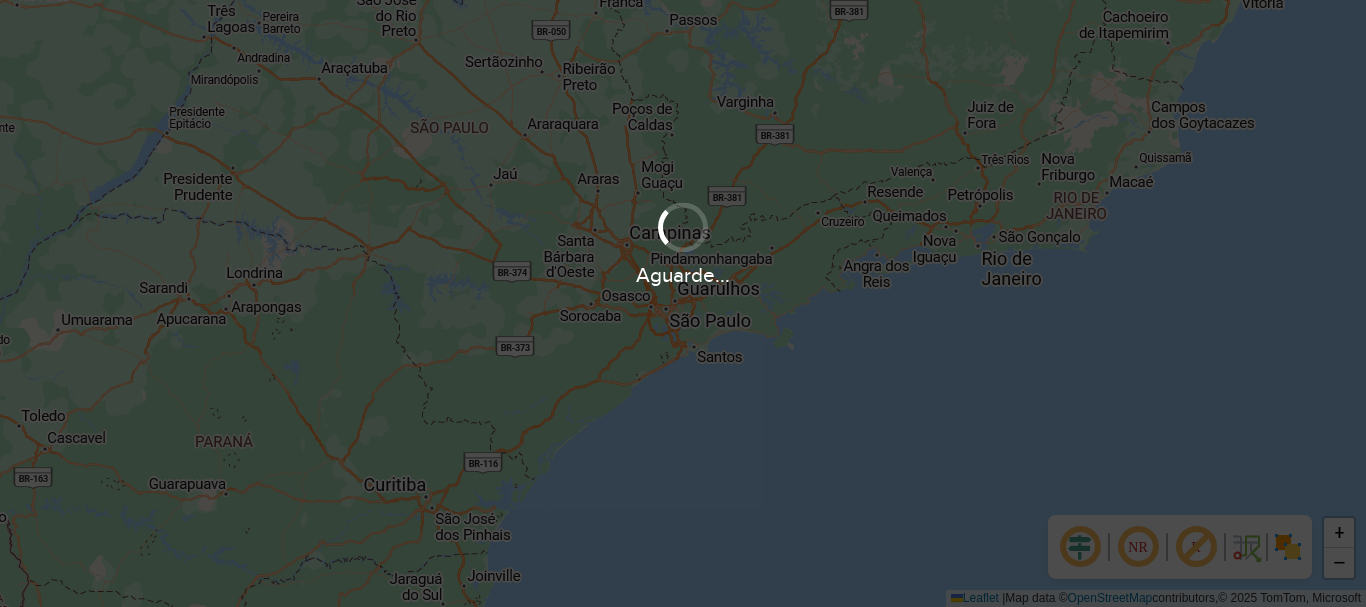 scroll, scrollTop: 0, scrollLeft: 0, axis: both 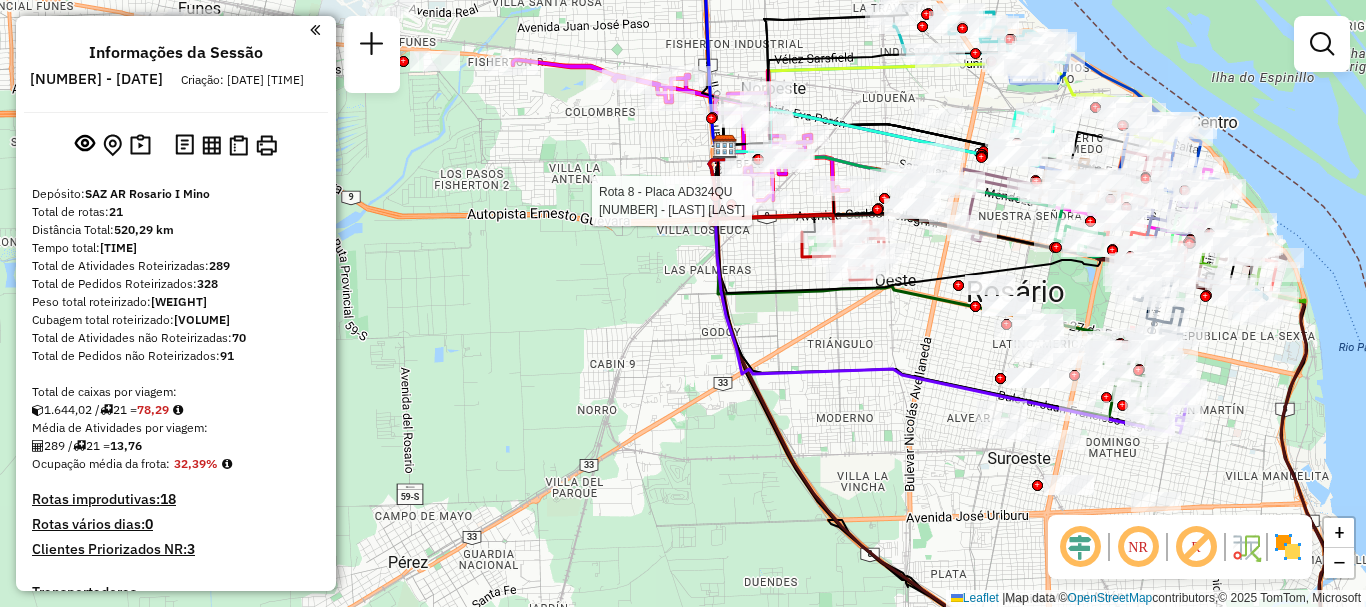 select on "**********" 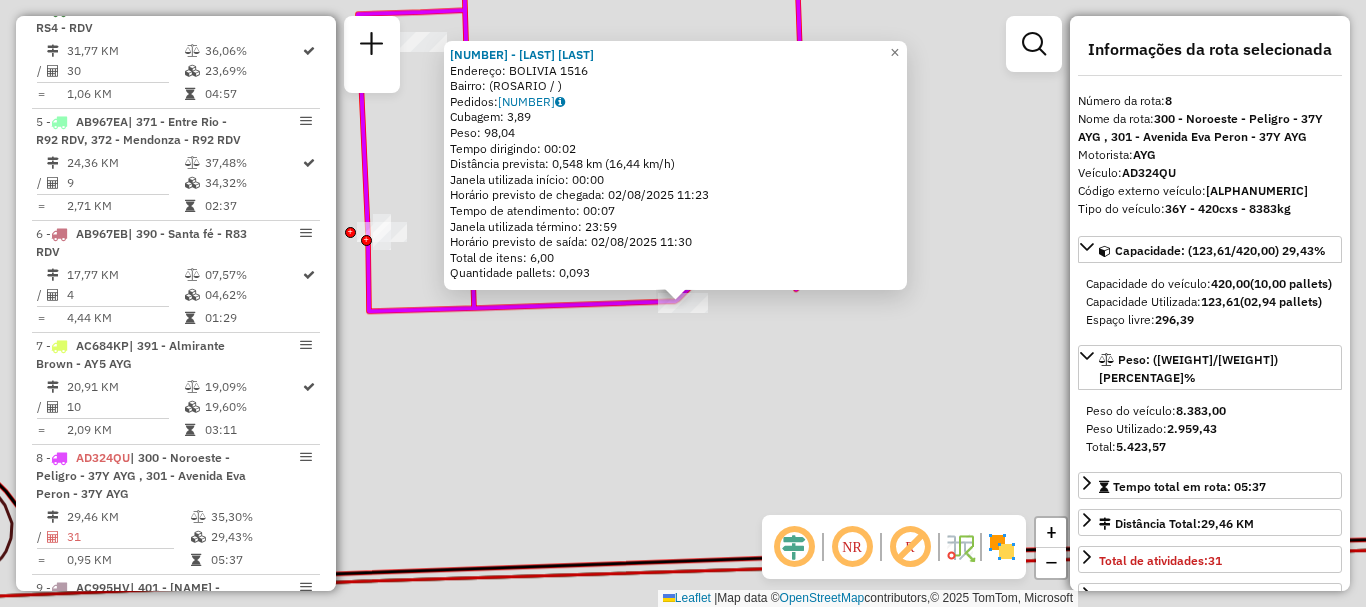 scroll, scrollTop: 1489, scrollLeft: 0, axis: vertical 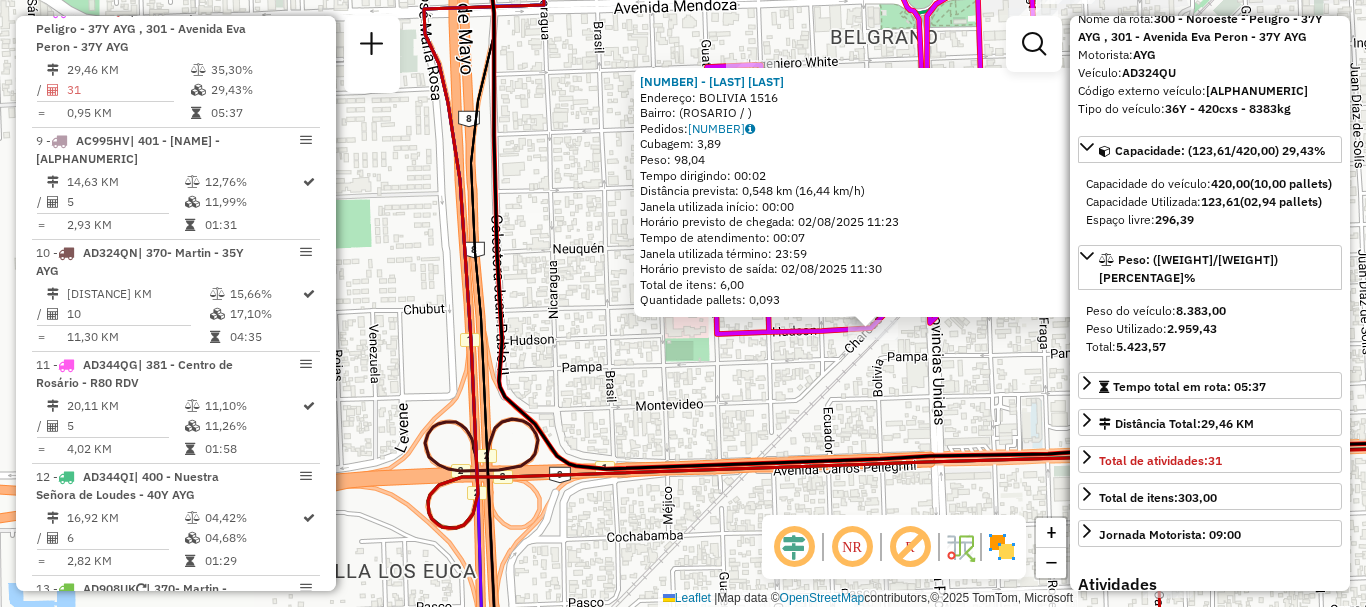click on "0000891099 - ARIAS FELICI  Endereço: BOLIVIA    1516   Bairro:  (ROSARIO / )   Pedidos:  008634789   Cubagem: 3,89  Peso: 98,04  Tempo dirigindo: 00:02   Distância prevista: 0,548 km (16,44 km/h)   Janela utilizada início: 00:00   Horário previsto de chegada: 02/08/2025 11:23   Tempo de atendimento: 00:07   Janela utilizada término: 23:59   Horário previsto de saída: 02/08/2025 11:30   Total de itens: 6,00   Quantidade pallets: 0,093  × Janela de atendimento Grade de atendimento Capacidade Transportadoras Veículos Cliente Pedidos  Rotas Selecione os dias de semana para filtrar as janelas de atendimento  Seg   Ter   Qua   Qui   Sex   Sáb   Dom  Informe o período da janela de atendimento: De: Até:  Filtrar exatamente a janela do cliente  Considerar janela de atendimento padrão  Selecione os dias de semana para filtrar as grades de atendimento  Seg   Ter   Qua   Qui   Sex   Sáb   Dom   Considerar clientes sem dia de atendimento cadastrado  Clientes fora do dia de atendimento selecionado  De:   De:" 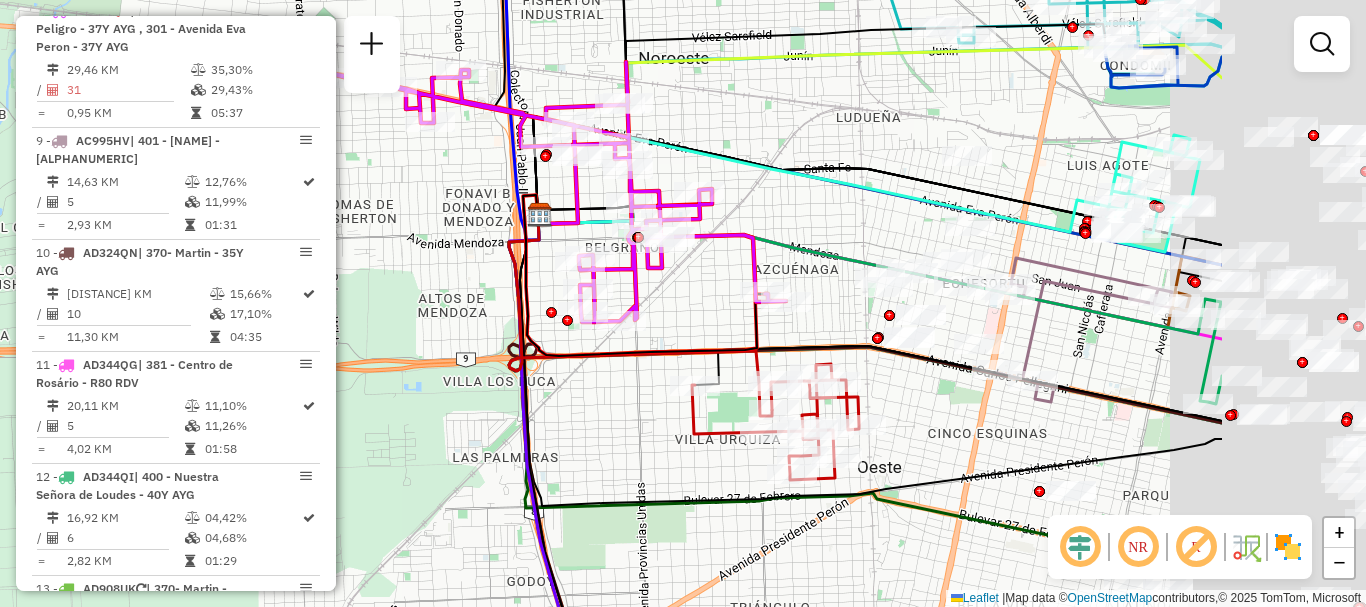 drag, startPoint x: 616, startPoint y: 240, endPoint x: 478, endPoint y: 230, distance: 138.36185 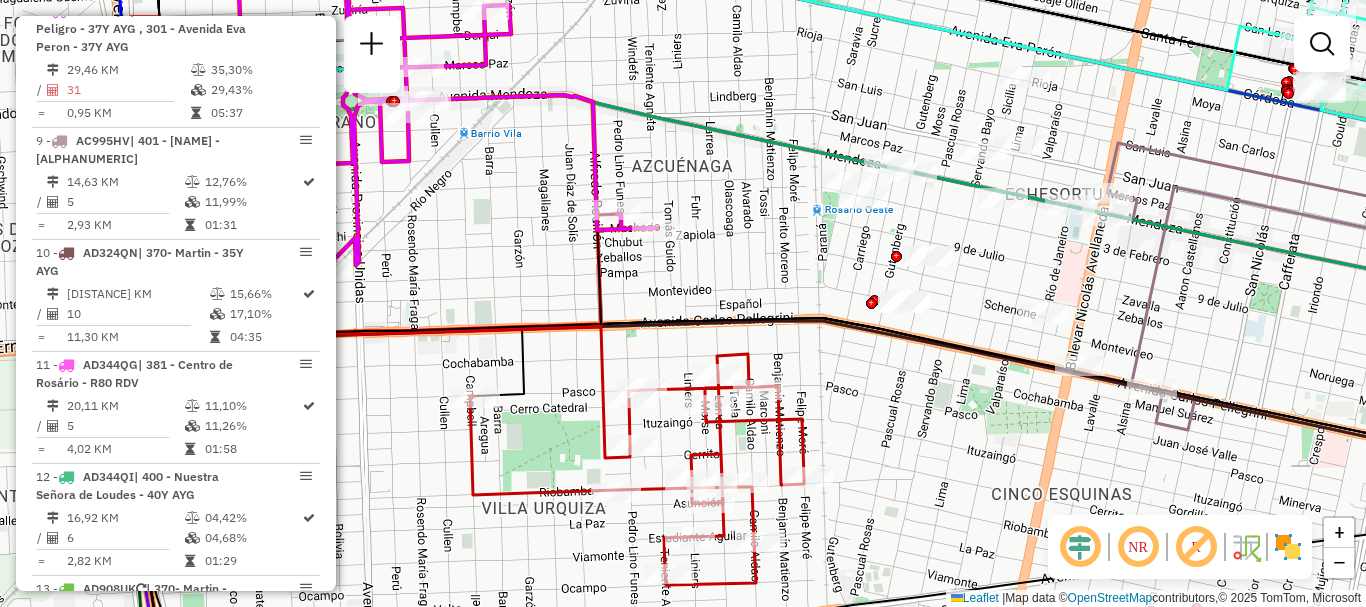 drag, startPoint x: 956, startPoint y: 414, endPoint x: 790, endPoint y: 373, distance: 170.9883 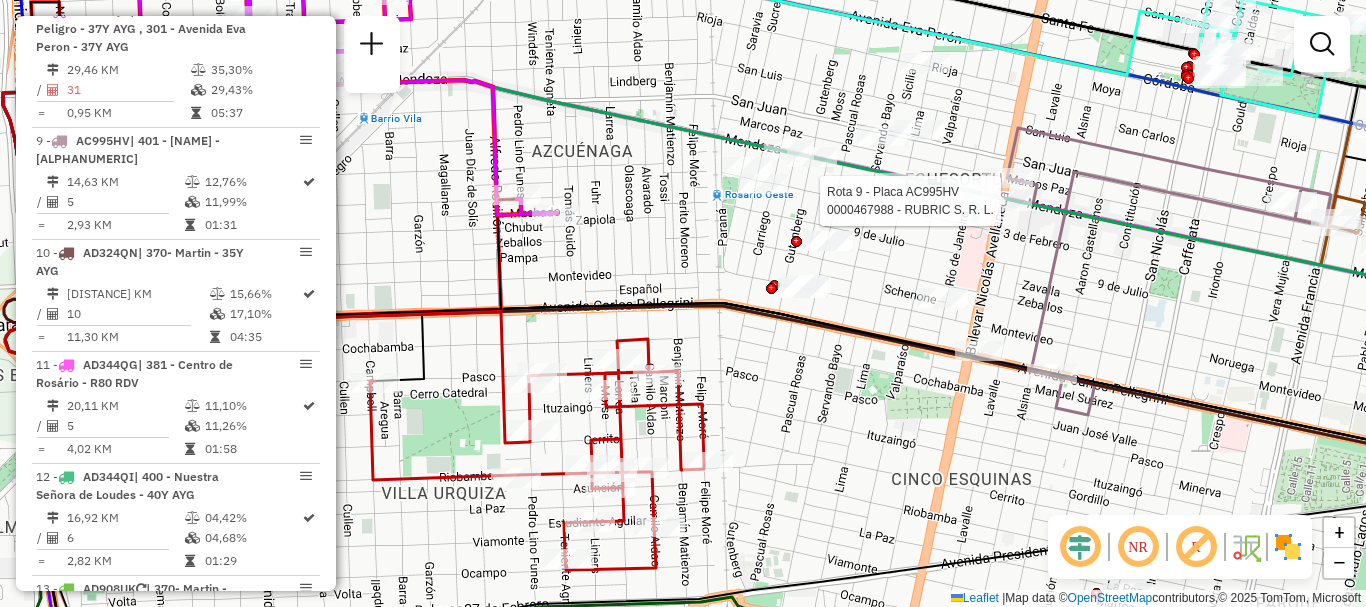 select on "**********" 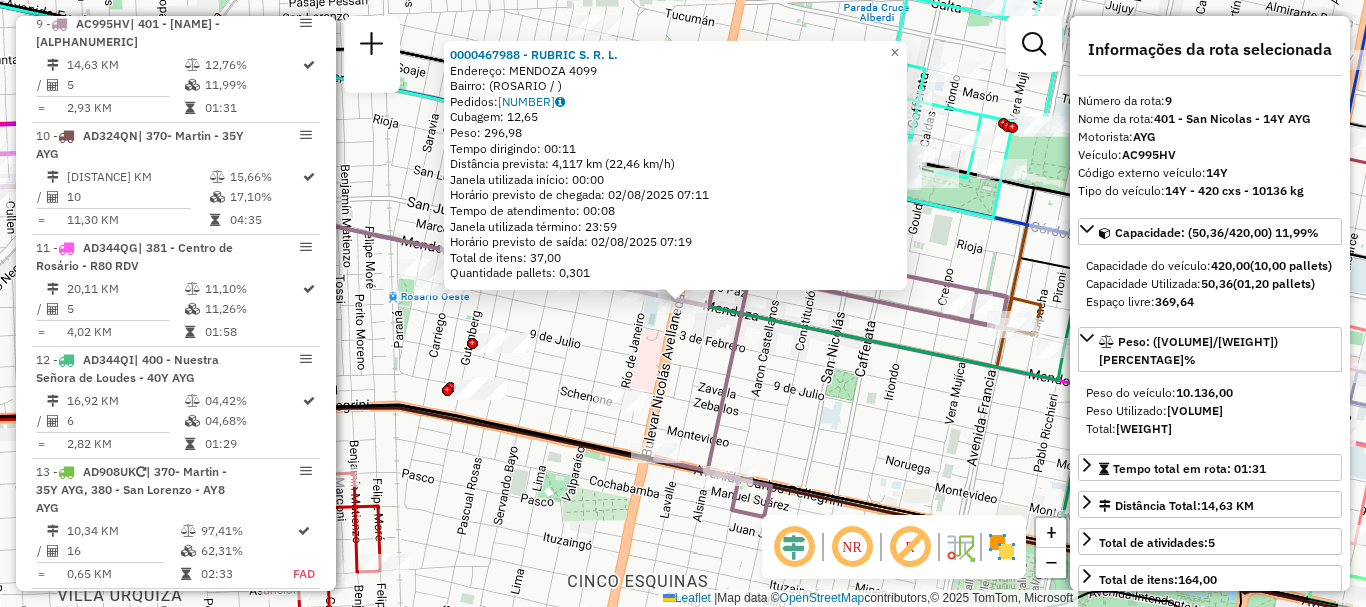 scroll, scrollTop: 1619, scrollLeft: 0, axis: vertical 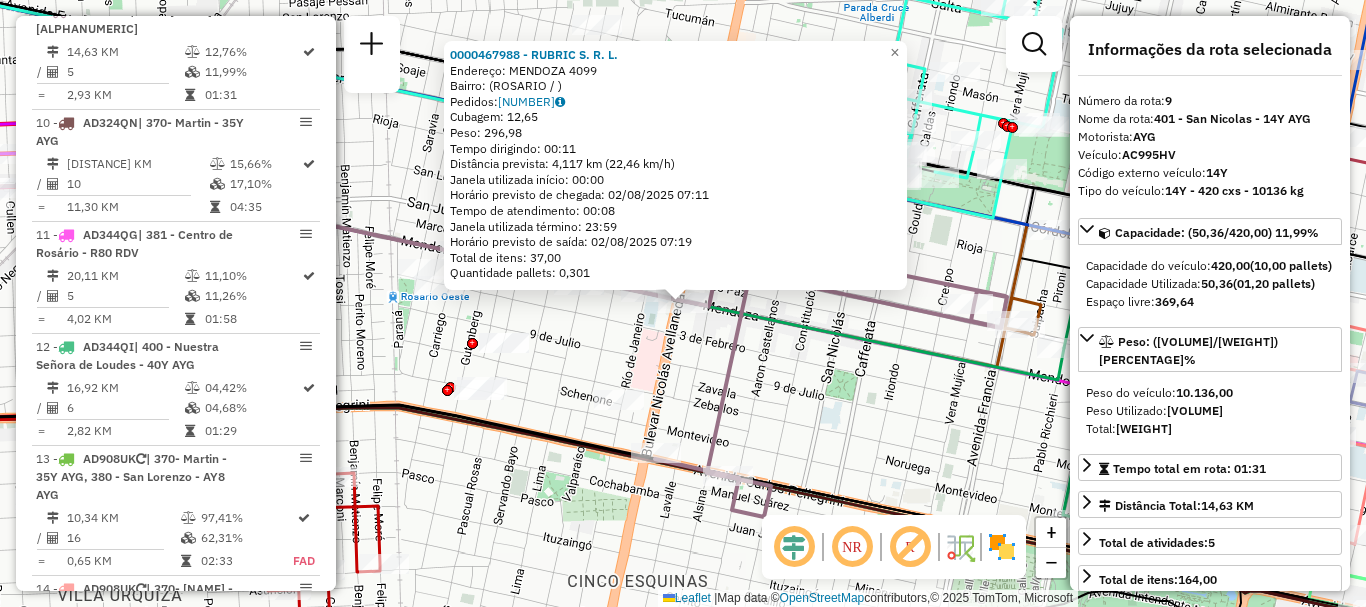click on "0000467988 - RUBRIC S. R. L.  Endereço: MENDOZA 4099   Bairro:  (ROSARIO / )   Pedidos:  008635033   Cubagem: 12,65  Peso: 296,98  Tempo dirigindo: 00:11   Distância prevista: 4,117 km (22,46 km/h)   Janela utilizada início: 00:00   Horário previsto de chegada: 02/08/2025 07:11   Tempo de atendimento: 00:08   Janela utilizada término: 23:59   Horário previsto de saída: 02/08/2025 07:19   Total de itens: 37,00   Quantidade pallets: 0,301  × Janela de atendimento Grade de atendimento Capacidade Transportadoras Veículos Cliente Pedidos  Rotas Selecione os dias de semana para filtrar as janelas de atendimento  Seg   Ter   Qua   Qui   Sex   Sáb   Dom  Informe o período da janela de atendimento: De: Até:  Filtrar exatamente a janela do cliente  Considerar janela de atendimento padrão  Selecione os dias de semana para filtrar as grades de atendimento  Seg   Ter   Qua   Qui   Sex   Sáb   Dom   Considerar clientes sem dia de atendimento cadastrado  Clientes fora do dia de atendimento selecionado  De:  +" 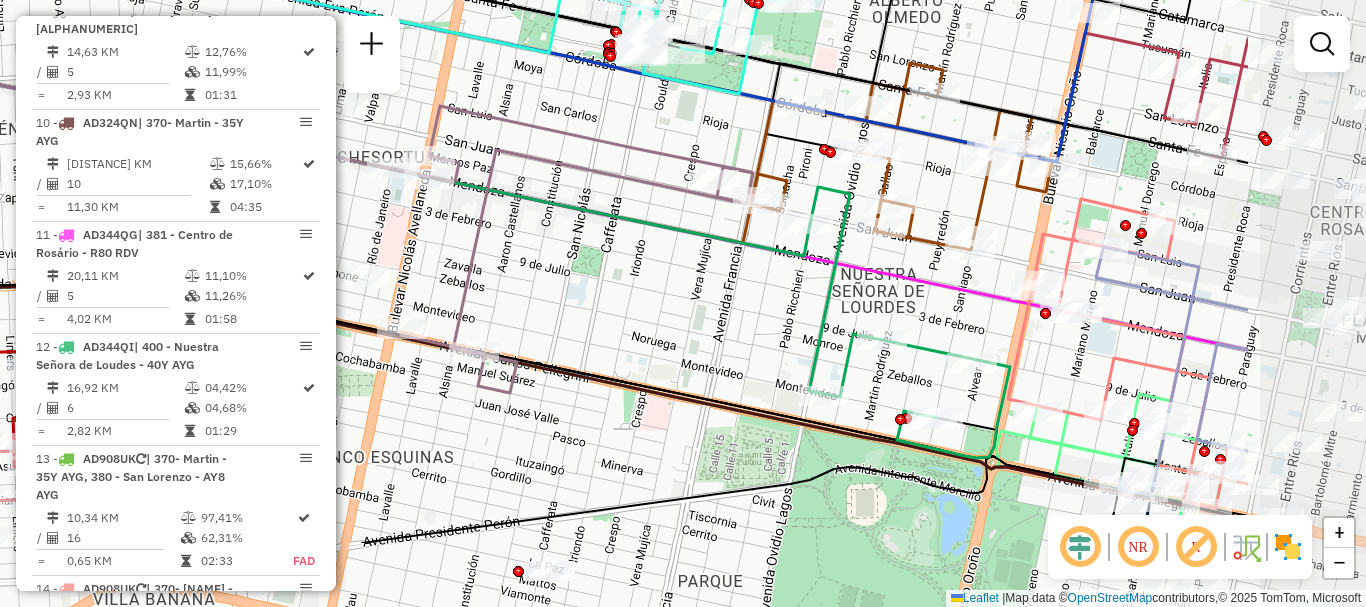 drag, startPoint x: 918, startPoint y: 322, endPoint x: 785, endPoint y: 254, distance: 149.37537 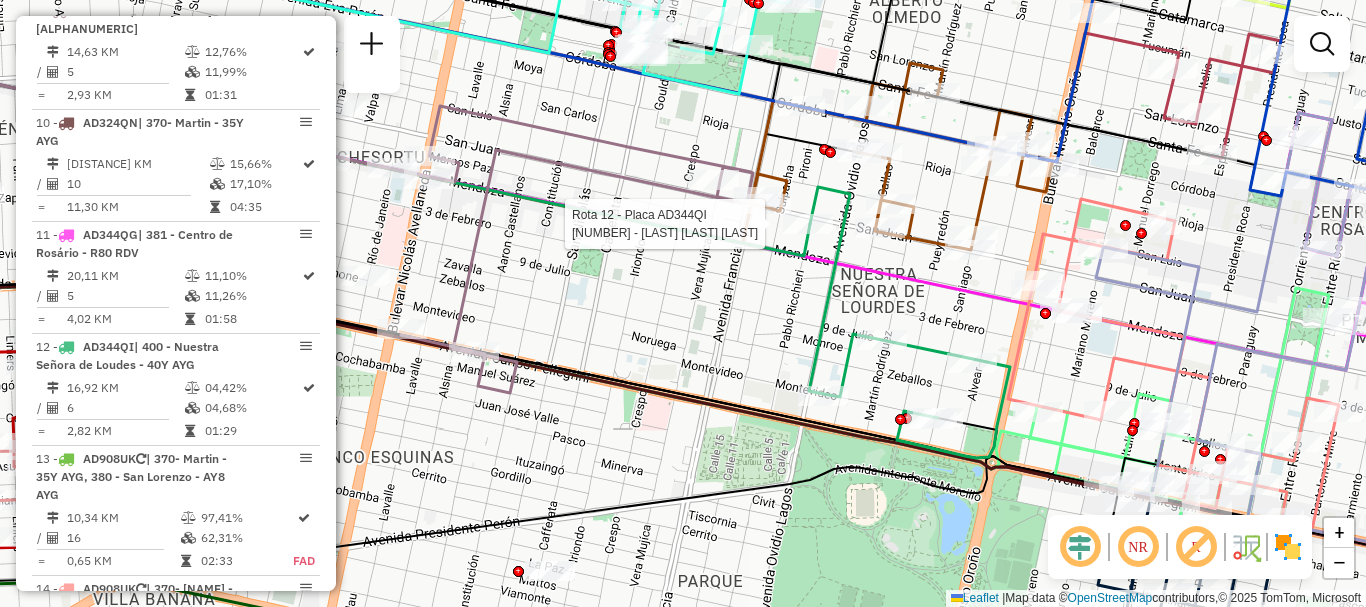 select on "**********" 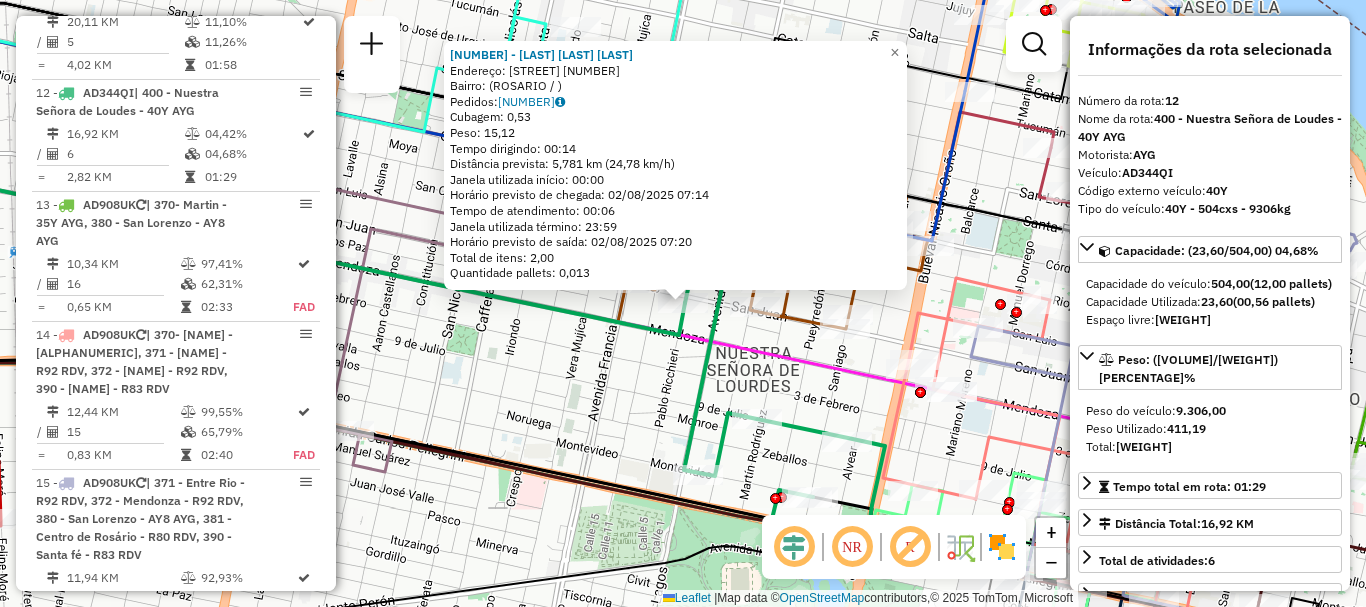 scroll, scrollTop: 1955, scrollLeft: 0, axis: vertical 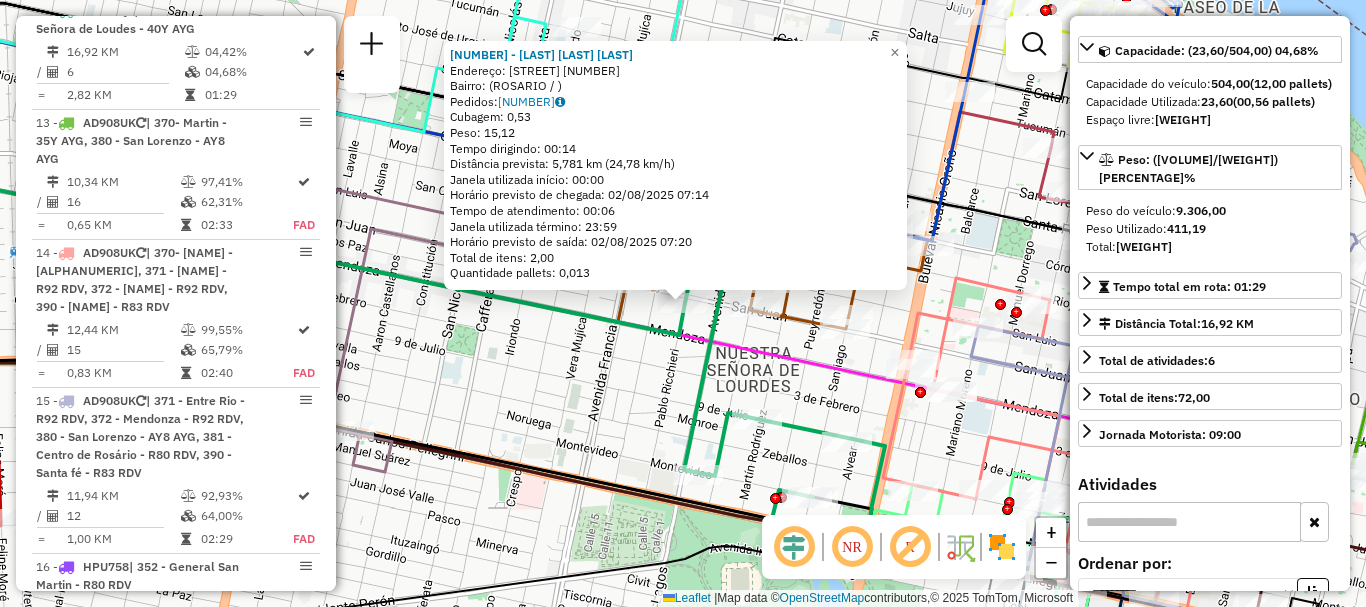 click on "0000455630 - ZARATE ANDRES OSCAR  Endereço: RICCHERI 1118   Bairro:  (ROSARIO / )   Pedidos:  008634872   Cubagem: 0,53  Peso: 15,12  Tempo dirigindo: 00:14   Distância prevista: 5,781 km (24,78 km/h)   Janela utilizada início: 00:00   Horário previsto de chegada: 02/08/2025 07:14   Tempo de atendimento: 00:06   Janela utilizada término: 23:59   Horário previsto de saída: 02/08/2025 07:20   Total de itens: 2,00   Quantidade pallets: 0,013  × Janela de atendimento Grade de atendimento Capacidade Transportadoras Veículos Cliente Pedidos  Rotas Selecione os dias de semana para filtrar as janelas de atendimento  Seg   Ter   Qua   Qui   Sex   Sáb   Dom  Informe o período da janela de atendimento: De: Até:  Filtrar exatamente a janela do cliente  Considerar janela de atendimento padrão  Selecione os dias de semana para filtrar as grades de atendimento  Seg   Ter   Qua   Qui   Sex   Sáb   Dom   Considerar clientes sem dia de atendimento cadastrado  Clientes fora do dia de atendimento selecionado  De:" 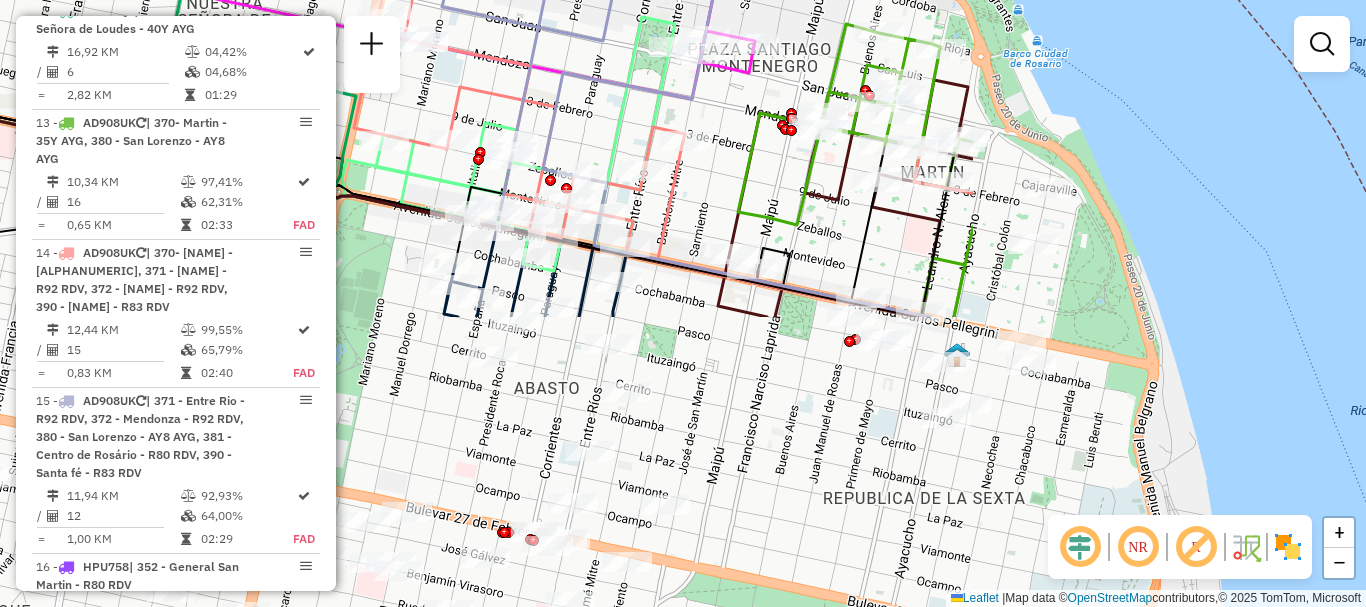 drag, startPoint x: 930, startPoint y: 448, endPoint x: 401, endPoint y: 98, distance: 634.3035 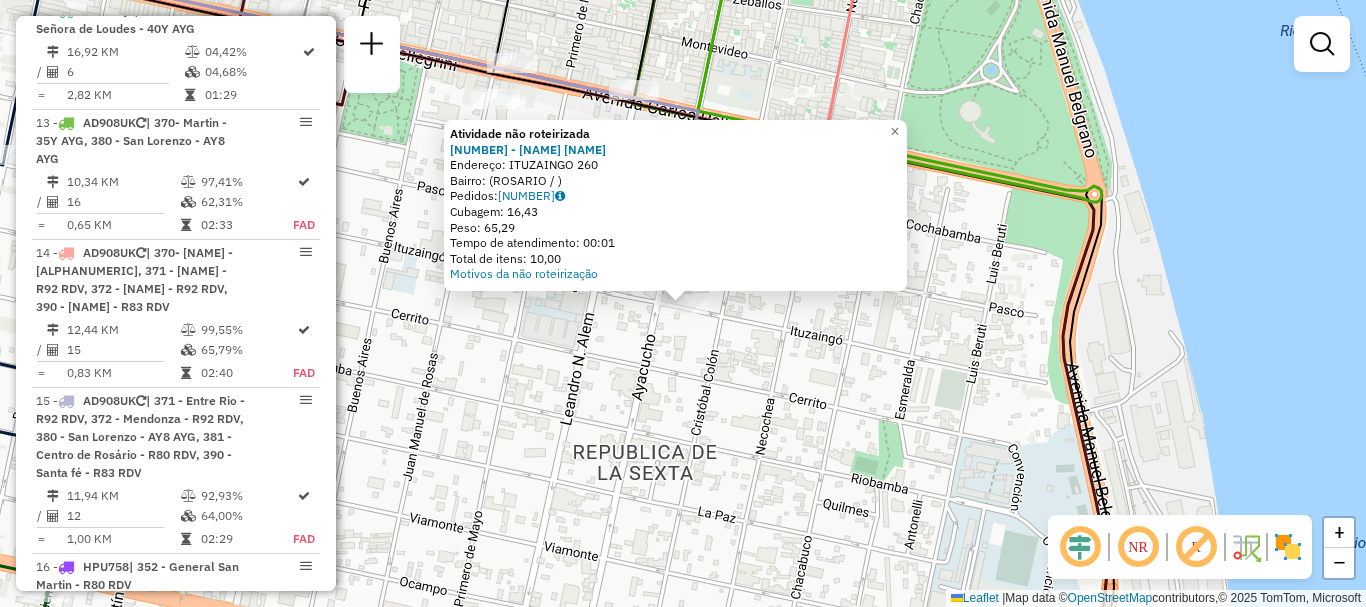 click on "Atividade não roteirizada 0000470736 - SANCHEZ ALAN  Endereço: ITUZAINGO 260   Bairro:  (ROSARIO / )   Pedidos:  008635117   Cubagem: 16,43   Peso: 65,29   Tempo de atendimento: 00:01   Total de itens: 10,00  Motivos da não roteirização × Janela de atendimento Grade de atendimento Capacidade Transportadoras Veículos Cliente Pedidos  Rotas Selecione os dias de semana para filtrar as janelas de atendimento  Seg   Ter   Qua   Qui   Sex   Sáb   Dom  Informe o período da janela de atendimento: De: Até:  Filtrar exatamente a janela do cliente  Considerar janela de atendimento padrão  Selecione os dias de semana para filtrar as grades de atendimento  Seg   Ter   Qua   Qui   Sex   Sáb   Dom   Considerar clientes sem dia de atendimento cadastrado  Clientes fora do dia de atendimento selecionado Filtrar as atividades entre os valores definidos abaixo:  Peso mínimo:   Peso máximo:   Cubagem mínima:   Cubagem máxima:   De:   Até:  Filtrar as atividades entre o tempo de atendimento definido abaixo:  De:" 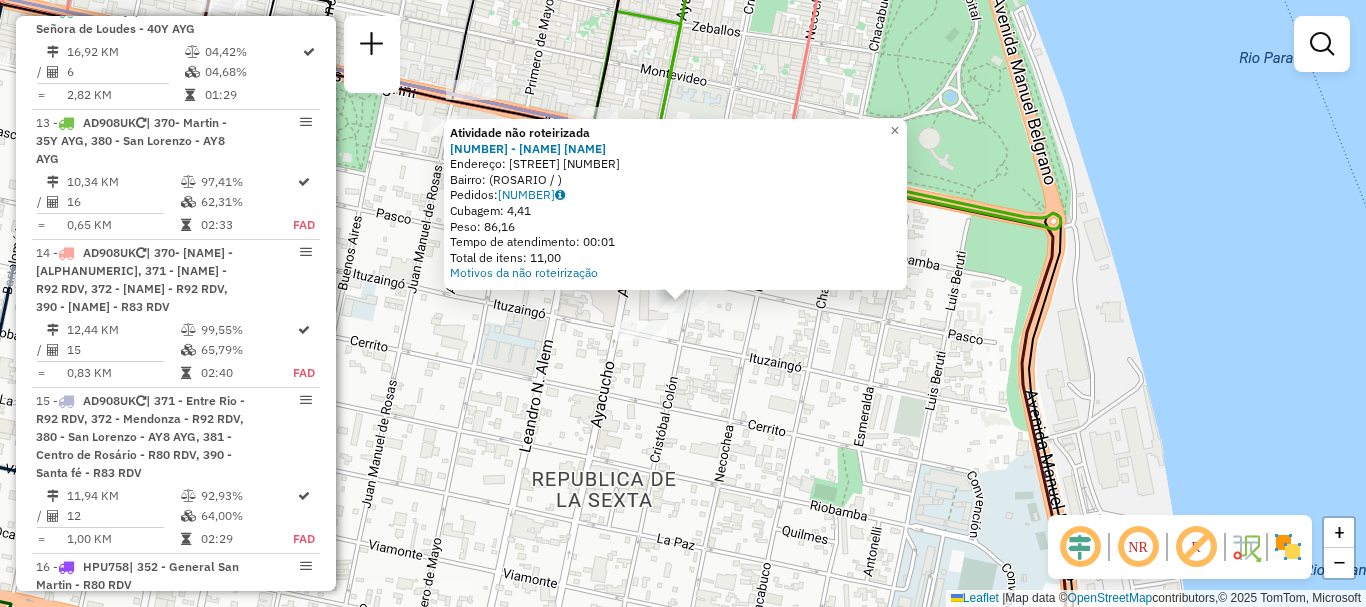 click on "Atividade não roteirizada 0000312190 - LOPEZ DANIEL  Endereço: COLON      1868   Bairro:  (ROSARIO / )   Pedidos:  008634929   Cubagem: 4,41   Peso: 86,16   Tempo de atendimento: 00:01   Total de itens: 11,00  Motivos da não roteirização × Janela de atendimento Grade de atendimento Capacidade Transportadoras Veículos Cliente Pedidos  Rotas Selecione os dias de semana para filtrar as janelas de atendimento  Seg   Ter   Qua   Qui   Sex   Sáb   Dom  Informe o período da janela de atendimento: De: Até:  Filtrar exatamente a janela do cliente  Considerar janela de atendimento padrão  Selecione os dias de semana para filtrar as grades de atendimento  Seg   Ter   Qua   Qui   Sex   Sáb   Dom   Considerar clientes sem dia de atendimento cadastrado  Clientes fora do dia de atendimento selecionado Filtrar as atividades entre os valores definidos abaixo:  Peso mínimo:   Peso máximo:   Cubagem mínima:   Cubagem máxima:   De:   Até:  Filtrar as atividades entre o tempo de atendimento definido abaixo:  De:" 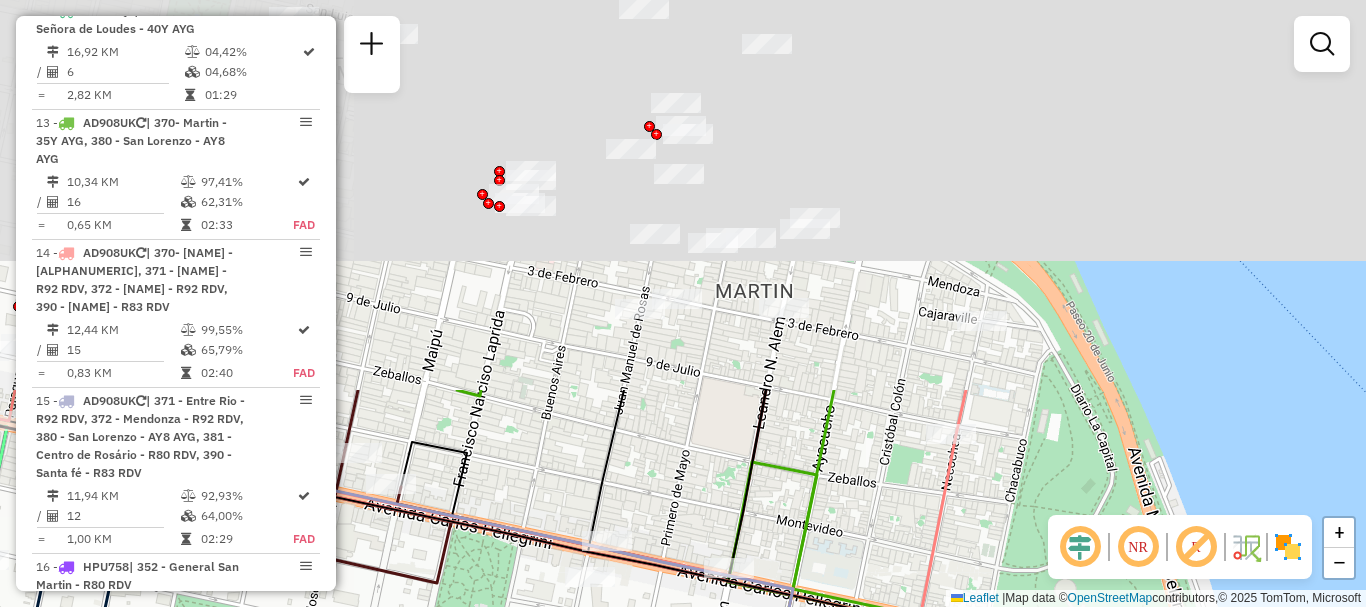 drag, startPoint x: 743, startPoint y: 167, endPoint x: 873, endPoint y: 594, distance: 446.35077 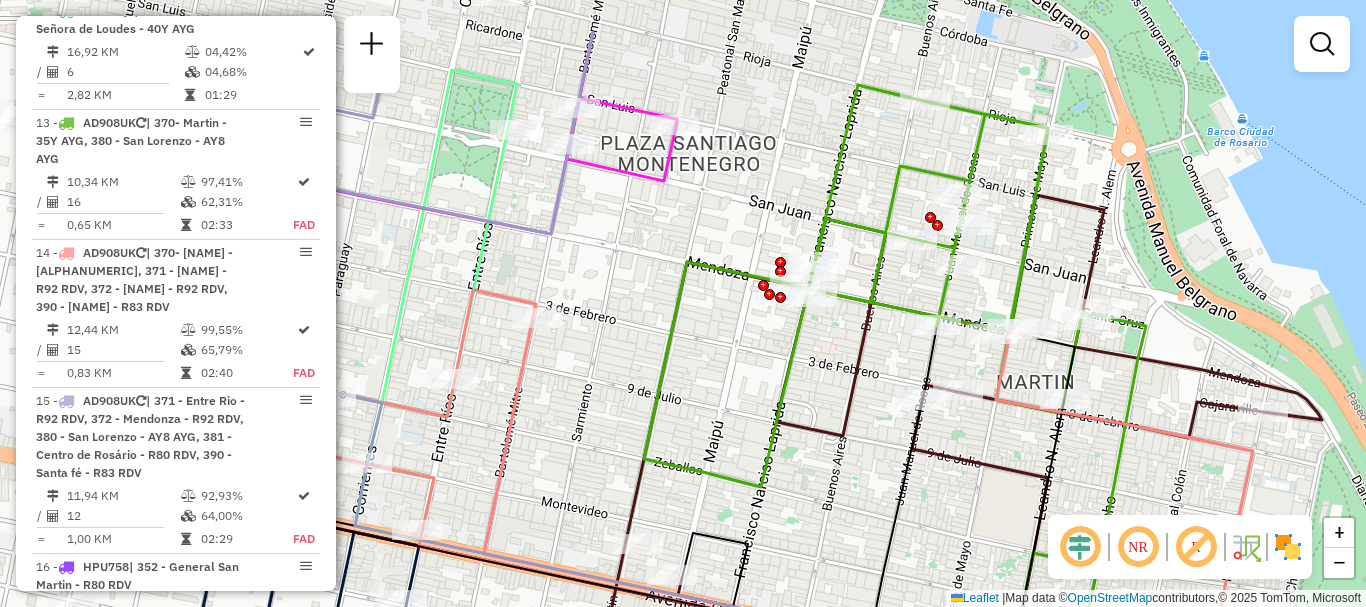 drag, startPoint x: 848, startPoint y: 524, endPoint x: 1130, endPoint y: 617, distance: 296.9394 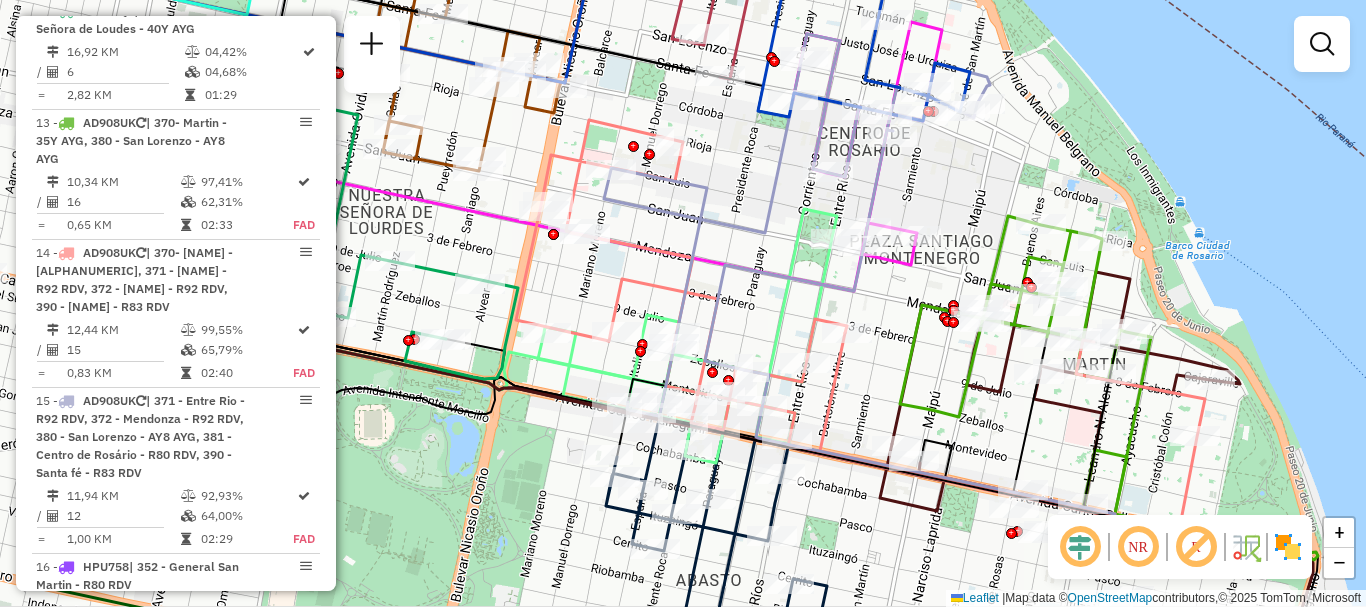 drag, startPoint x: 670, startPoint y: 427, endPoint x: 853, endPoint y: 400, distance: 184.98108 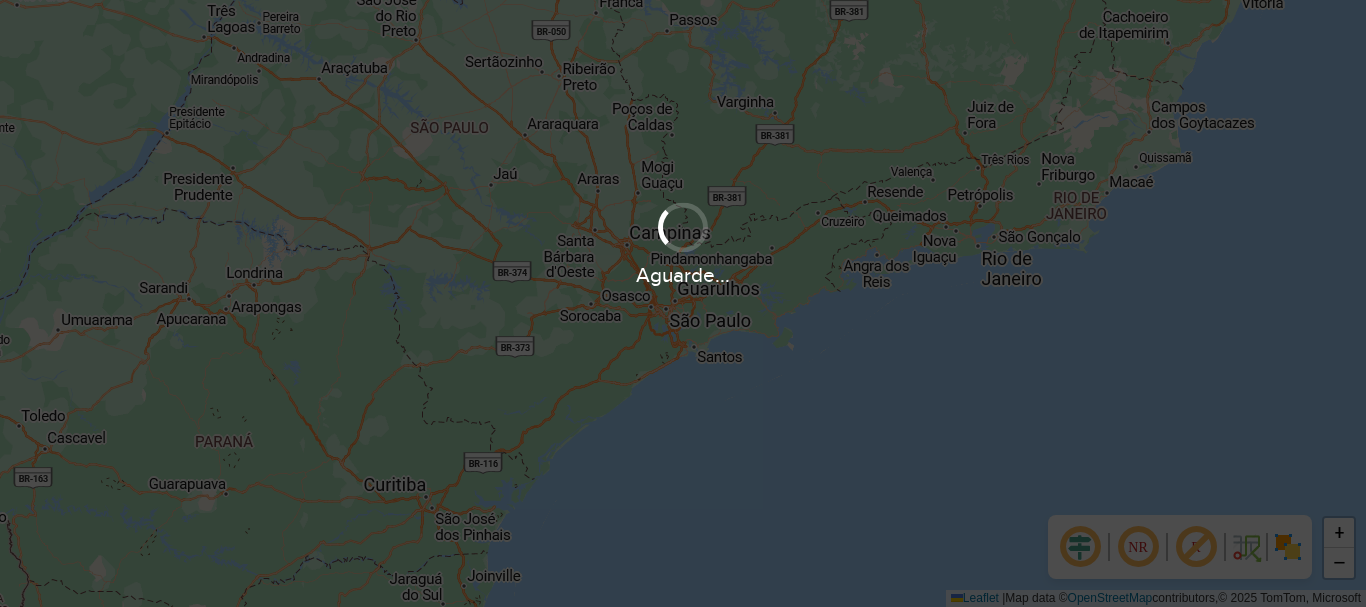 scroll, scrollTop: 0, scrollLeft: 0, axis: both 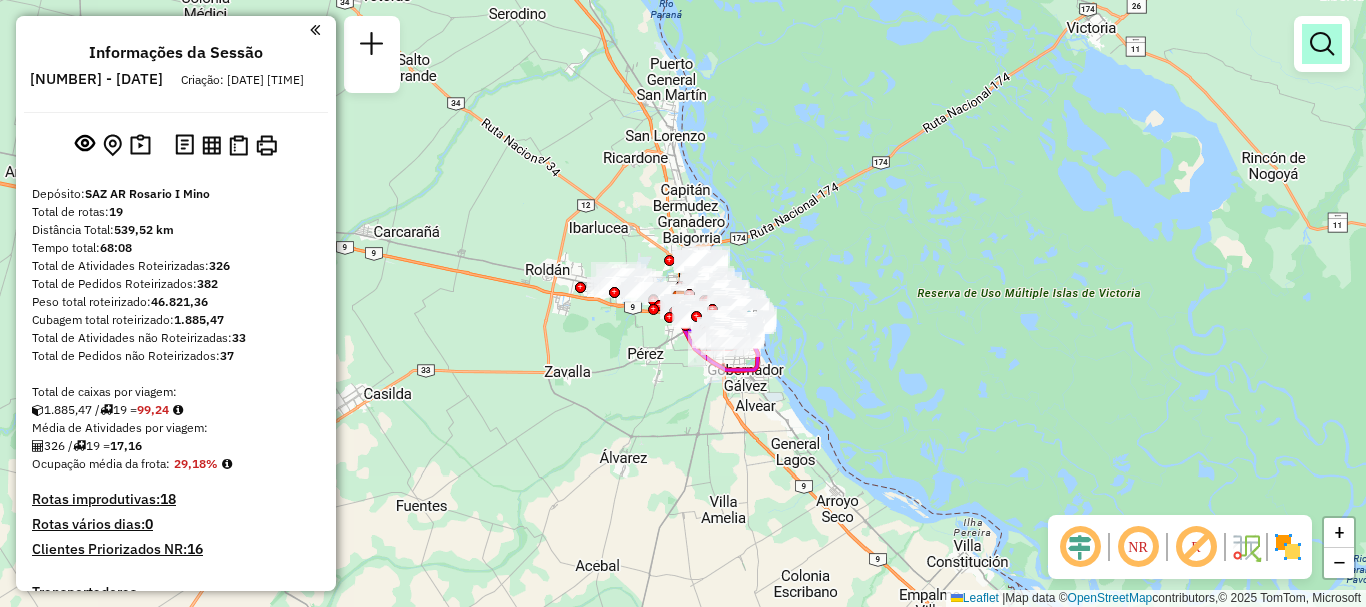 click at bounding box center (1322, 44) 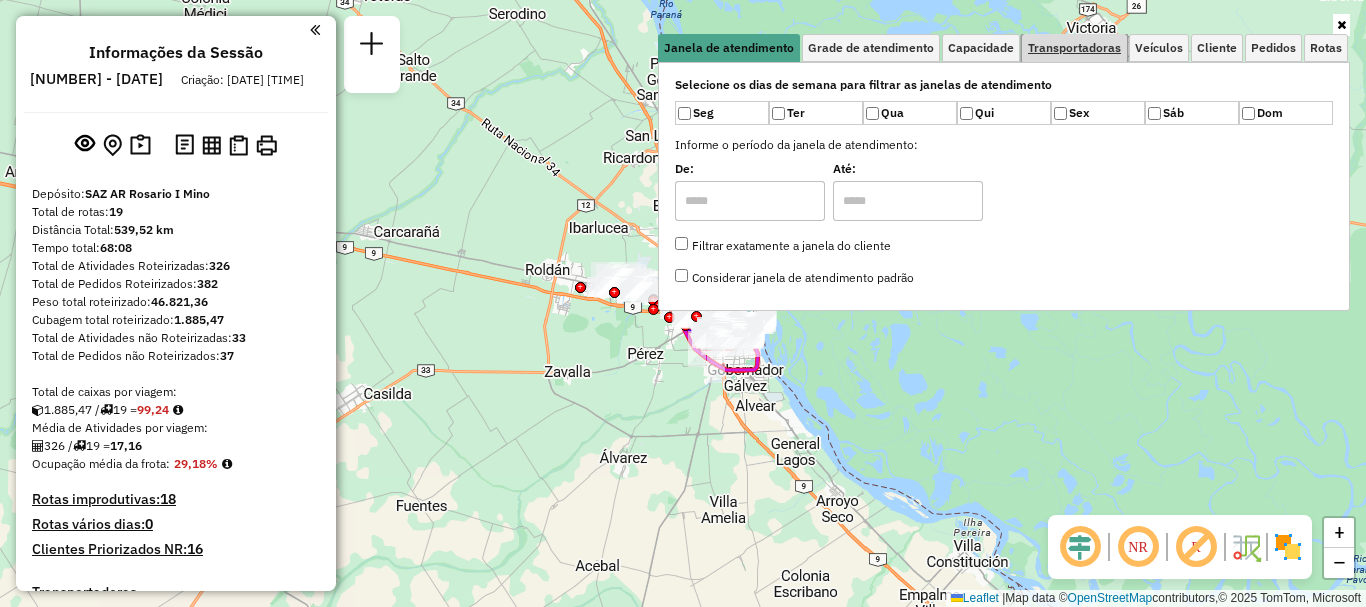 click on "Transportadoras" at bounding box center [1074, 48] 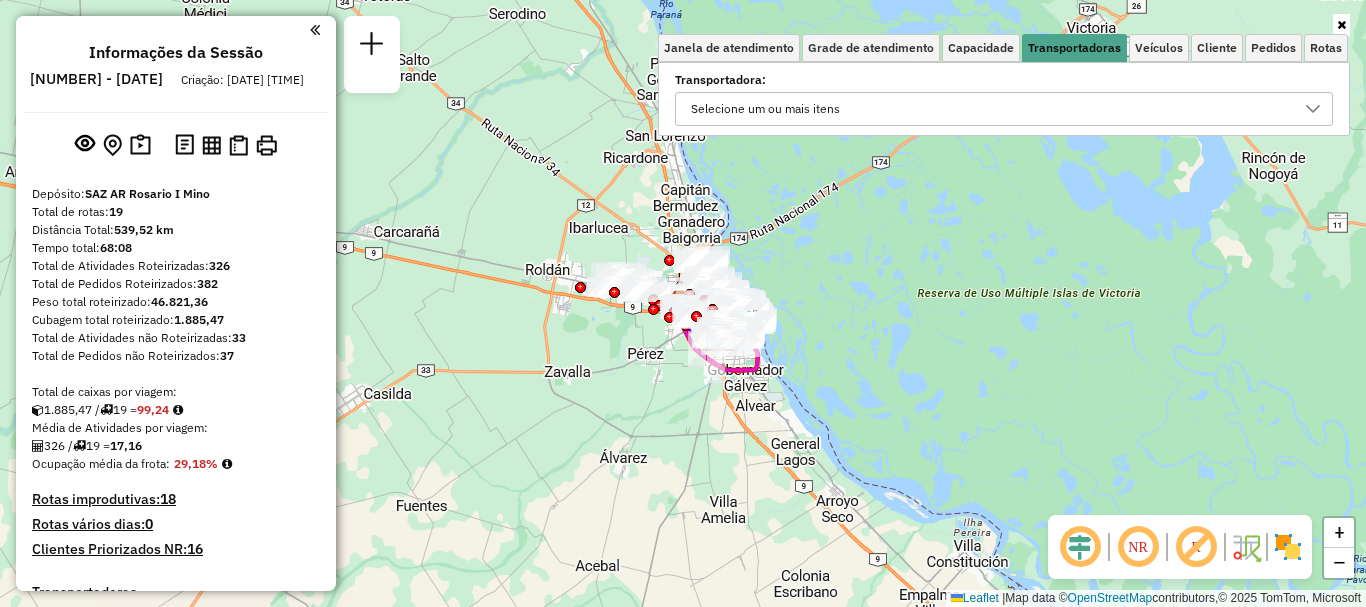 click 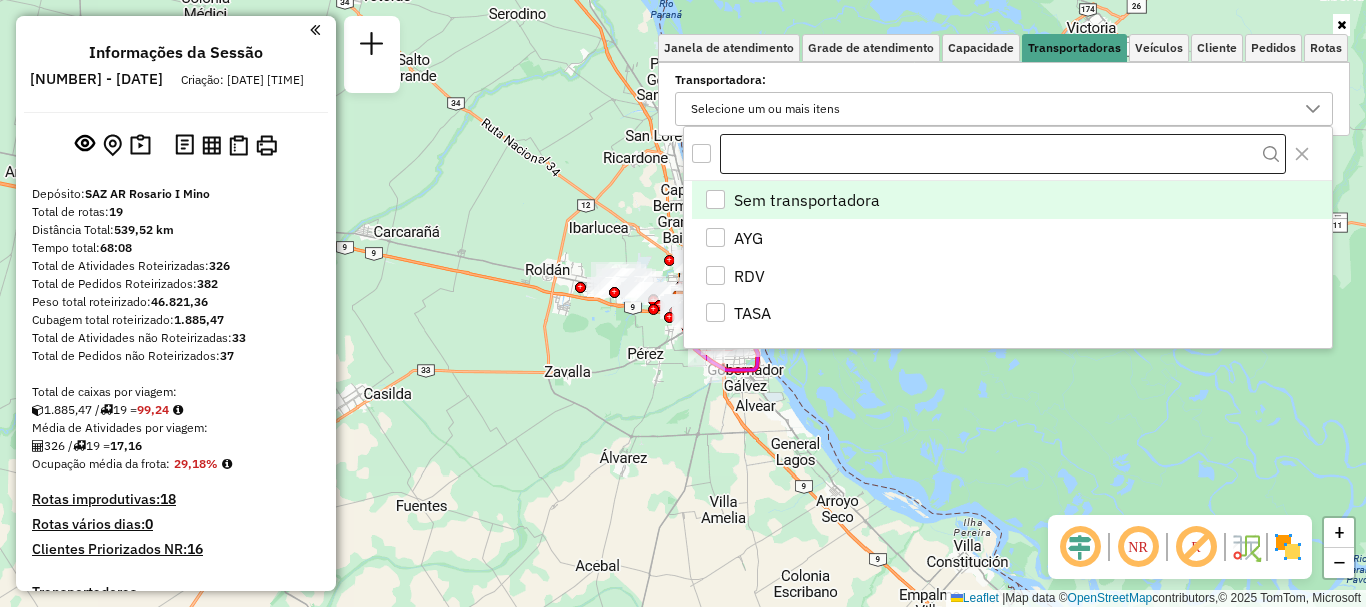 scroll, scrollTop: 12, scrollLeft: 69, axis: both 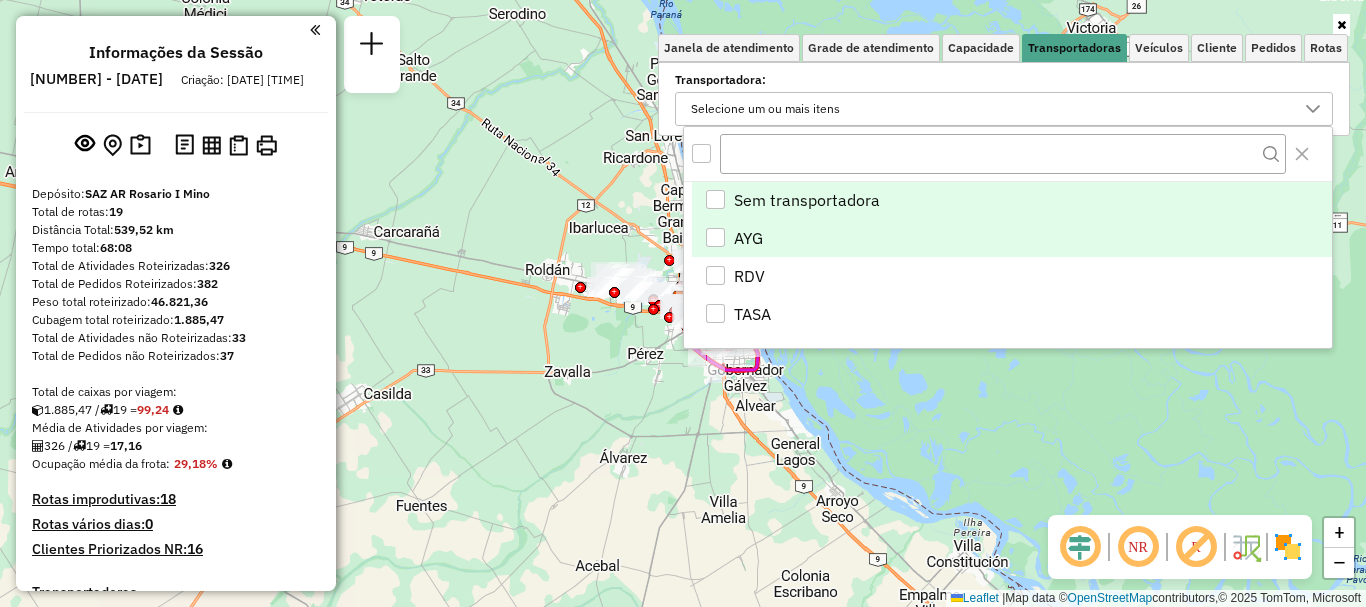 click at bounding box center [715, 237] 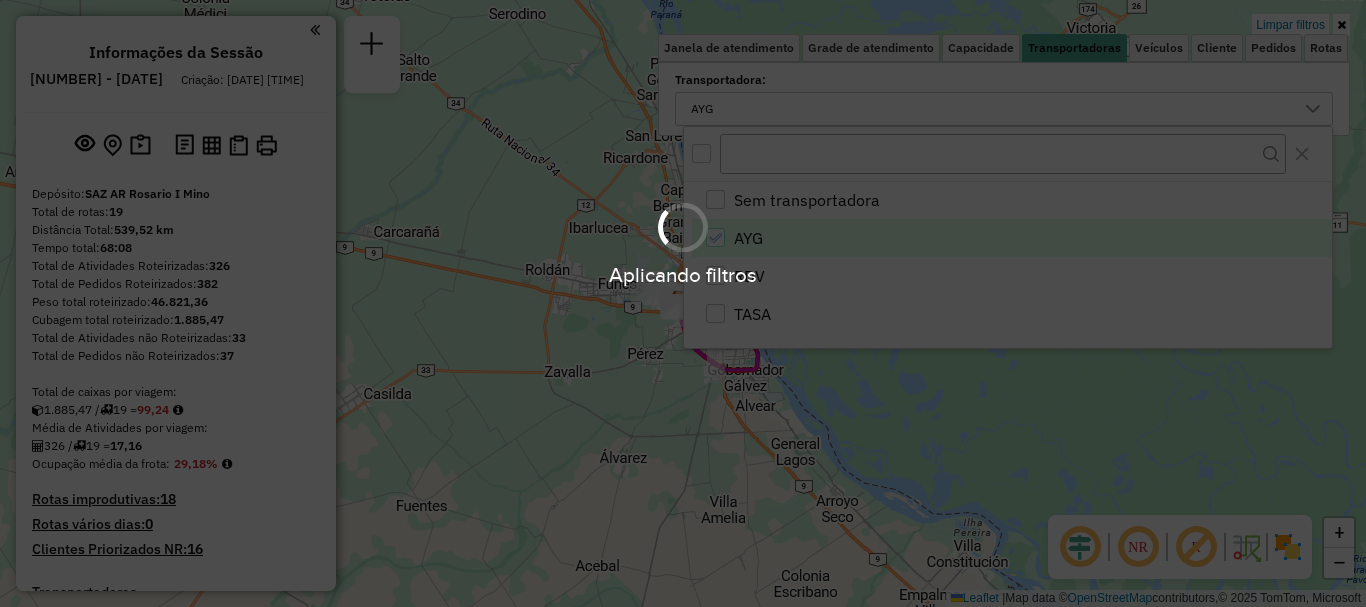 click on "Aplicando filtros  Pop-up bloqueado!  Seu navegador bloqueou automáticamente a abertura de uma nova janela.   Acesse as configurações e adicione o endereço do sistema a lista de permissão.   Fechar  Informações da Sessão 1221984 - 02/08/2025  Criação: 01/08/2025 16:29   Depósito:  SAZ AR Rosario I Mino  Total de rotas:  19  Distância Total:  539,52 km  Tempo total:  68:08  Total de Atividades Roteirizadas:  326  Total de Pedidos Roteirizados:  382  Peso total roteirizado:  46.821,36  Cubagem total roteirizado:  1.885,47  Total de Atividades não Roteirizadas:  33  Total de Pedidos não Roteirizados:  37 Total de caixas por viagem:  1.885,47 /   19 =  99,24 Média de Atividades por viagem:  326 /   19 =  17,16 Ocupação média da frota:  29,18%   Rotas improdutivas:  18  Rotas vários dias:  0  Clientes Priorizados NR:  16  Transportadoras  Rotas  Recargas: 0   Ver rotas   Ver veículos   7 -       AC684KP   | 391 - Almirante Brown - AY5 AYG  18,52 KM   08,81%  /  2   08,81%     =  9,26 KM" at bounding box center (683, 303) 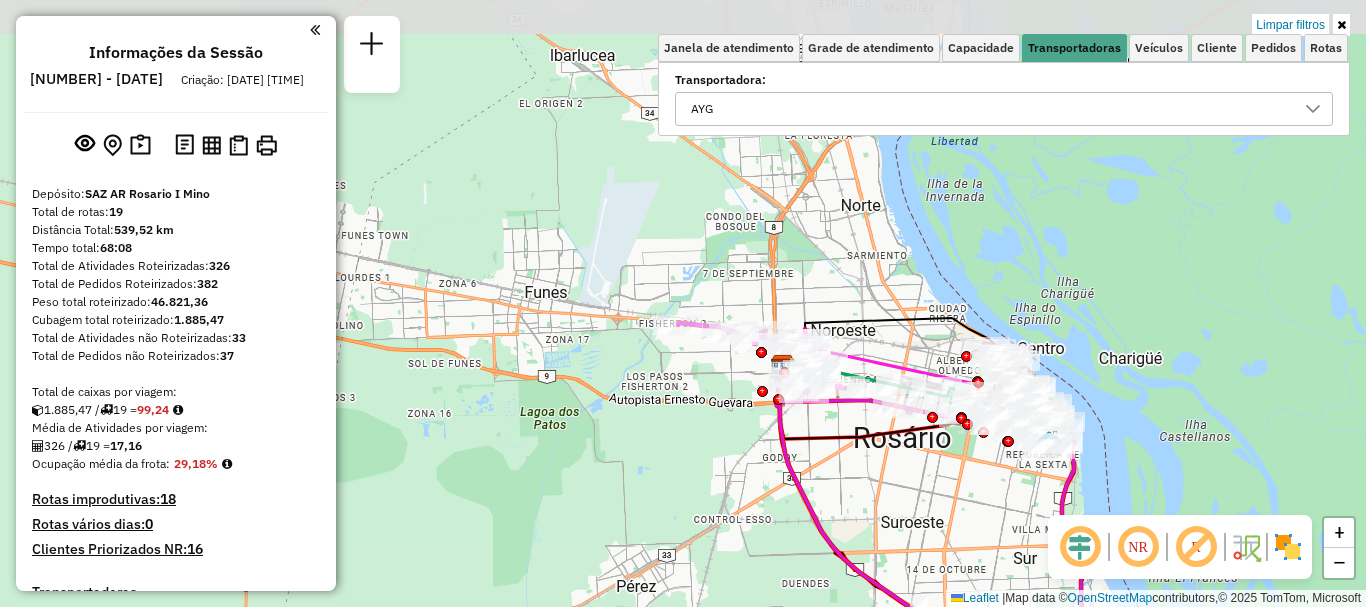 drag, startPoint x: 789, startPoint y: 363, endPoint x: 767, endPoint y: 491, distance: 129.87686 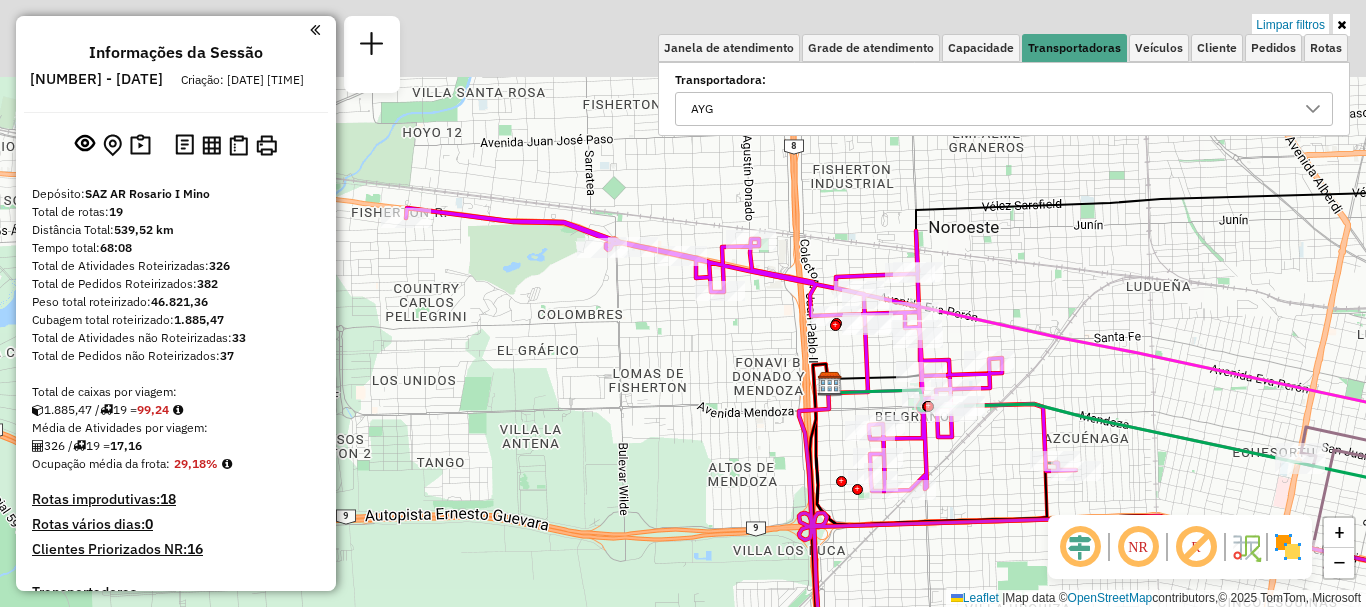 drag, startPoint x: 800, startPoint y: 461, endPoint x: 787, endPoint y: 581, distance: 120.70211 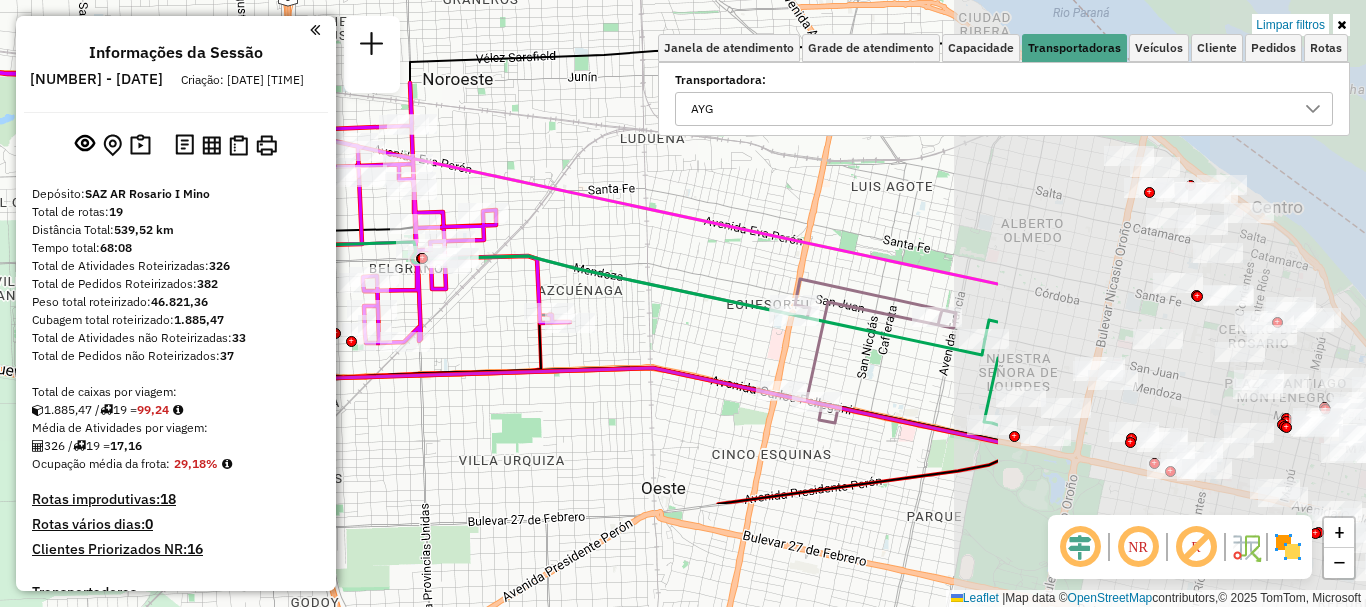 drag, startPoint x: 1003, startPoint y: 389, endPoint x: 524, endPoint y: 253, distance: 497.93274 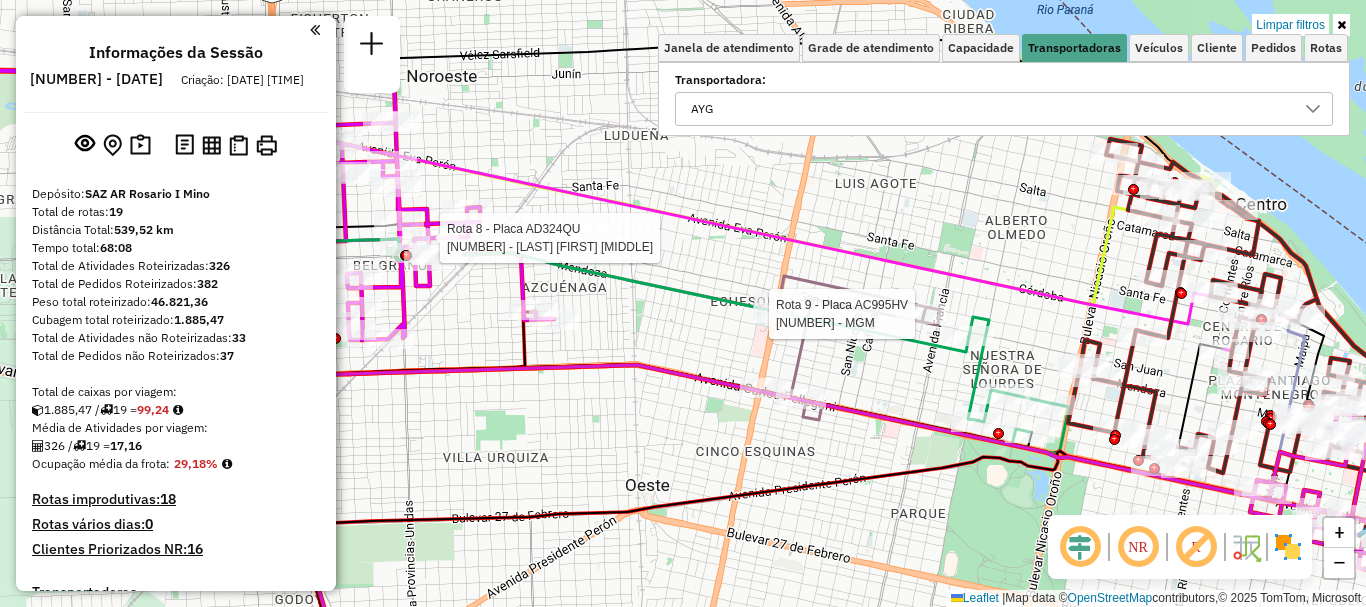 select on "**********" 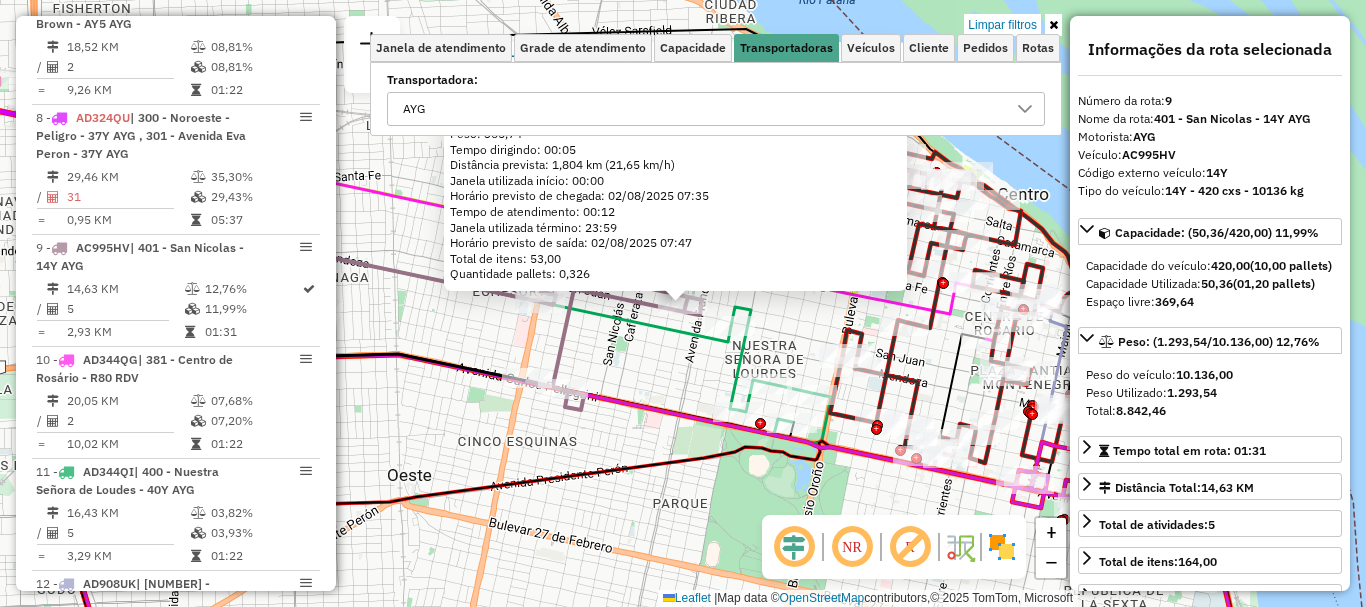 scroll, scrollTop: 947, scrollLeft: 0, axis: vertical 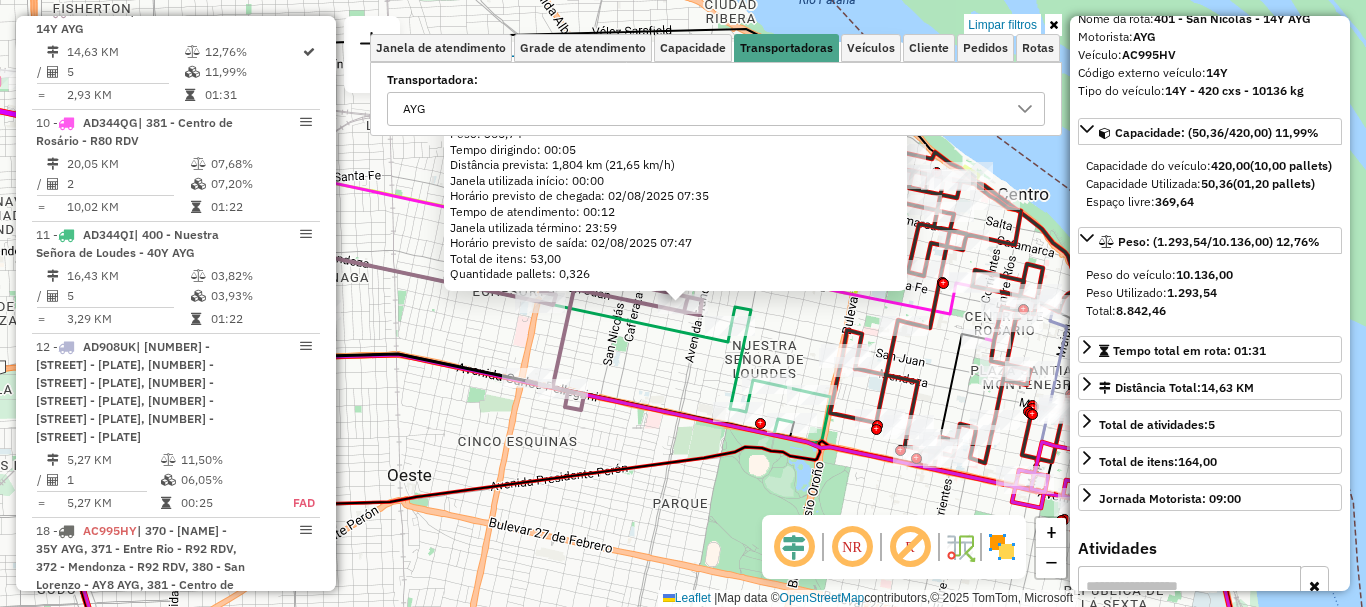 click on "0000472297 - MGM  Endereço: VERA MUJICA 1070   Bairro:  (ROSARIO / )   Pedidos:  008634893   Cubagem: 13,70  Peso: 365,74  Tempo dirigindo: 00:05   Distância prevista: 1,804 km (21,65 km/h)   Janela utilizada início: 00:00   Horário previsto de chegada: 02/08/2025 07:35   Tempo de atendimento: 00:12   Janela utilizada término: 23:59   Horário previsto de saída: 02/08/2025 07:47   Total de itens: 53,00   Quantidade pallets: 0,326  × Limpar filtros Janela de atendimento Grade de atendimento Capacidade Transportadoras Veículos Cliente Pedidos  Rotas Selecione os dias de semana para filtrar as janelas de atendimento  Seg   Ter   Qua   Qui   Sex   Sáb   Dom  Informe o período da janela de atendimento: De: Até:  Filtrar exatamente a janela do cliente  Considerar janela de atendimento padrão  Selecione os dias de semana para filtrar as grades de atendimento  Seg   Ter   Qua   Qui   Sex   Sáb   Dom   Considerar clientes sem dia de atendimento cadastrado  Clientes fora do dia de atendimento selecionado +" 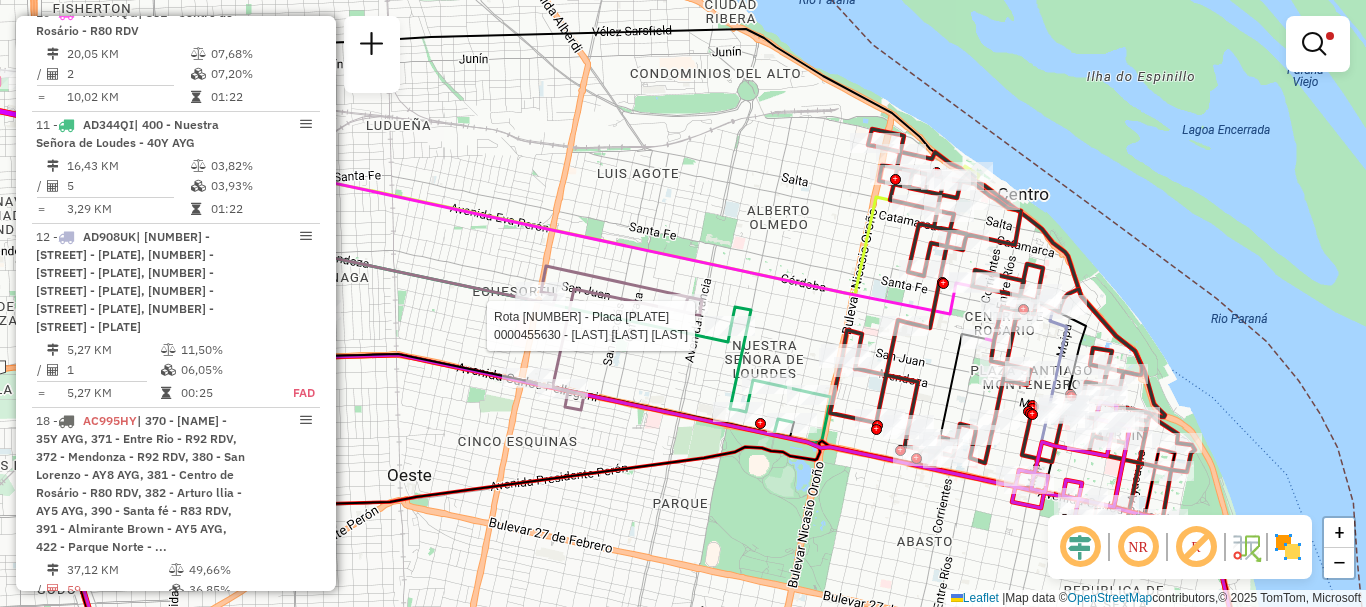 select on "**********" 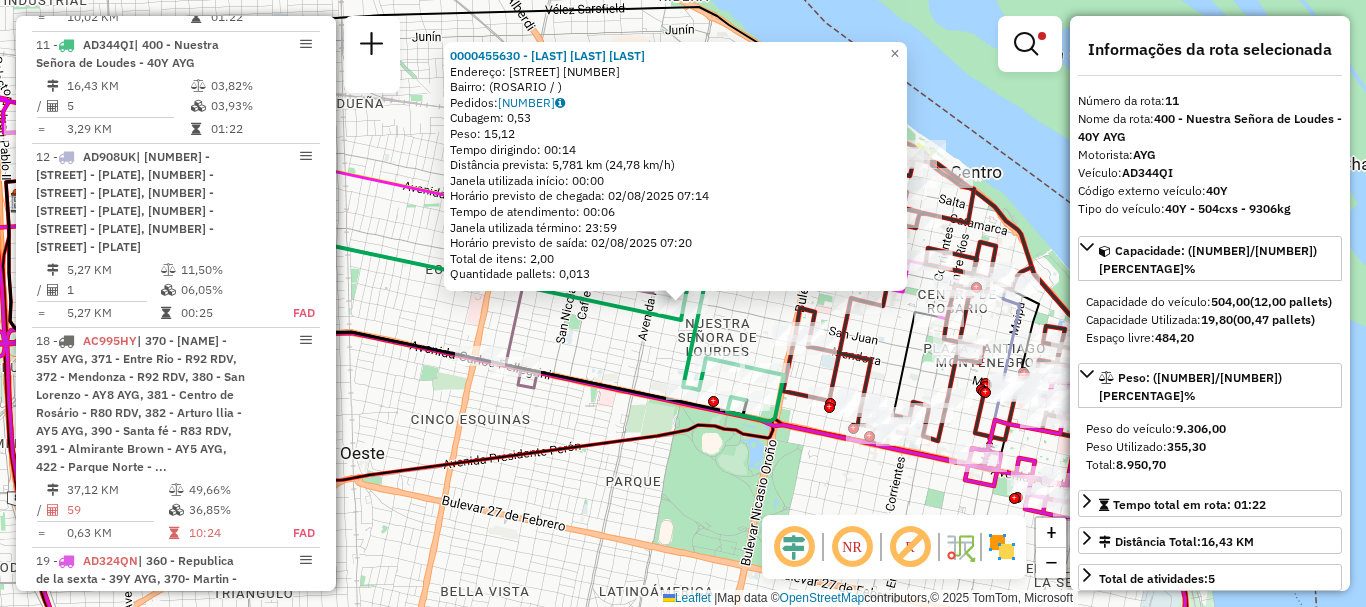 scroll, scrollTop: 1171, scrollLeft: 0, axis: vertical 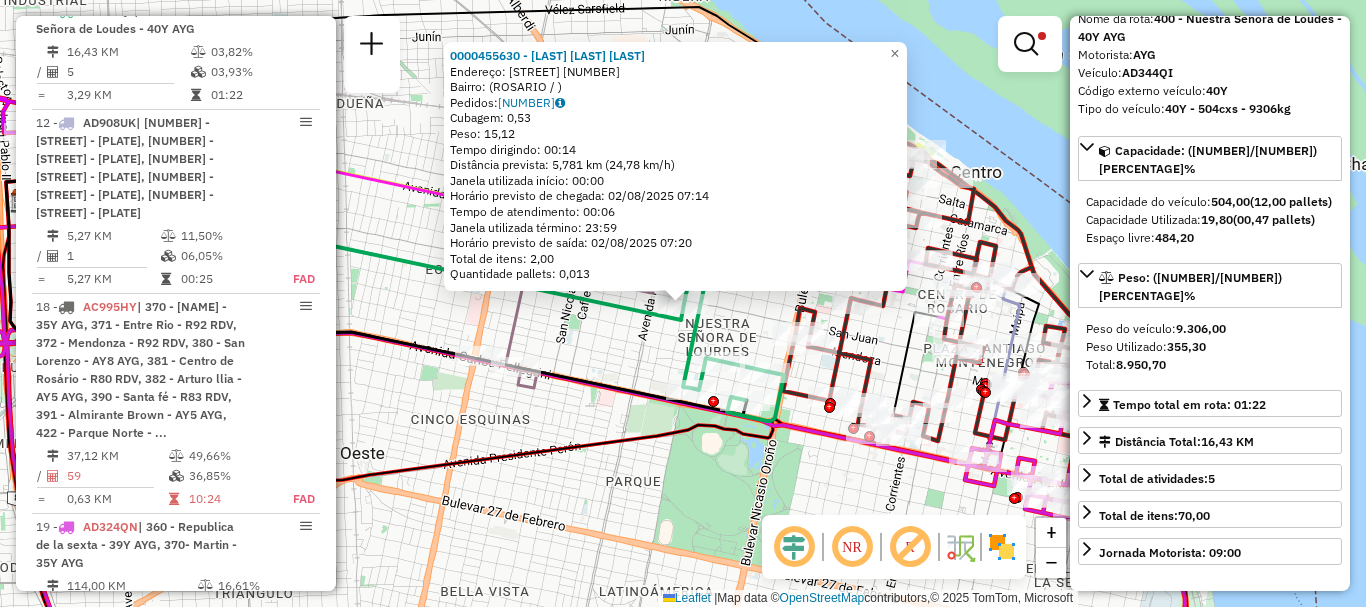 click on "[NUMBER] - [NUMBER] - [LAST] [FIRST] [LAST]  Endereço: [LAST] [NUMBER]   Bairro:  (ROSARIO / )   Pedidos:  [NUMBER]   Cubagem: [NUMBER]  Peso: [NUMBER]  Tempo dirigindo: [TIME]   Distância prevista: [NUMBER] km ([NUMBER] km/h)   Janela utilizada início: [TIME]   Horário previsto de chegada: [DATE] [TIME]   Tempo de atendimento: [TIME]   Janela utilizada término: [TIME]   Horário previsto de saída: [DATE] [TIME]   Total de itens: [NUMBER],00   Quantidade pallets: [NUMBER]  × Limpar filtros Janela de atendimento Grade de atendimento Capacidade Transportadoras Veículos Cliente Pedidos  Rotas Selecione os dias de semana para filtrar as janelas de atendimento  Seg   Ter   Qua   Qui   Sex   Sáb   Dom  Informe o período da janela de atendimento: De: Até:  Filtrar exatamente a janela do cliente  Considerar janela de atendimento padrão  Selecione os dias de semana para filtrar as grades de atendimento  Seg   Ter   Qua   Qui   Sex   Sáb   Dom   Considerar clientes sem dia de atendimento cadastrado  Peso mínimo:   Peso máximo:   De:  +" 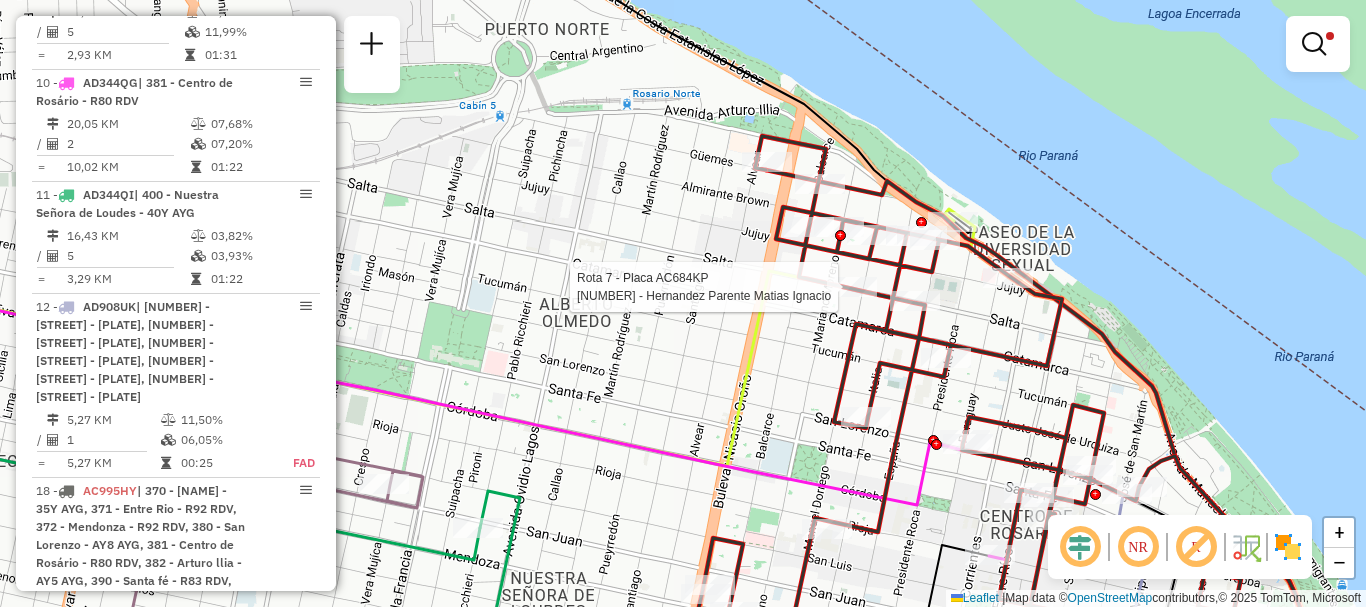 select on "**********" 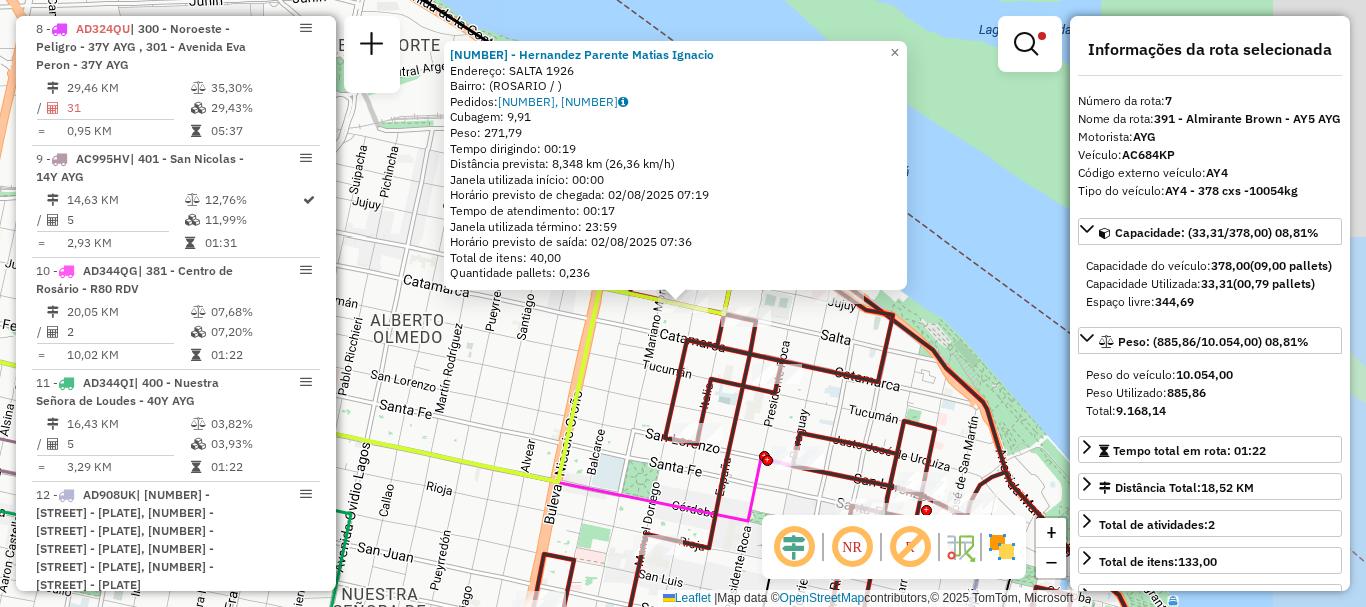 scroll, scrollTop: 705, scrollLeft: 0, axis: vertical 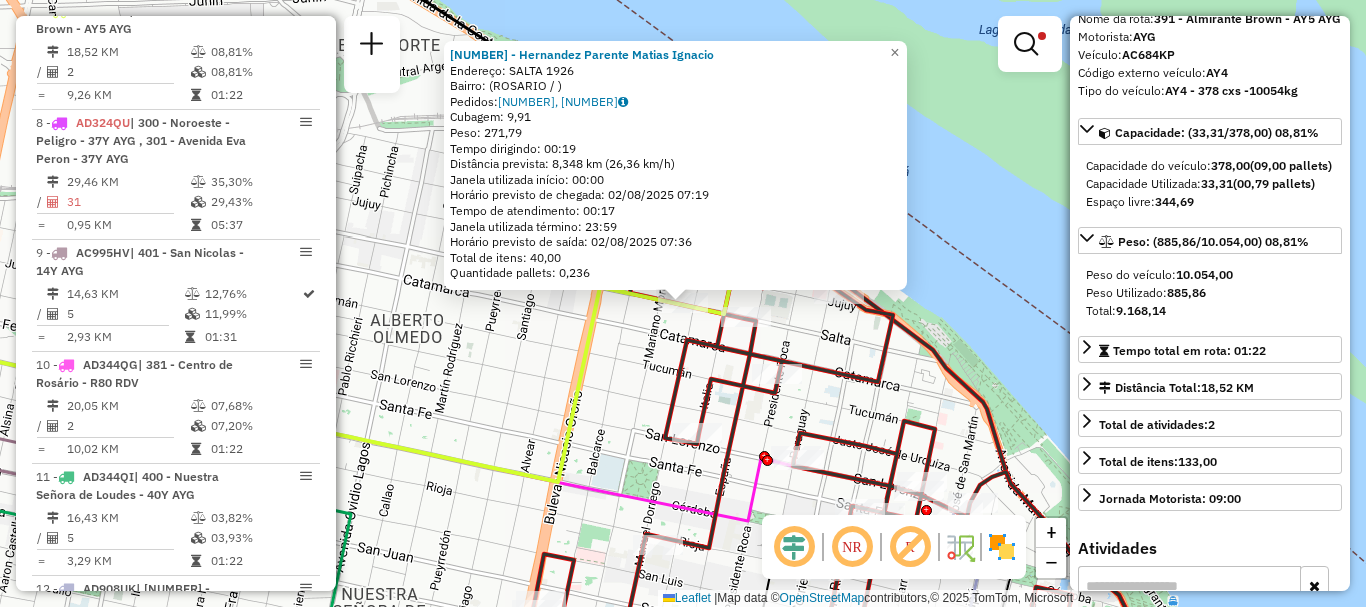 click on "0000466102 - Hernandez Parente Matias Ignacio  Endereço: SALTA 1926   Bairro:  (ROSARIO / )   Pedidos:  008635025, 008635026   Cubagem: 9,91  Peso: 271,79  Tempo dirigindo: 00:19   Distância prevista: 8,348 km (26,36 km/h)   Janela utilizada início: 00:00   Horário previsto de chegada: 02/08/2025 07:19   Tempo de atendimento: 00:17   Janela utilizada término: 23:59   Horário previsto de saída: 02/08/2025 07:36   Total de itens: 40,00   Quantidade pallets: 0,236  × Limpar filtros Janela de atendimento Grade de atendimento Capacidade Transportadoras Veículos Cliente Pedidos  Rotas Selecione os dias de semana para filtrar as janelas de atendimento  Seg   Ter   Qua   Qui   Sex   Sáb   Dom  Informe o período da janela de atendimento: De: Até:  Filtrar exatamente a janela do cliente  Considerar janela de atendimento padrão  Selecione os dias de semana para filtrar as grades de atendimento  Seg   Ter   Qua   Qui   Sex   Sáb   Dom   Considerar clientes sem dia de atendimento cadastrado  Peso mínimo:  +" 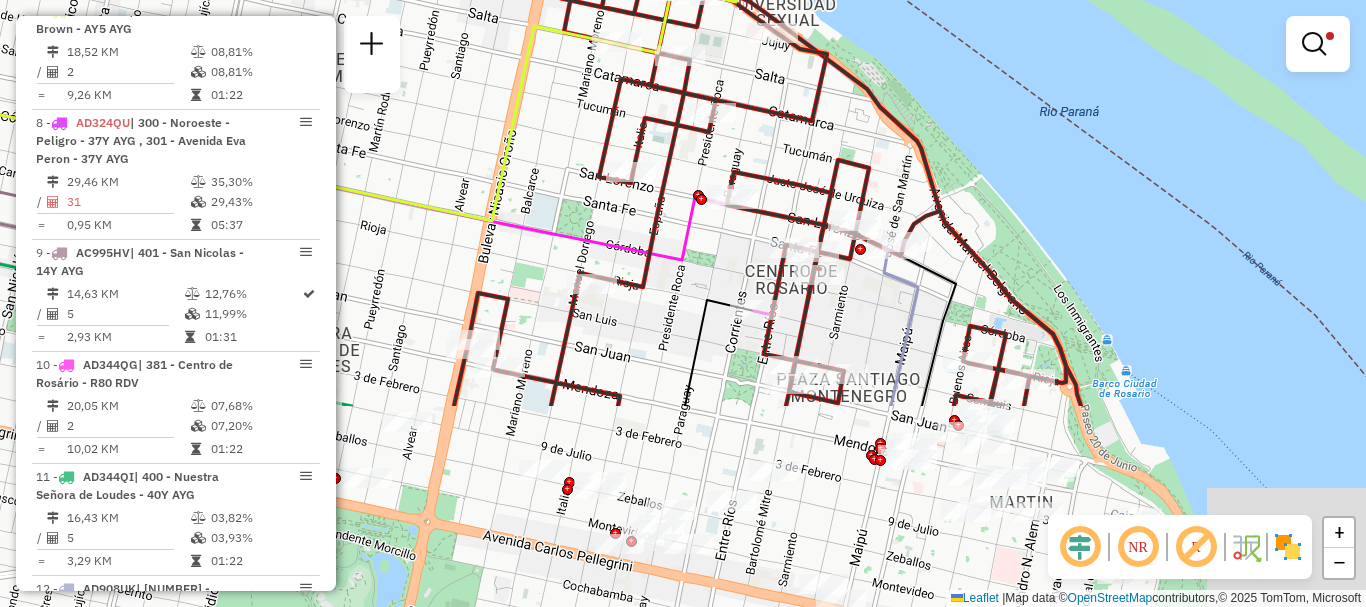 drag, startPoint x: 788, startPoint y: 424, endPoint x: 722, endPoint y: 163, distance: 269.2155 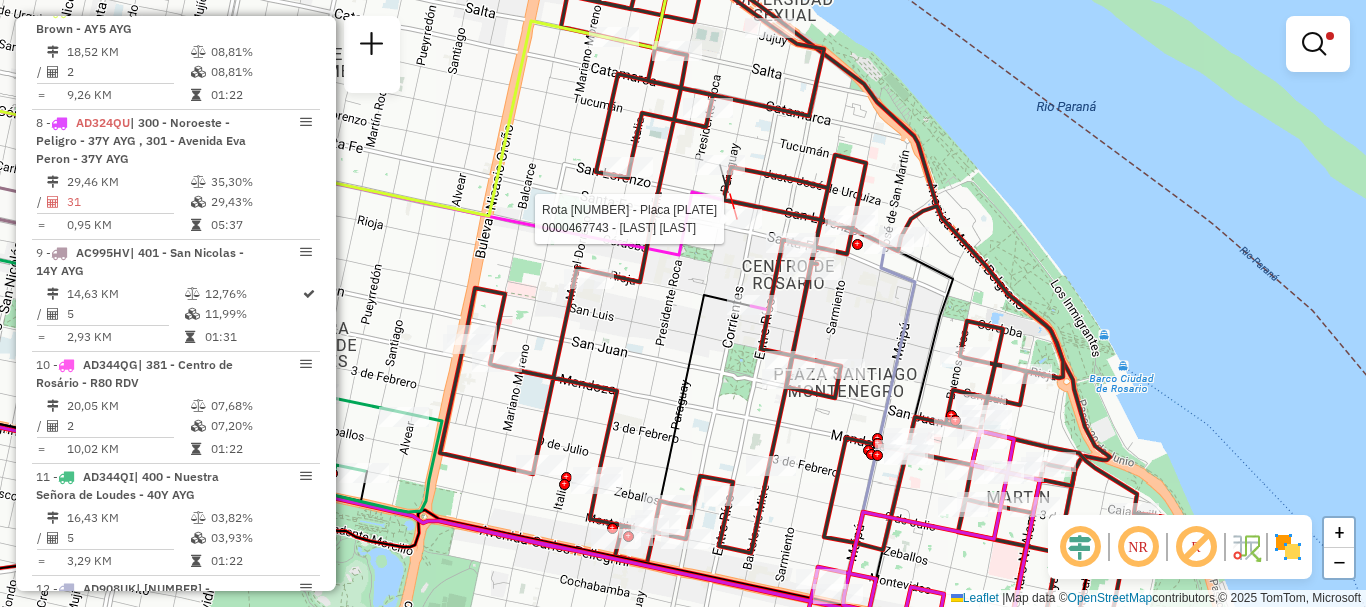 click 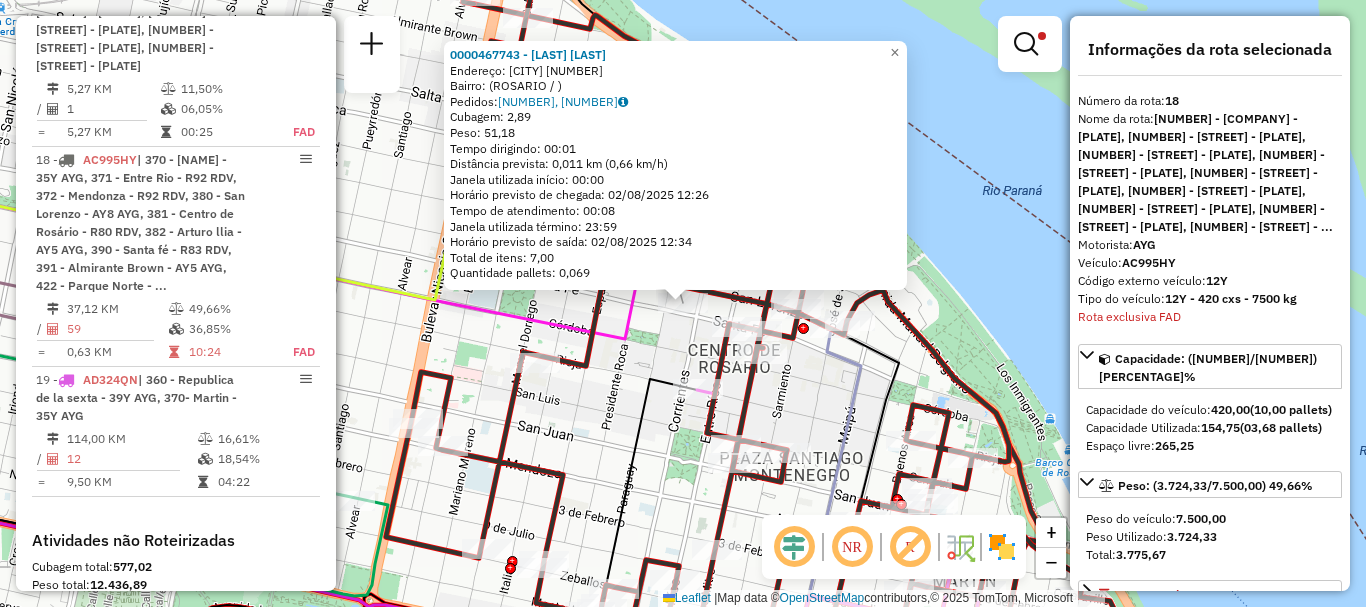 scroll, scrollTop: 1449, scrollLeft: 0, axis: vertical 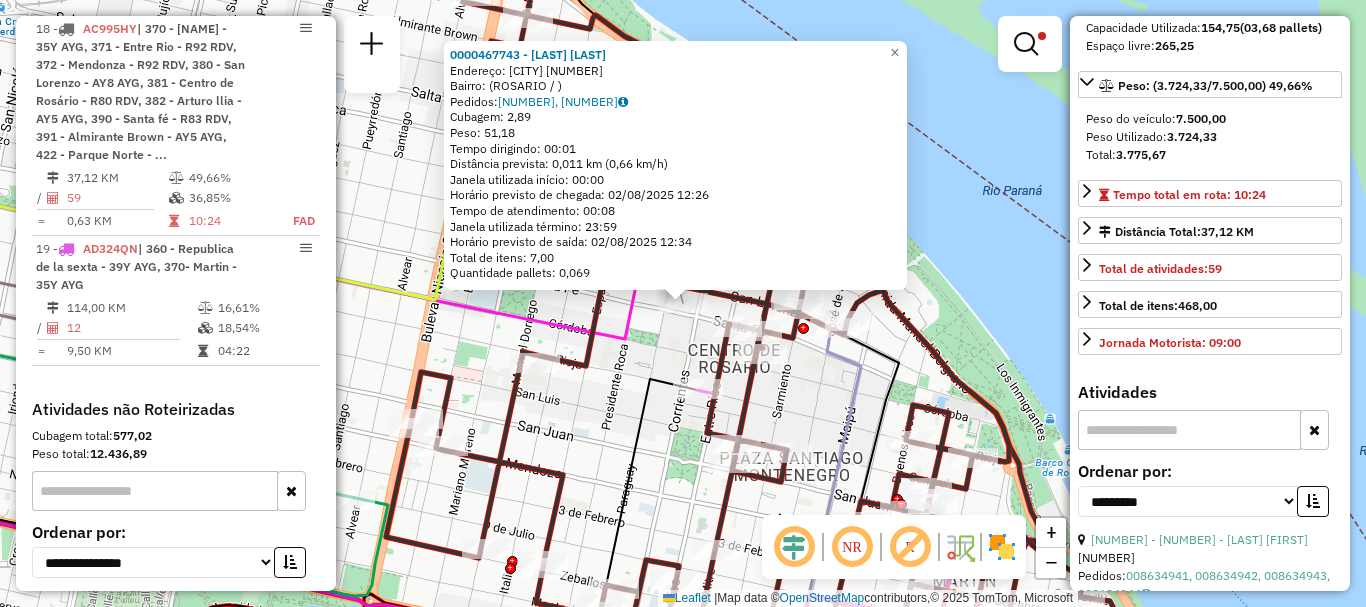 click on "0000467743 - AGUERO AGUEDA  Endereço: SAN LORENZO 1484   Bairro:  (ROSARIO / )   Pedidos:  008635031, 008635032   Cubagem: 2,89  Peso: 51,18  Tempo dirigindo: 00:01   Distância prevista: 0,011 km (0,66 km/h)   Janela utilizada início: 00:00   Horário previsto de chegada: 02/08/2025 12:26   Tempo de atendimento: 00:08   Janela utilizada término: 23:59   Horário previsto de saída: 02/08/2025 12:34   Total de itens: 7,00   Quantidade pallets: 0,069  × Limpar filtros Janela de atendimento Grade de atendimento Capacidade Transportadoras Veículos Cliente Pedidos  Rotas Selecione os dias de semana para filtrar as janelas de atendimento  Seg   Ter   Qua   Qui   Sex   Sáb   Dom  Informe o período da janela de atendimento: De: Até:  Filtrar exatamente a janela do cliente  Considerar janela de atendimento padrão  Selecione os dias de semana para filtrar as grades de atendimento  Seg   Ter   Qua   Qui   Sex   Sáb   Dom   Considerar clientes sem dia de atendimento cadastrado  Peso mínimo:   Peso máximo:  +" 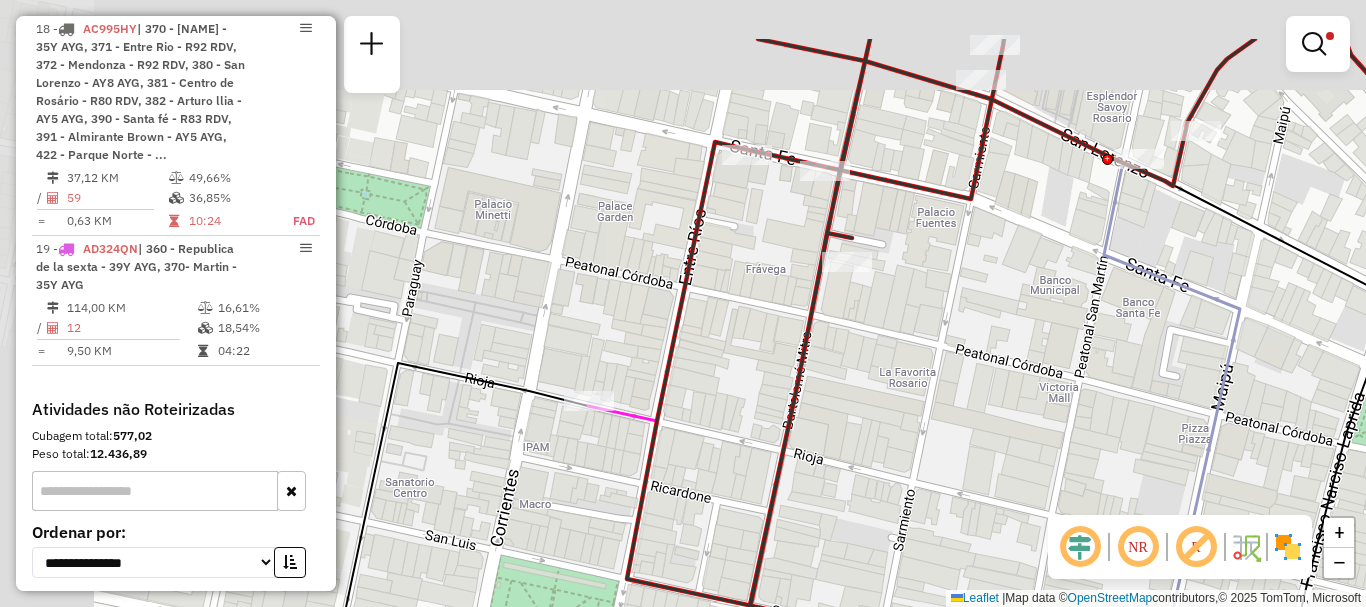 drag, startPoint x: 746, startPoint y: 317, endPoint x: 719, endPoint y: 424, distance: 110.35397 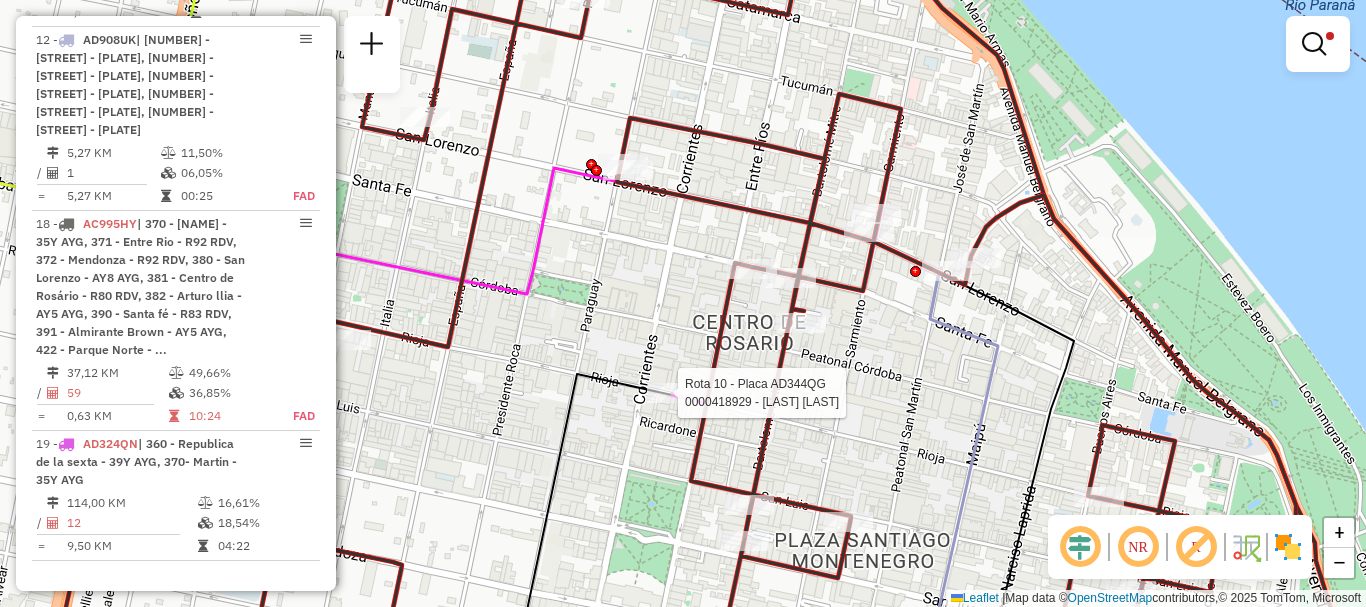 select on "**********" 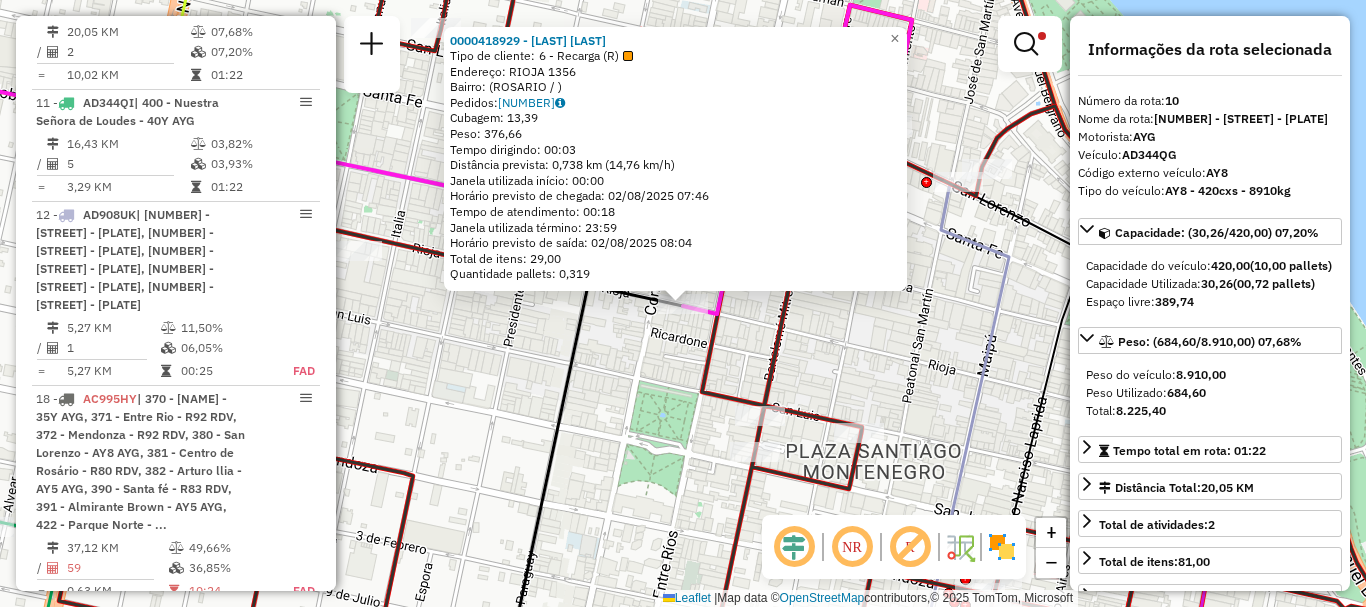 scroll, scrollTop: 1059, scrollLeft: 0, axis: vertical 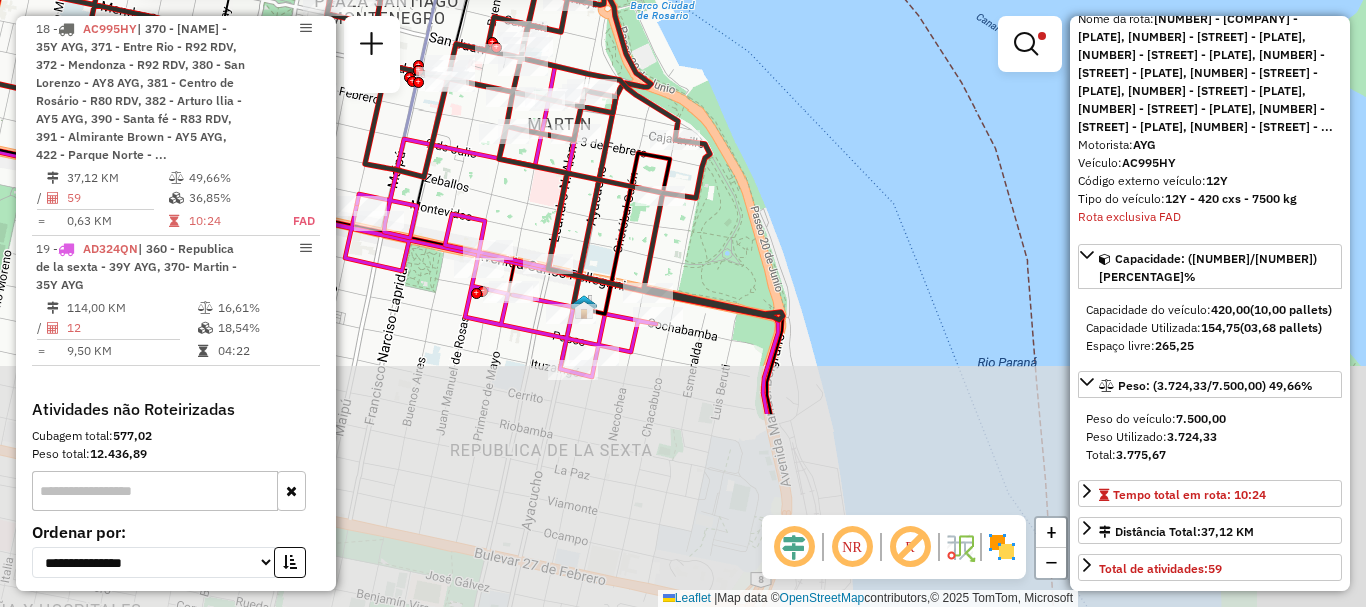drag, startPoint x: 786, startPoint y: 130, endPoint x: 793, endPoint y: 38, distance: 92.26592 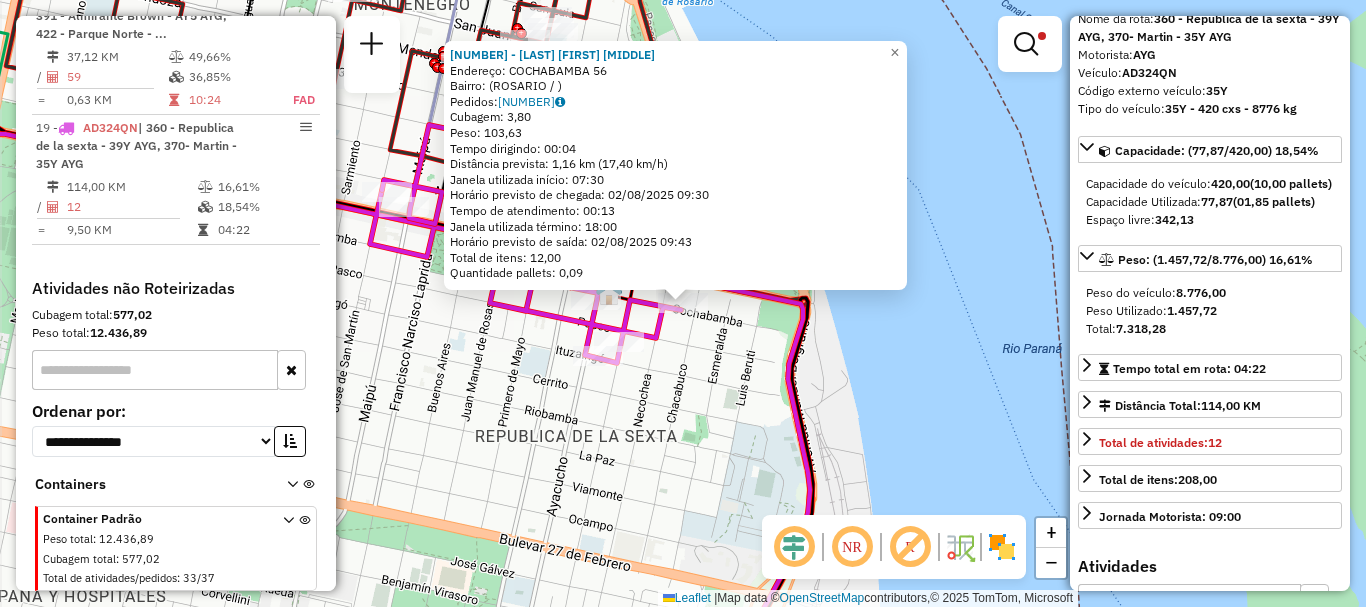 scroll, scrollTop: 1573, scrollLeft: 0, axis: vertical 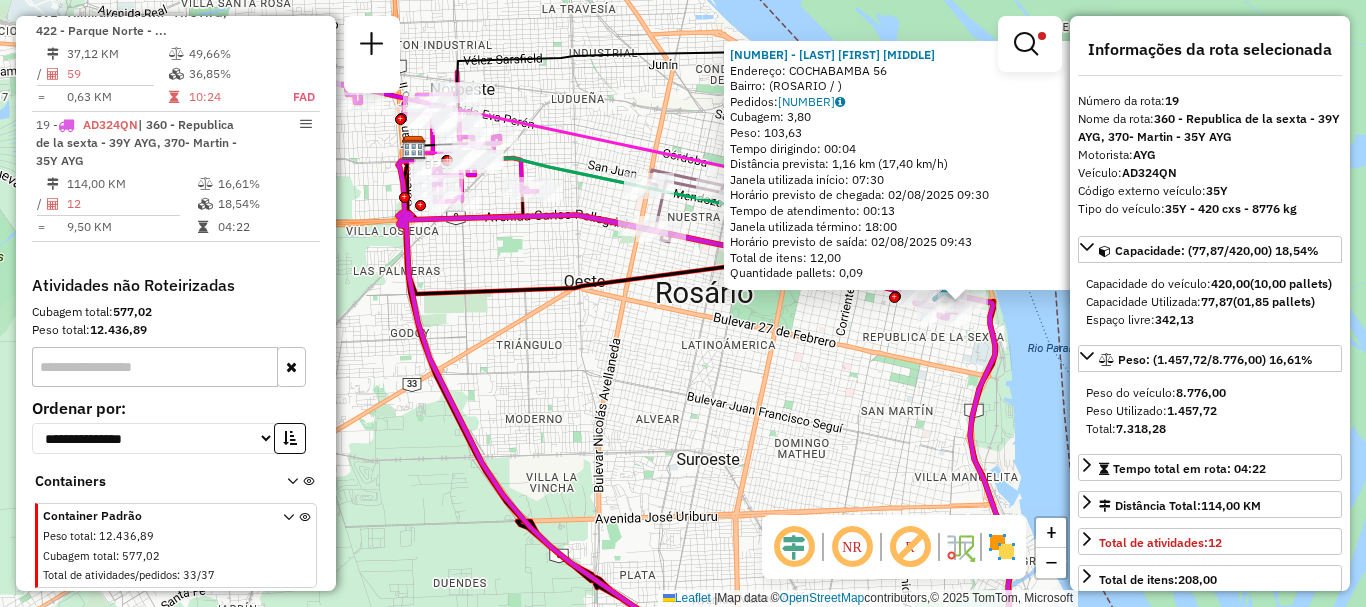 click on "0000372113 - ZARVANSKY ANALIA ANDREA  Endereço: COCHABAMBA    56   Bairro:  (ROSARIO / )   Pedidos:  008634947   Cubagem: 3,80  Peso: 103,63  Tempo dirigindo: 00:04   Distância prevista: 1,16 km (17,40 km/h)   Janela utilizada início: 07:30   Horário previsto de chegada: 02/08/2025 09:30   Tempo de atendimento: 00:13   Janela utilizada término: 18:00   Horário previsto de saída: 02/08/2025 09:43   Total de itens: 12,00   Quantidade pallets: 0,09  × Limpar filtros Janela de atendimento Grade de atendimento Capacidade Transportadoras Veículos Cliente Pedidos  Rotas Selecione os dias de semana para filtrar as janelas de atendimento  Seg   Ter   Qua   Qui   Sex   Sáb   Dom  Informe o período da janela de atendimento: De: Até:  Filtrar exatamente a janela do cliente  Considerar janela de atendimento padrão  Selecione os dias de semana para filtrar as grades de atendimento  Seg   Ter   Qua   Qui   Sex   Sáb   Dom   Considerar clientes sem dia de atendimento cadastrado  Peso mínimo:   Peso máximo:  +" 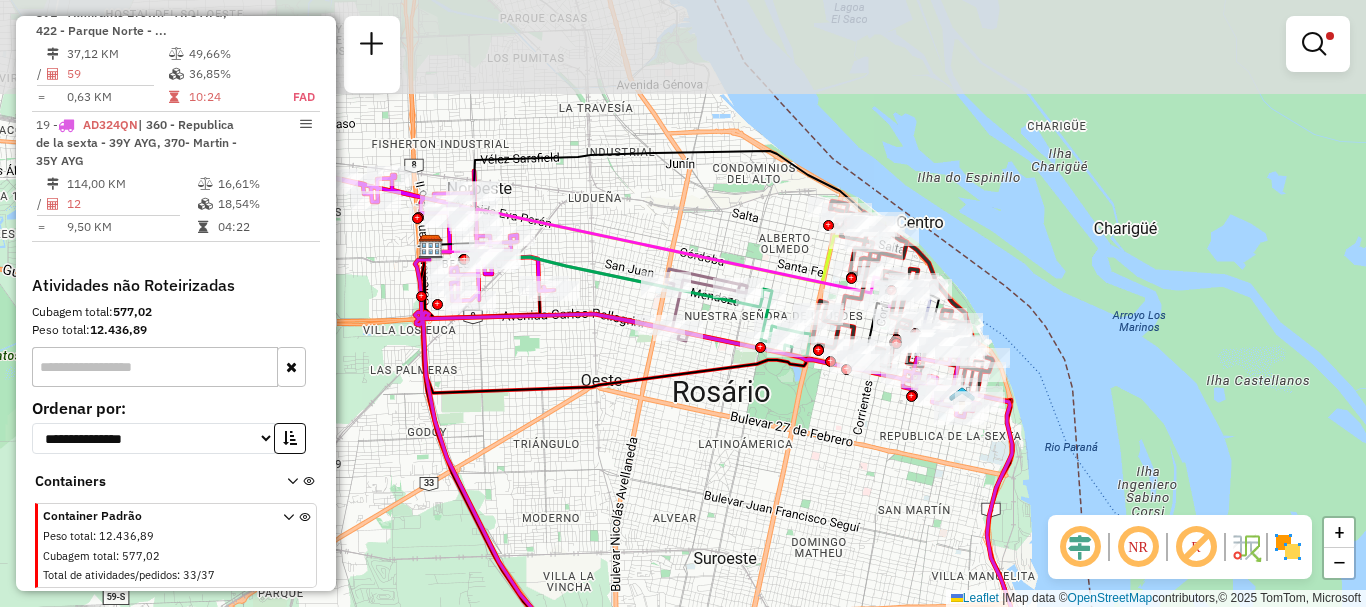 drag, startPoint x: 1019, startPoint y: 352, endPoint x: 1045, endPoint y: 455, distance: 106.23088 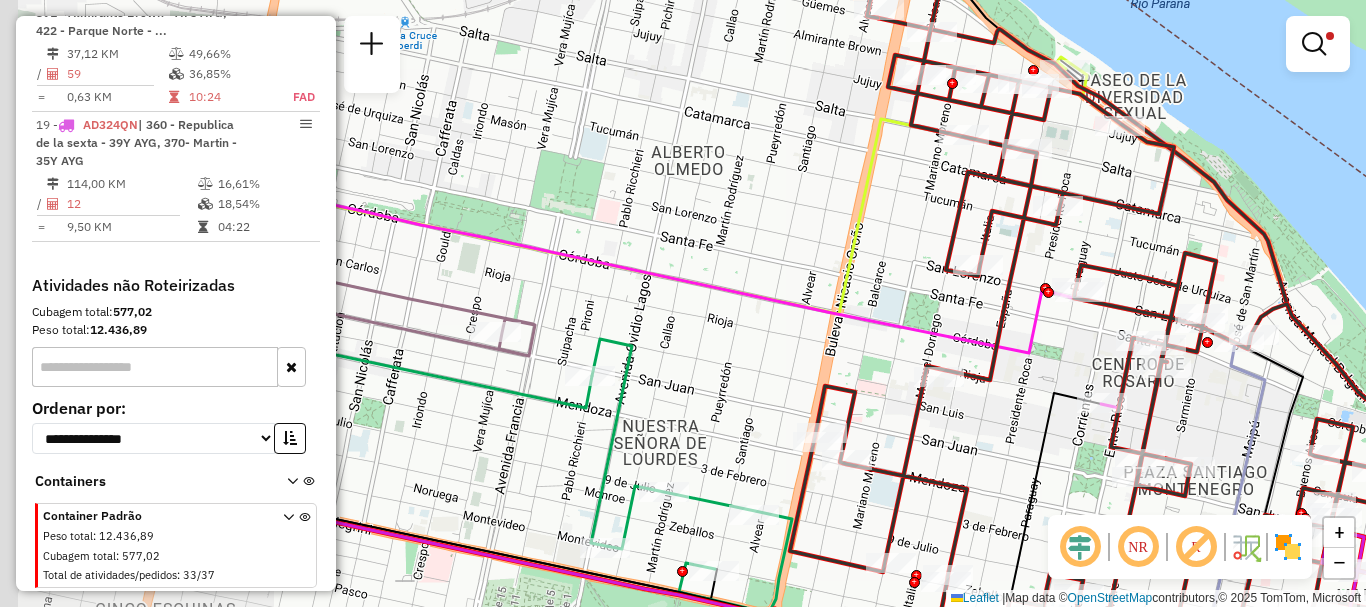 drag, startPoint x: 830, startPoint y: 416, endPoint x: 1101, endPoint y: 342, distance: 280.9217 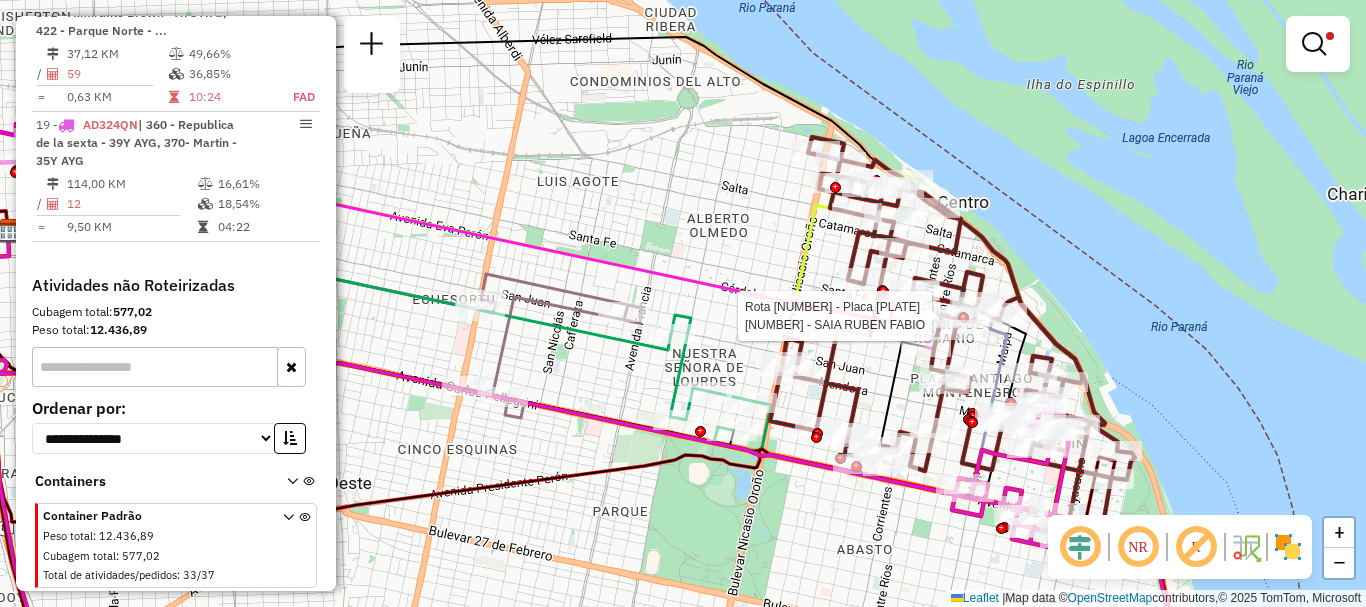 drag, startPoint x: 624, startPoint y: 406, endPoint x: 613, endPoint y: 346, distance: 61 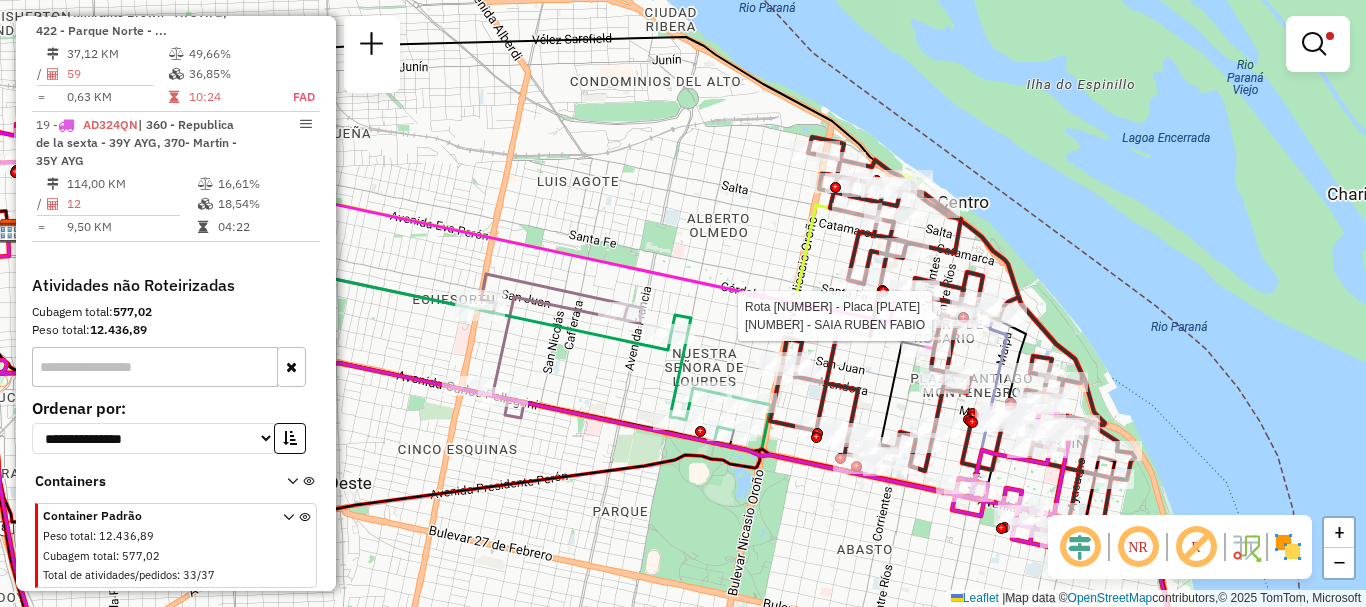 click on "Rota 18 - Placa AC995HY  0000189290 - SAIA RUBEN FABIO Limpar filtros Janela de atendimento Grade de atendimento Capacidade Transportadoras Veículos Cliente Pedidos  Rotas Selecione os dias de semana para filtrar as janelas de atendimento  Seg   Ter   Qua   Qui   Sex   Sáb   Dom  Informe o período da janela de atendimento: De: Até:  Filtrar exatamente a janela do cliente  Considerar janela de atendimento padrão  Selecione os dias de semana para filtrar as grades de atendimento  Seg   Ter   Qua   Qui   Sex   Sáb   Dom   Considerar clientes sem dia de atendimento cadastrado  Clientes fora do dia de atendimento selecionado Filtrar as atividades entre os valores definidos abaixo:  Peso mínimo:   Peso máximo:   Cubagem mínima:   Cubagem máxima:   De:   Até:  Filtrar as atividades entre o tempo de atendimento definido abaixo:  De:   Até:   Considerar capacidade total dos clientes não roteirizados Transportadora: AYG Tipo de veículo: Selecione um ou mais itens Veículo: Selecione um ou mais itens Nome:" 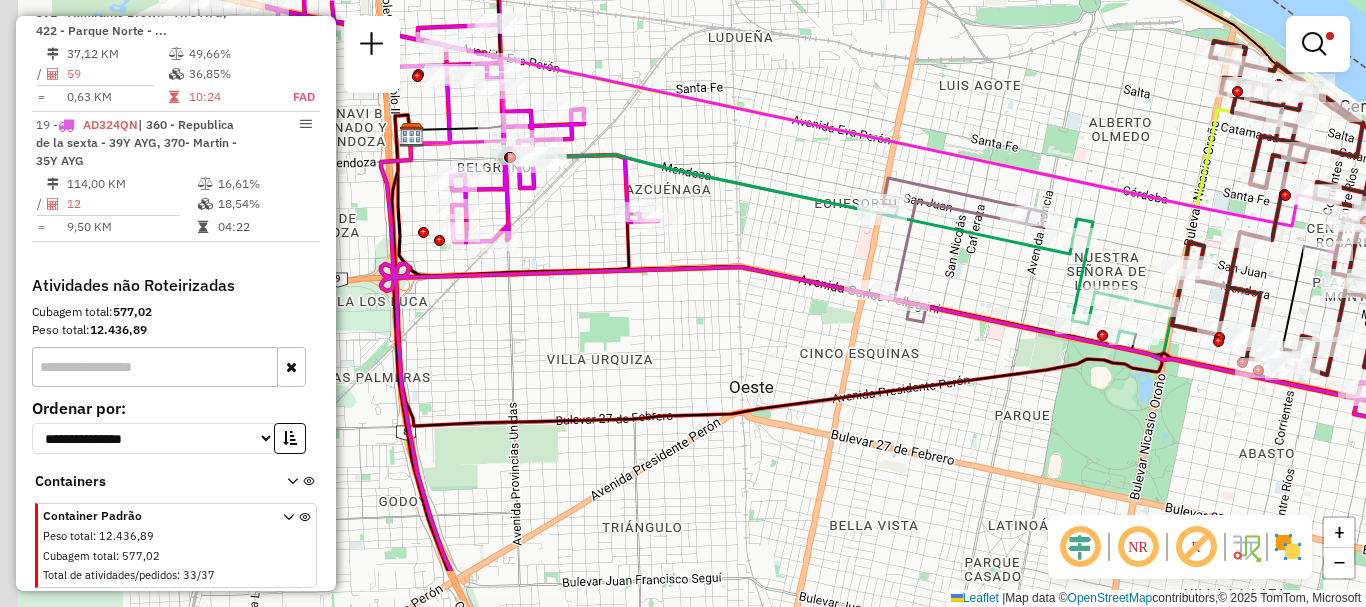 drag, startPoint x: 866, startPoint y: 234, endPoint x: 1188, endPoint y: 256, distance: 322.75067 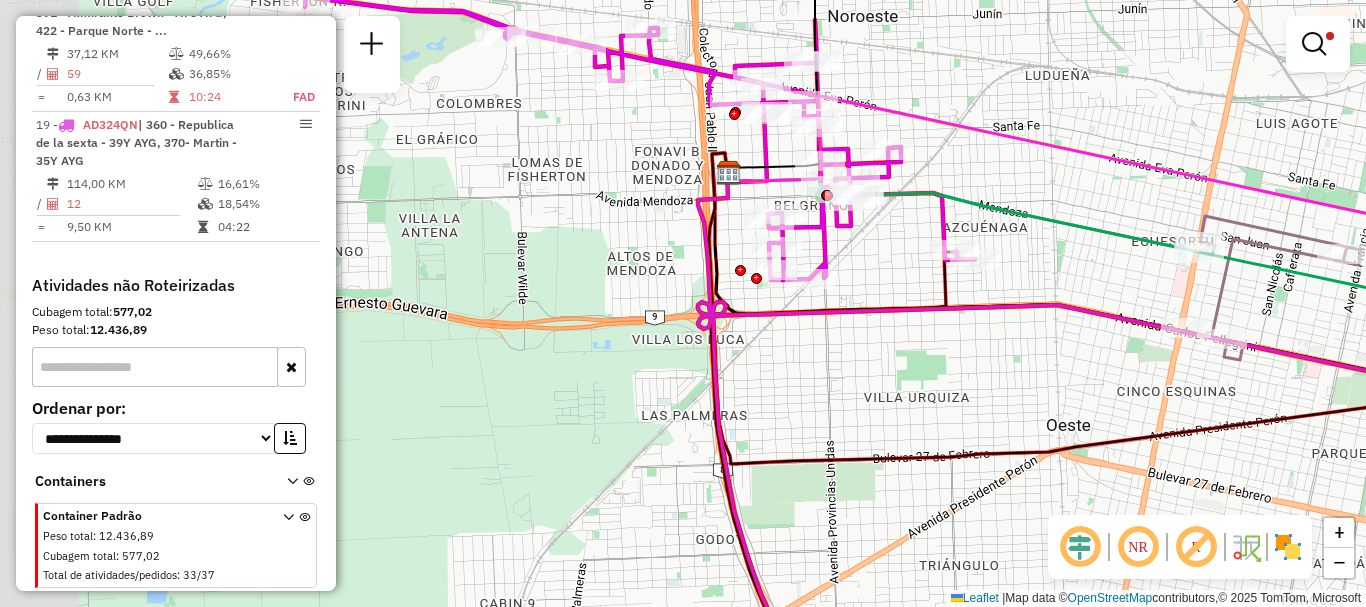 drag, startPoint x: 784, startPoint y: 339, endPoint x: 1035, endPoint y: 371, distance: 253.03162 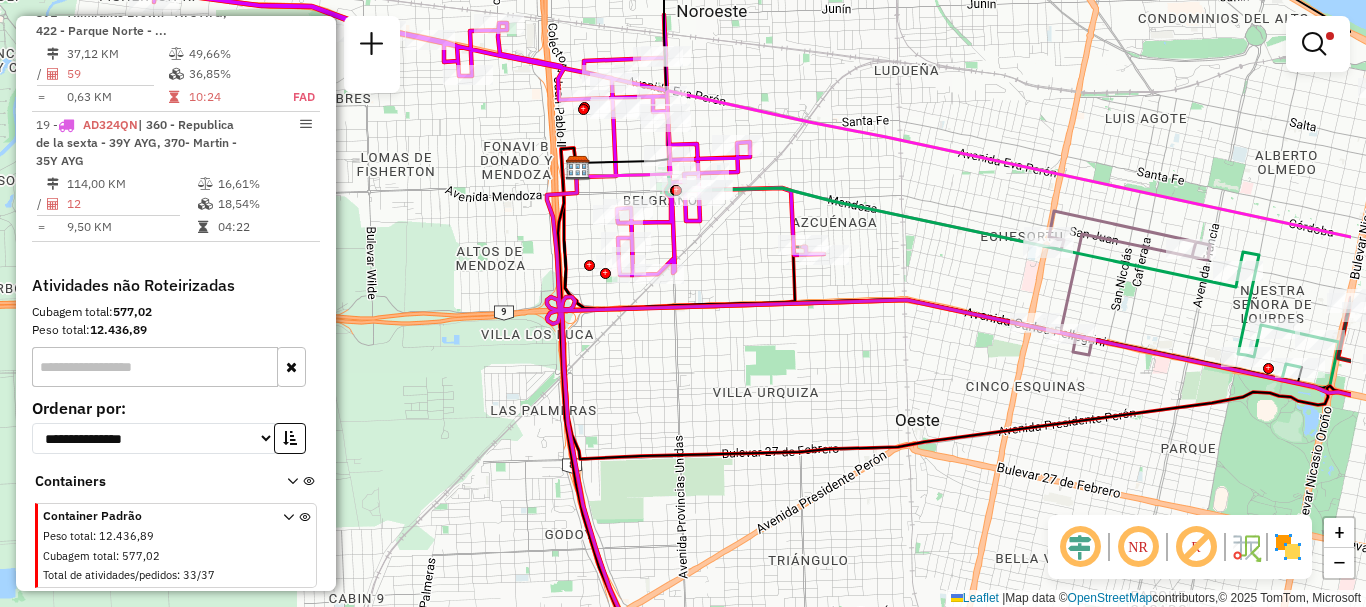 drag, startPoint x: 725, startPoint y: 364, endPoint x: 479, endPoint y: 336, distance: 247.58836 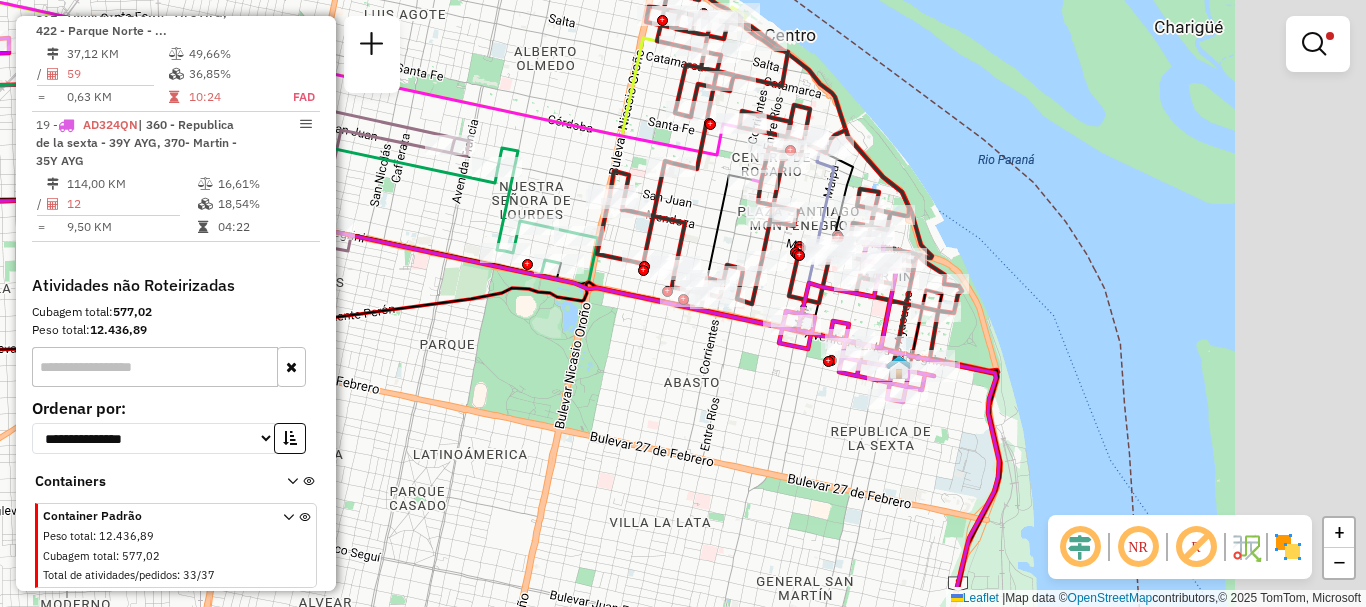 drag, startPoint x: 917, startPoint y: 426, endPoint x: 433, endPoint y: 351, distance: 489.7765 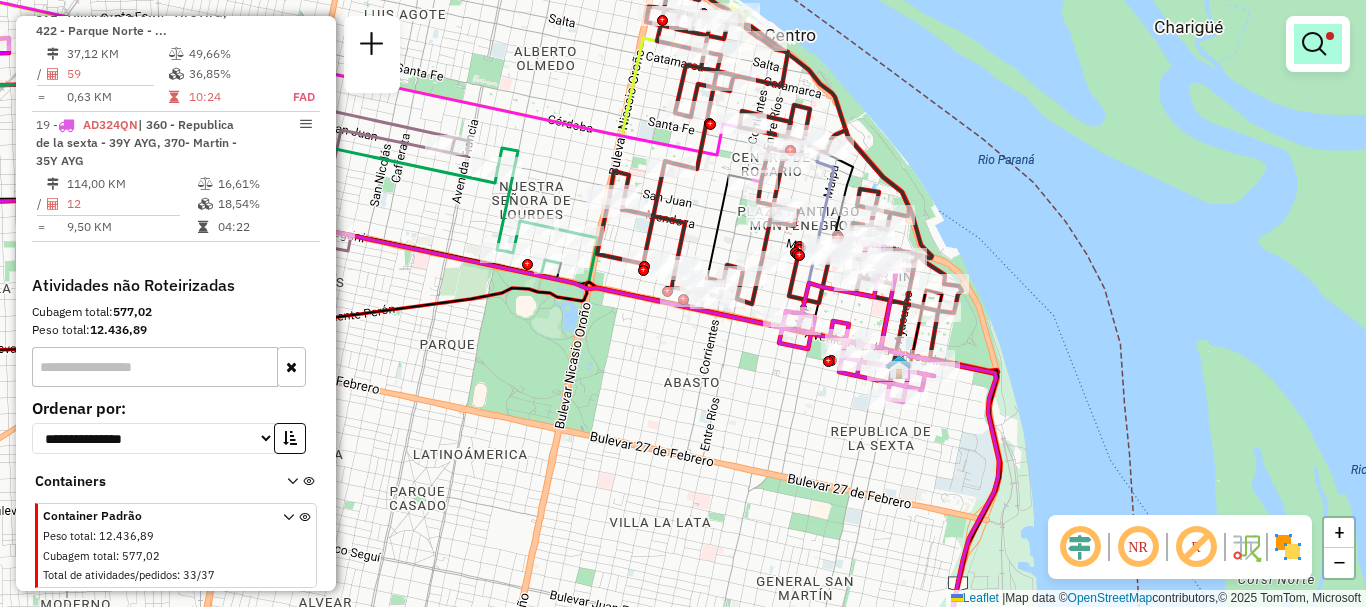 click at bounding box center (1314, 44) 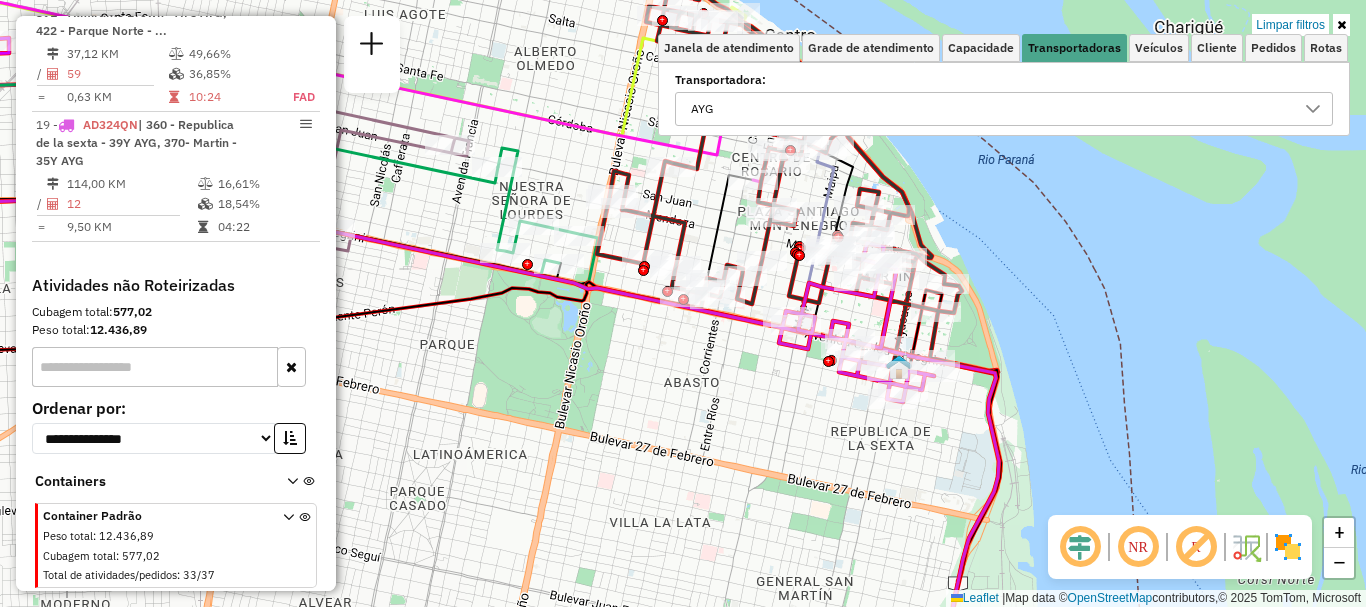 click at bounding box center (1313, 109) 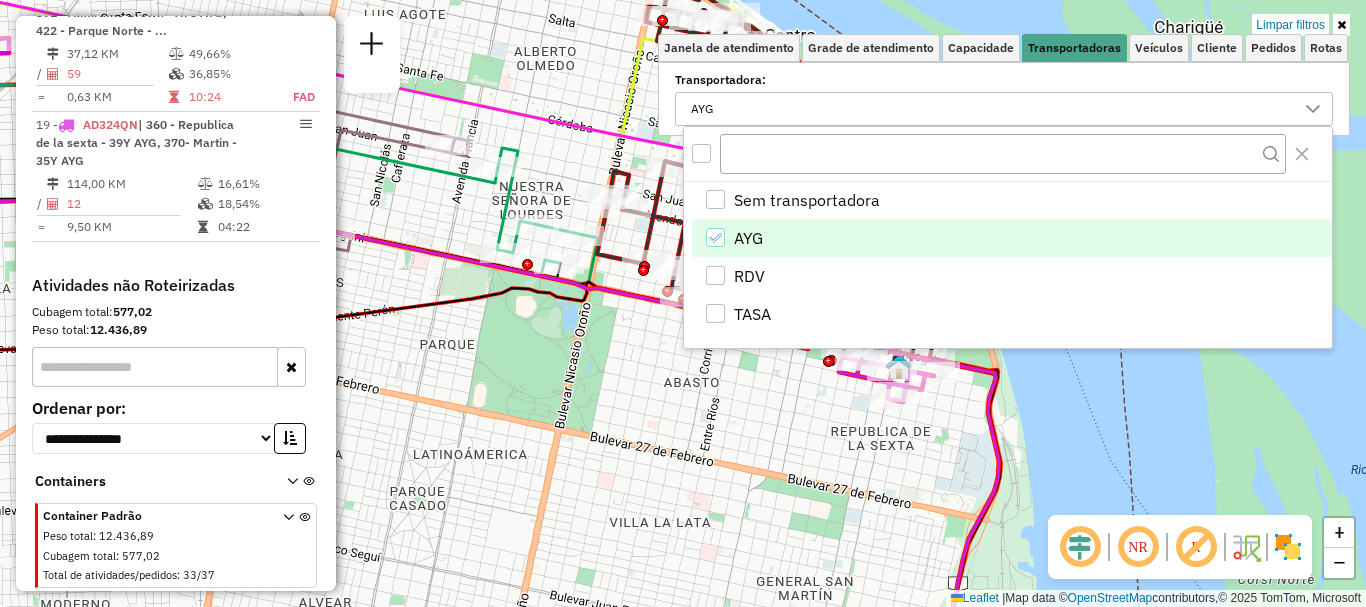 click 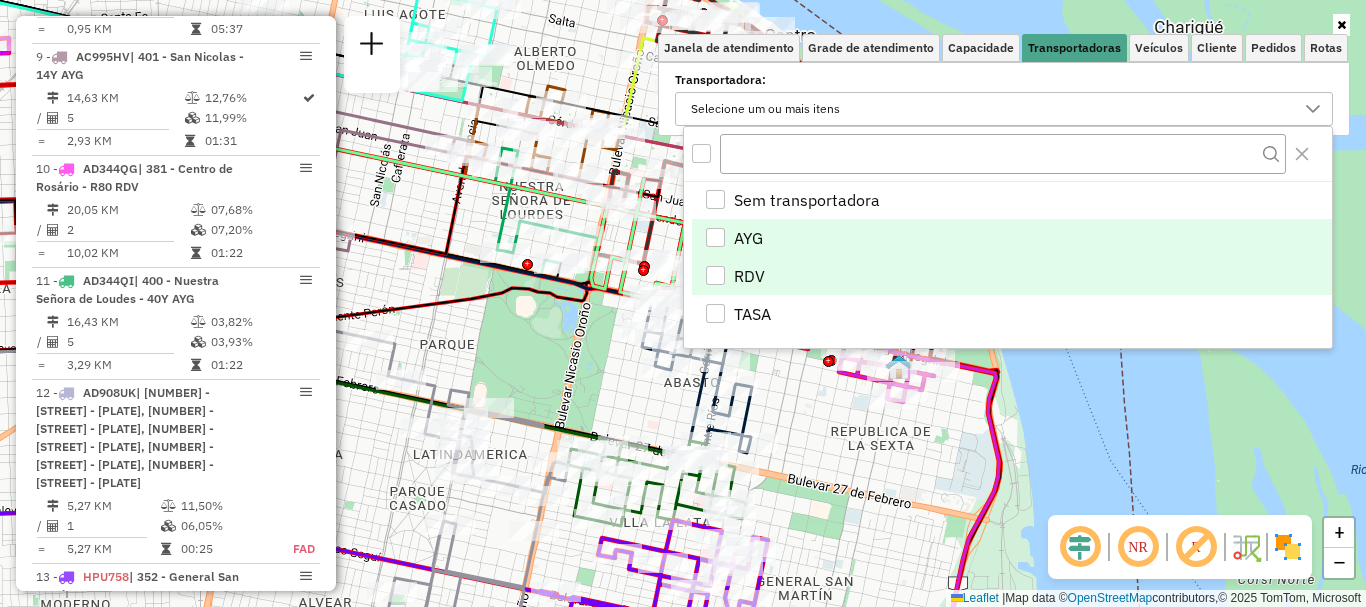 click at bounding box center (715, 275) 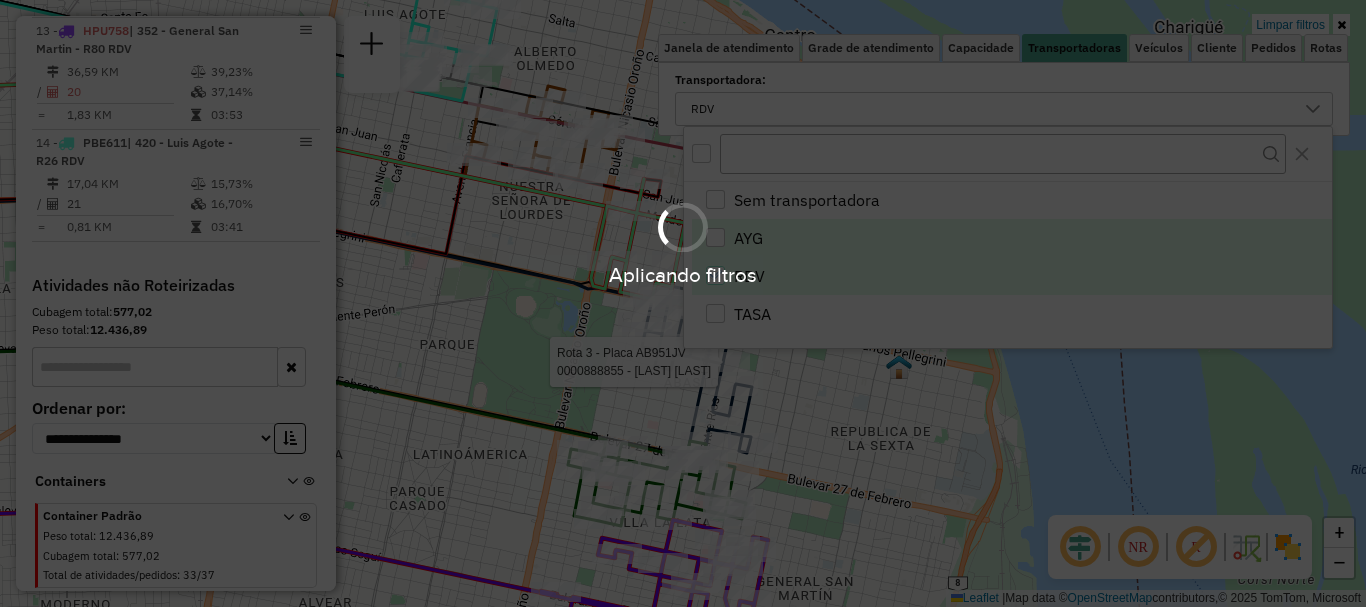 scroll, scrollTop: 1375, scrollLeft: 0, axis: vertical 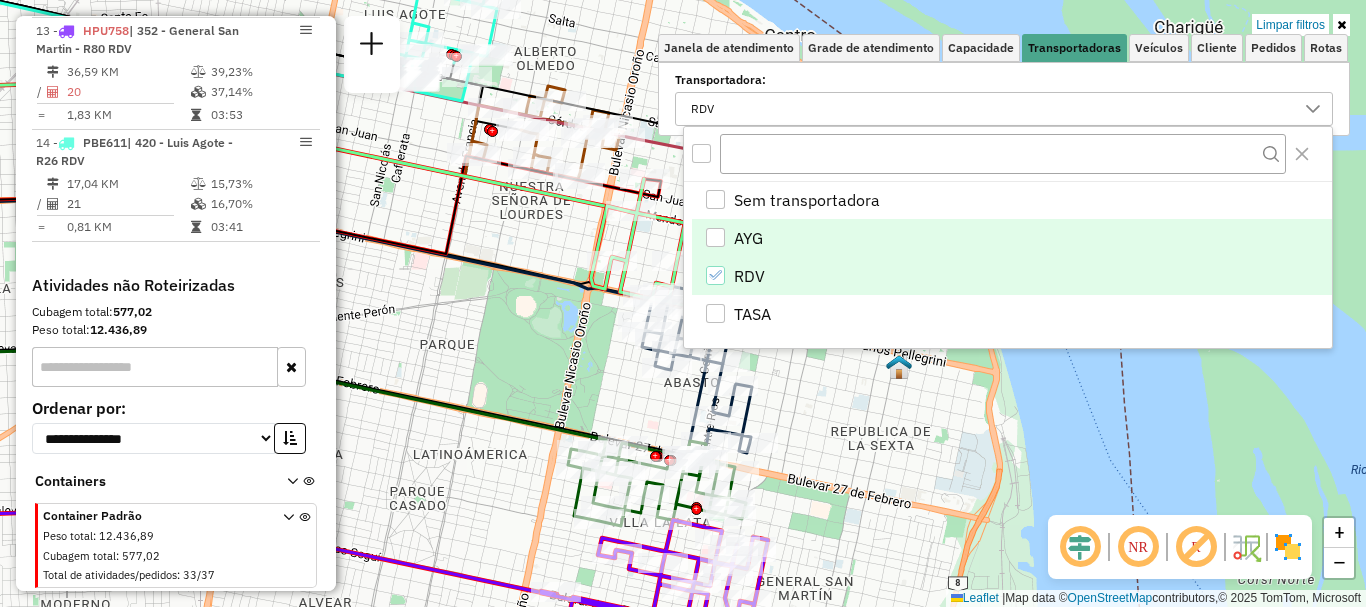 click on "Limpar filtros Janela de atendimento Grade de atendimento Capacidade Transportadoras Veículos Cliente Pedidos  Rotas Selecione os dias de semana para filtrar as janelas de atendimento  Seg   Ter   Qua   Qui   Sex   Sáb   Dom  Informe o período da janela de atendimento: De: Até:  Filtrar exatamente a janela do cliente  Considerar janela de atendimento padrão  Selecione os dias de semana para filtrar as grades de atendimento  Seg   Ter   Qua   Qui   Sex   Sáb   Dom   Considerar clientes sem dia de atendimento cadastrado  Clientes fora do dia de atendimento selecionado Filtrar as atividades entre os valores definidos abaixo:  Peso mínimo:   Peso máximo:   Cubagem mínima:   Cubagem máxima:   De:   Até:  Filtrar as atividades entre o tempo de atendimento definido abaixo:  De:   Até:   Considerar capacidade total dos clientes não roteirizados Transportadora: RDV Tipo de veículo: Selecione um ou mais itens Veículo: Selecione um ou mais itens Motorista: Selecione um ou mais itens Nome: Tipo de cliente:" 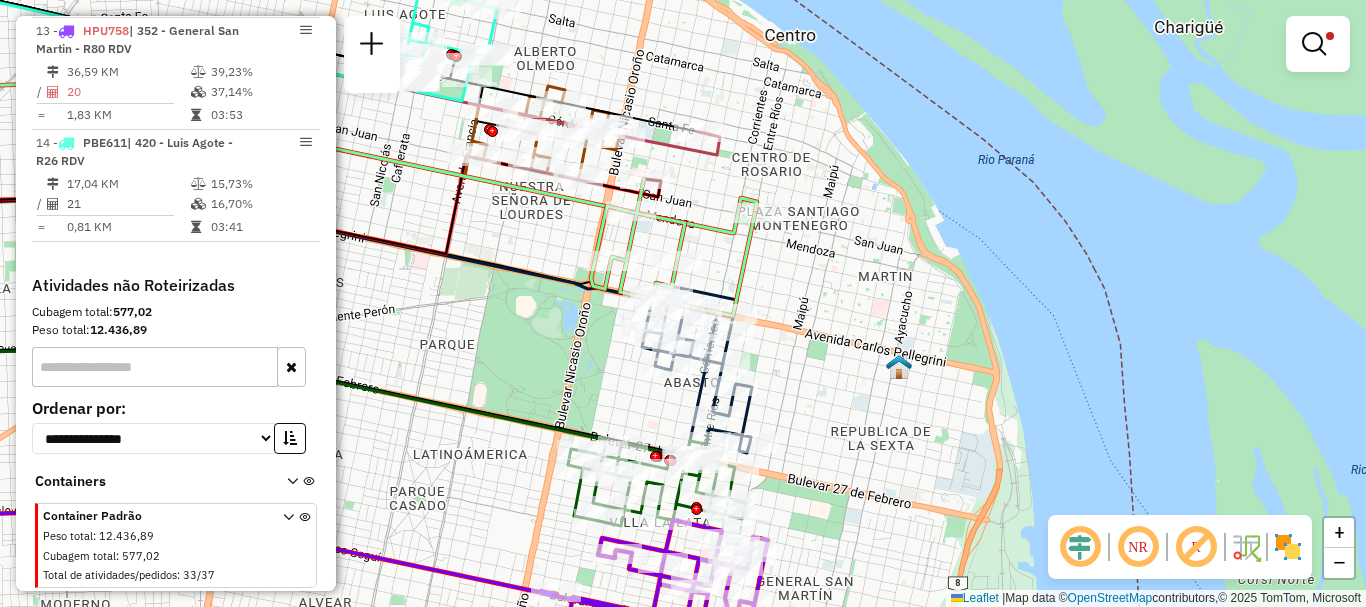 click at bounding box center (1314, 44) 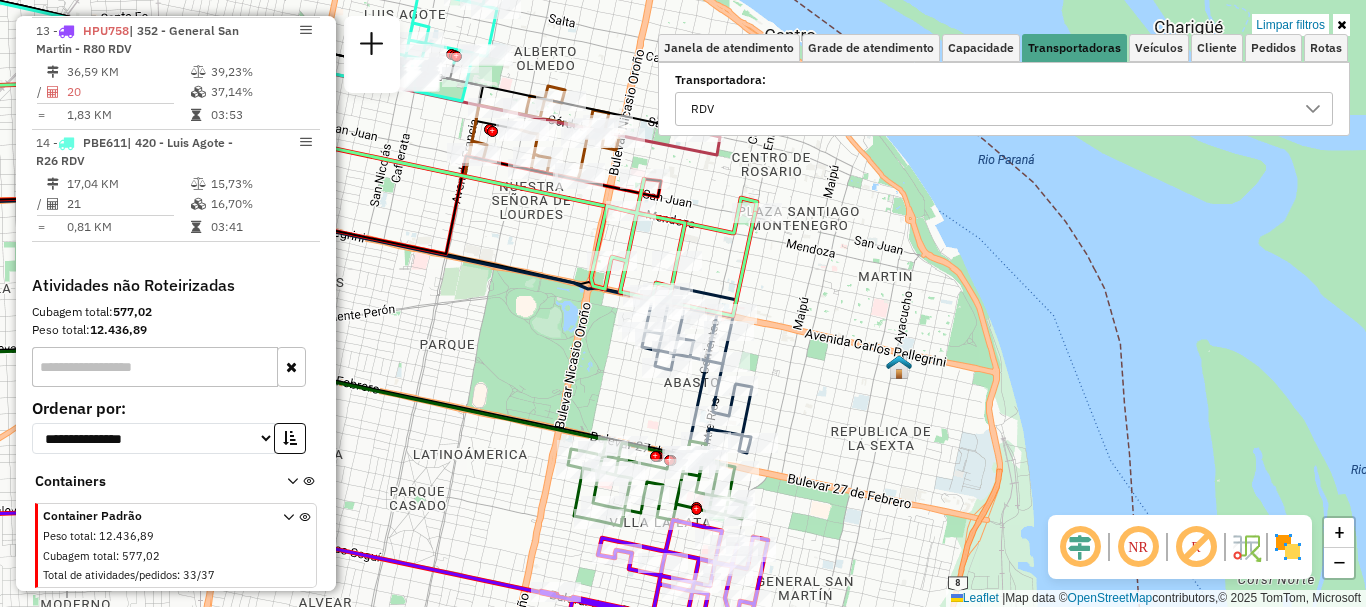 click 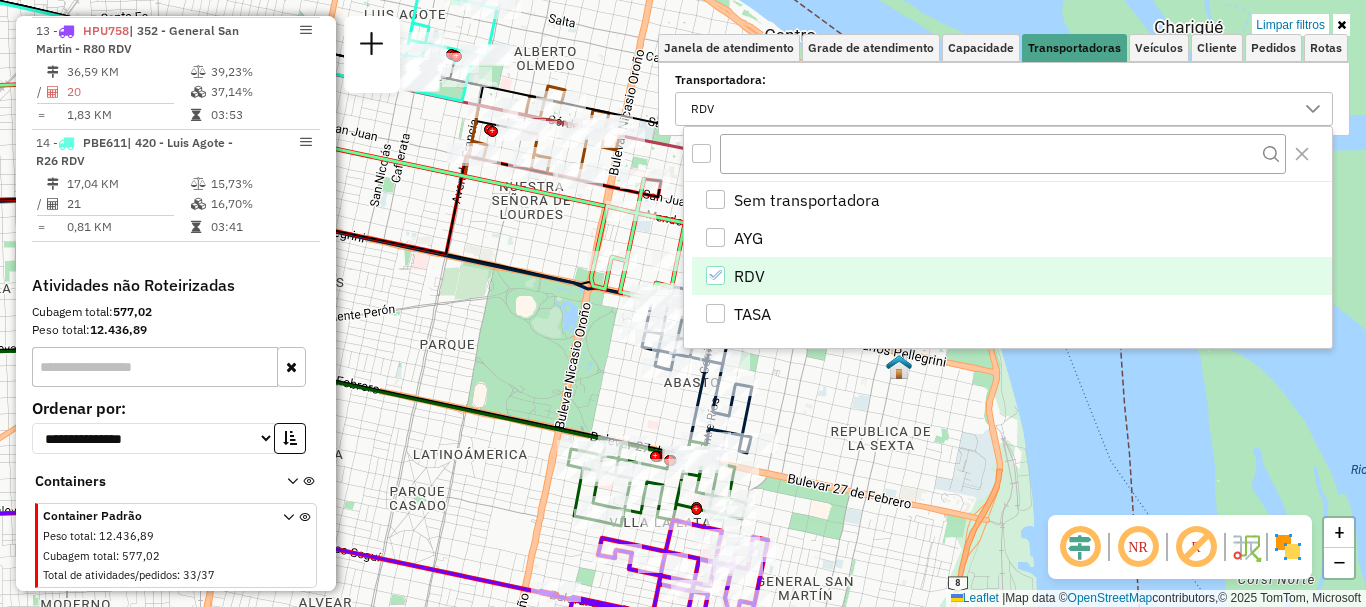 click at bounding box center (715, 275) 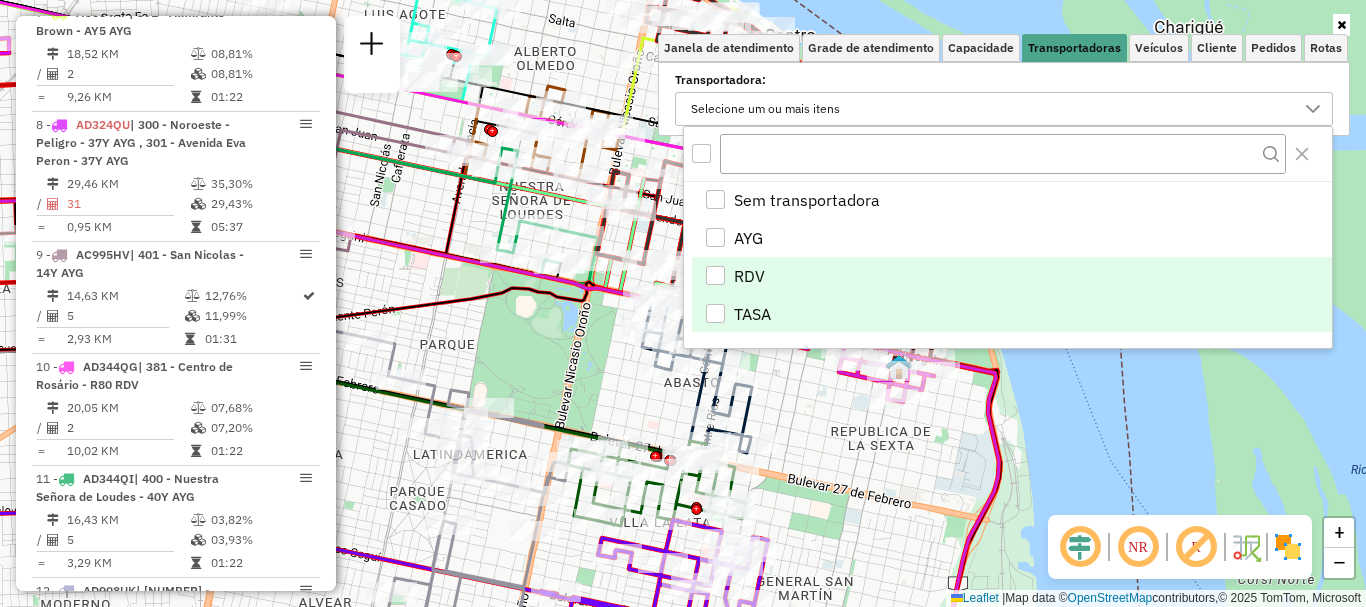 click at bounding box center [715, 313] 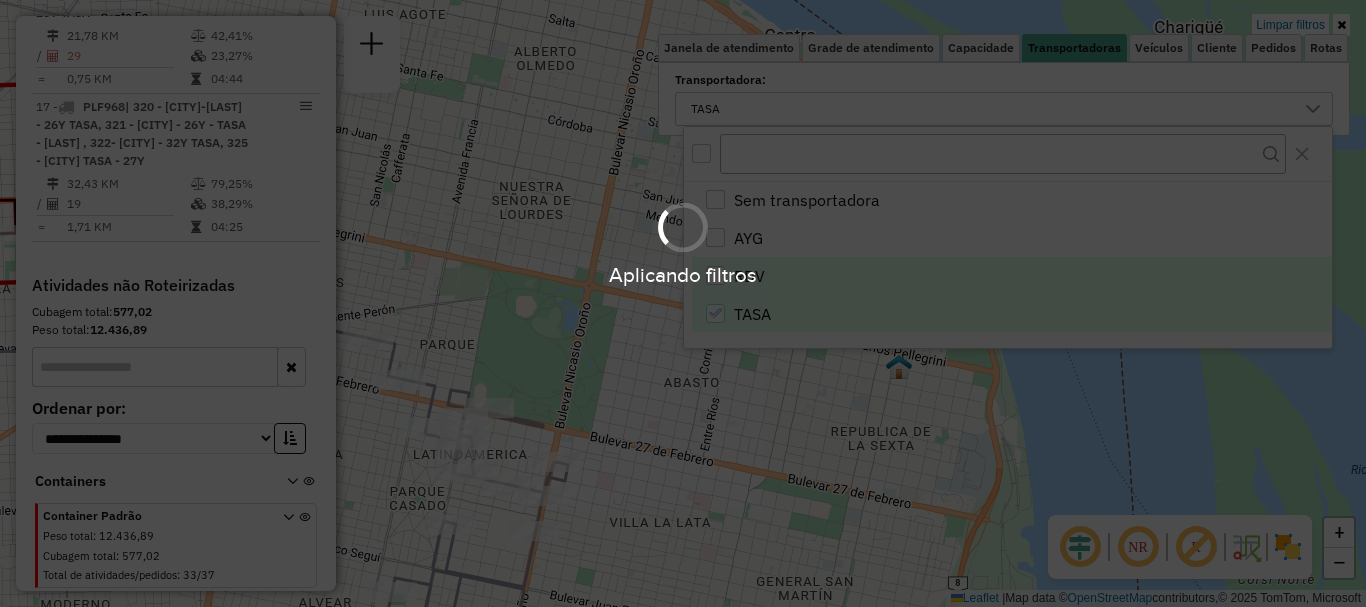 scroll, scrollTop: 887, scrollLeft: 0, axis: vertical 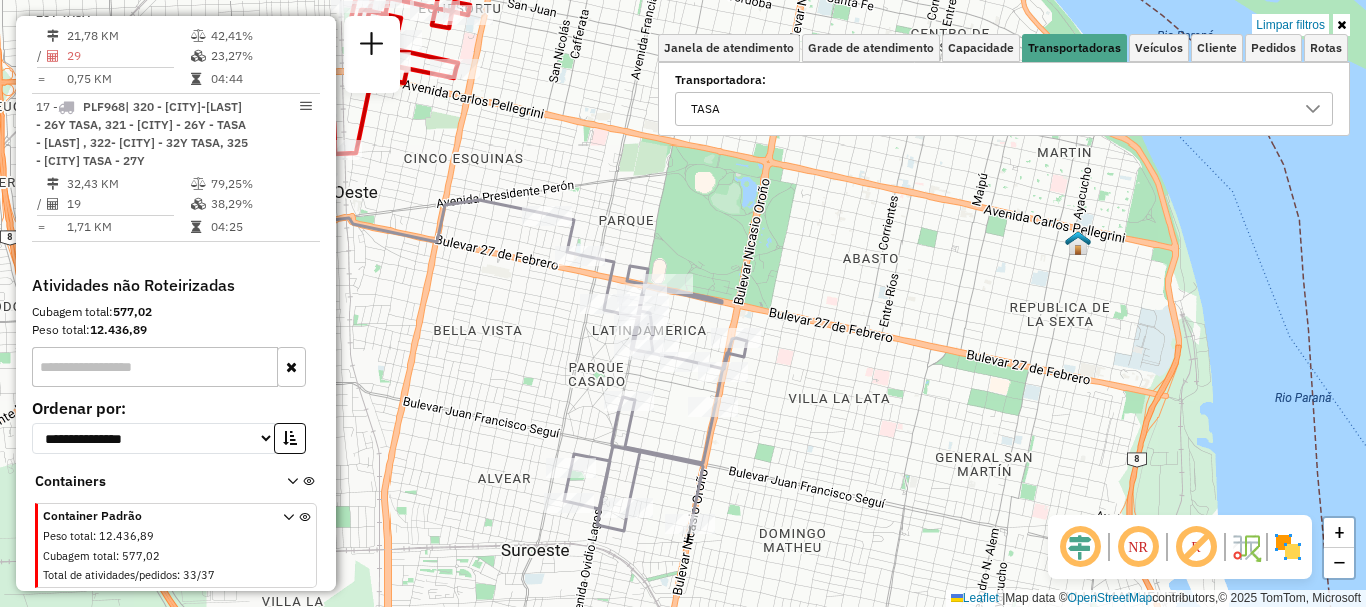 drag, startPoint x: 801, startPoint y: 412, endPoint x: 1002, endPoint y: 271, distance: 245.52393 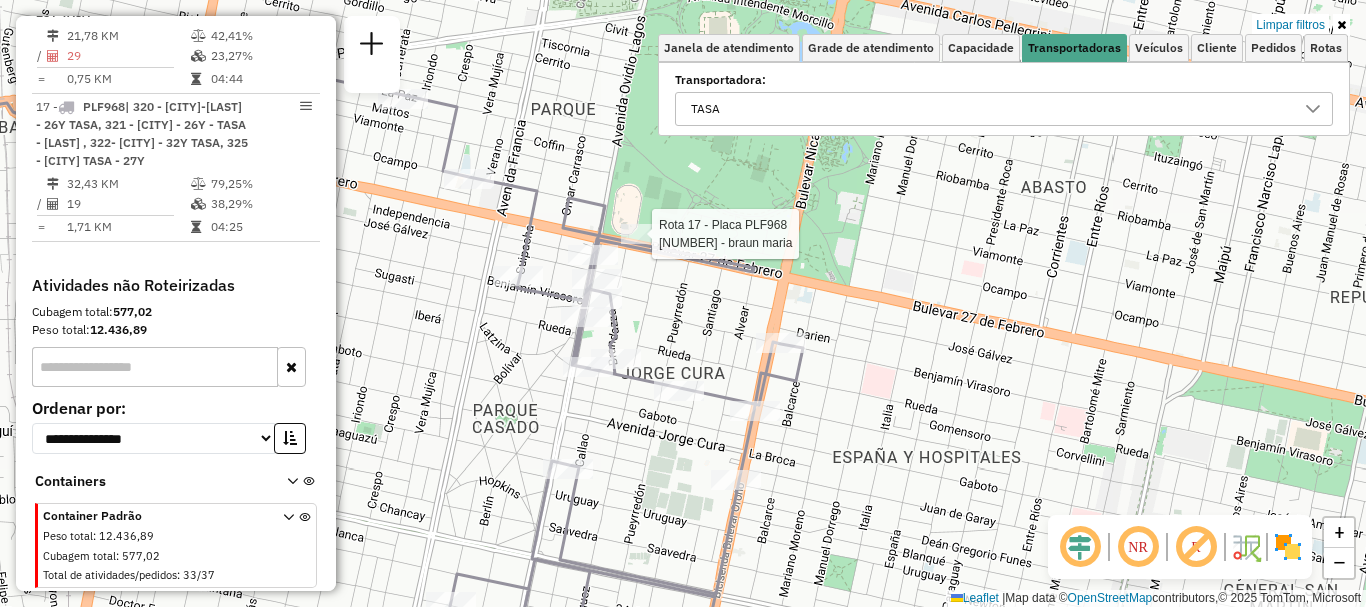 select on "**********" 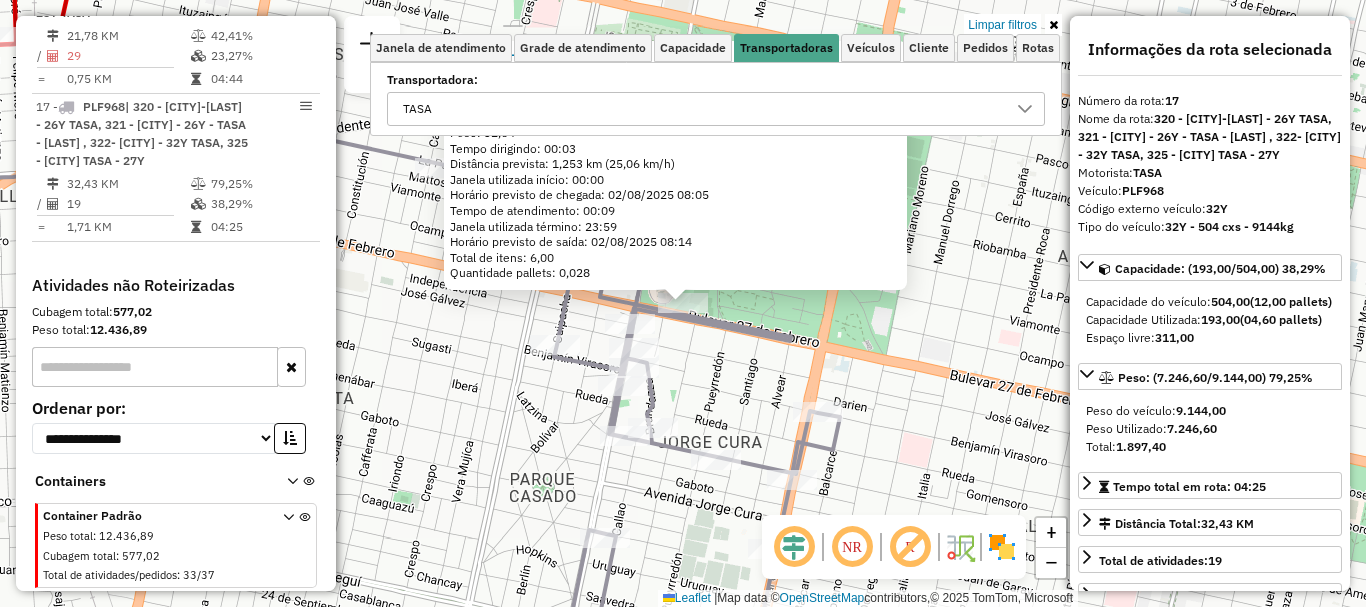 click on "0000468783 - braun maria  Endereço: blvd 27 de febrero 2672   Bairro:  (rosario / )   Pedidos:  008635114   Cubagem: 1,19  Peso: 32,64  Tempo dirigindo: 00:03   Distância prevista: 1,253 km (25,06 km/h)   Janela utilizada início: 00:00   Horário previsto de chegada: 02/08/2025 08:05   Tempo de atendimento: 00:09   Janela utilizada término: 23:59   Horário previsto de saída: 02/08/2025 08:14   Total de itens: 6,00   Quantidade pallets: 0,028  × Limpar filtros Janela de atendimento Grade de atendimento Capacidade Transportadoras Veículos Cliente Pedidos  Rotas Selecione os dias de semana para filtrar as janelas de atendimento  Seg   Ter   Qua   Qui   Sex   Sáb   Dom  Informe o período da janela de atendimento: De: Até:  Filtrar exatamente a janela do cliente  Considerar janela de atendimento padrão  Selecione os dias de semana para filtrar as grades de atendimento  Seg   Ter   Qua   Qui   Sex   Sáb   Dom   Considerar clientes sem dia de atendimento cadastrado  Peso mínimo:   Peso máximo:   De:" 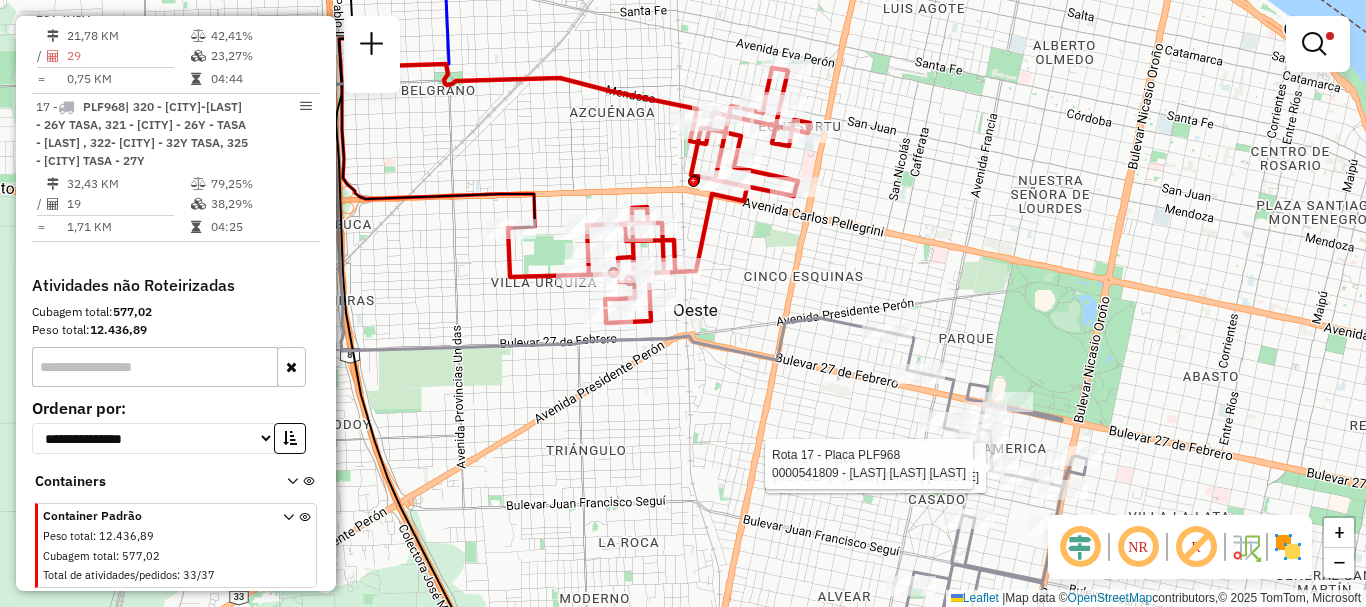 drag, startPoint x: 696, startPoint y: 325, endPoint x: 795, endPoint y: 315, distance: 99.50377 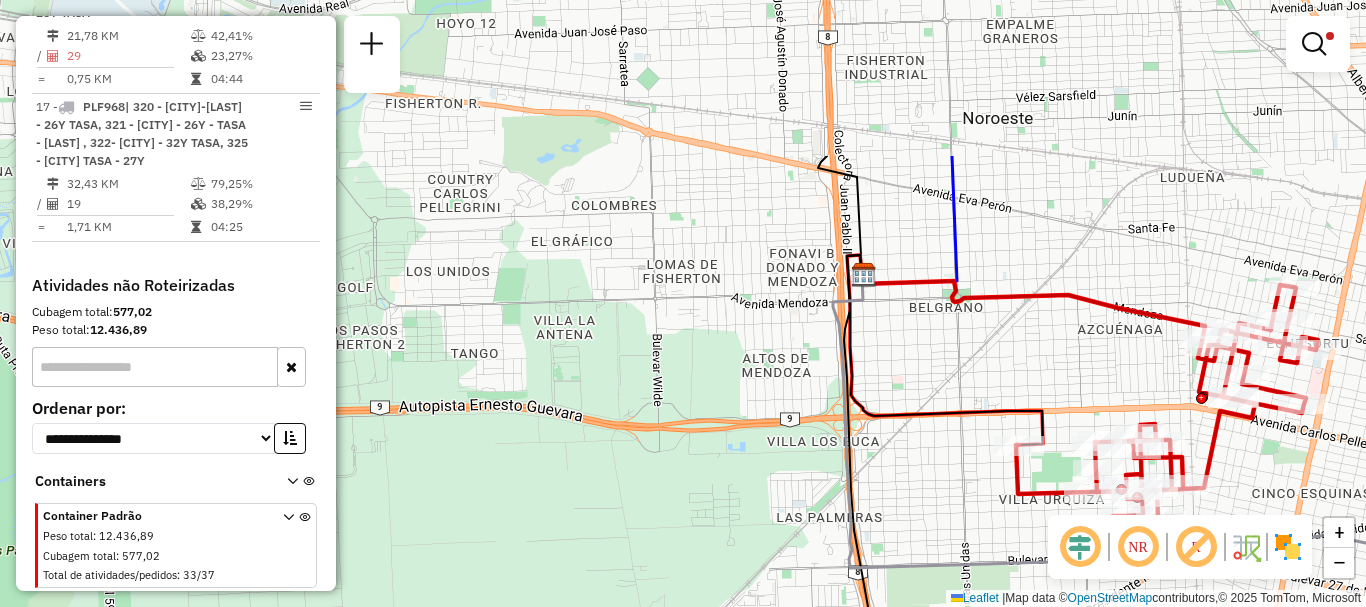 drag, startPoint x: 582, startPoint y: 338, endPoint x: 1094, endPoint y: 563, distance: 559.25757 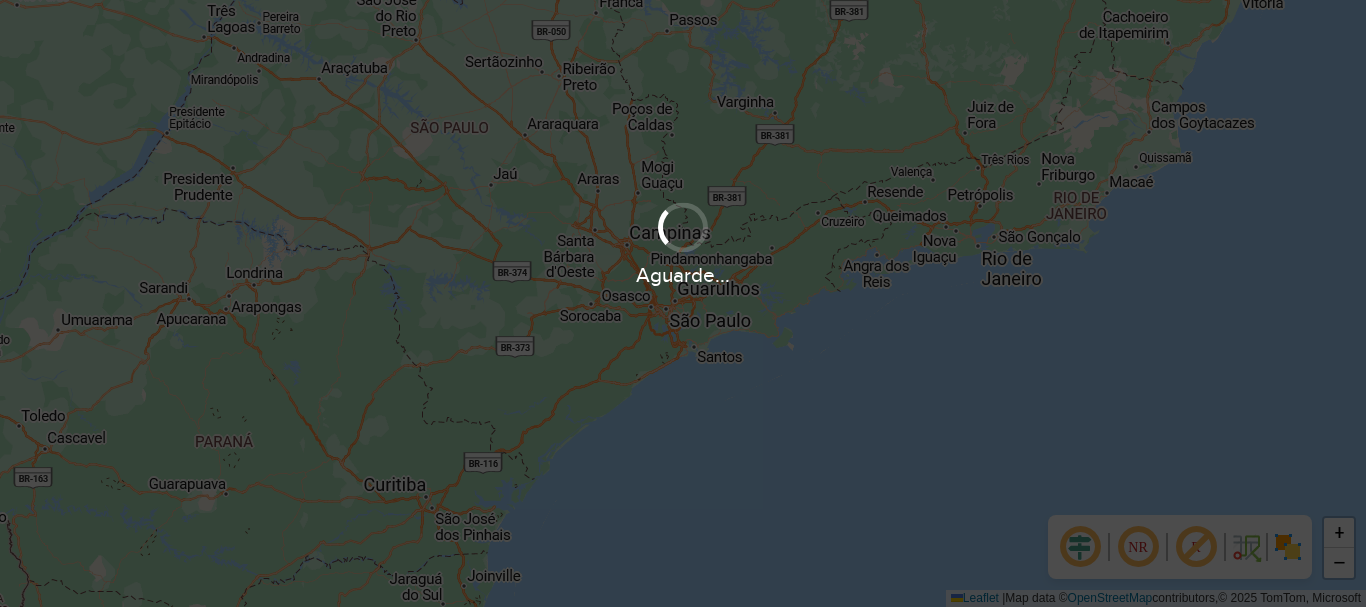 scroll, scrollTop: 0, scrollLeft: 0, axis: both 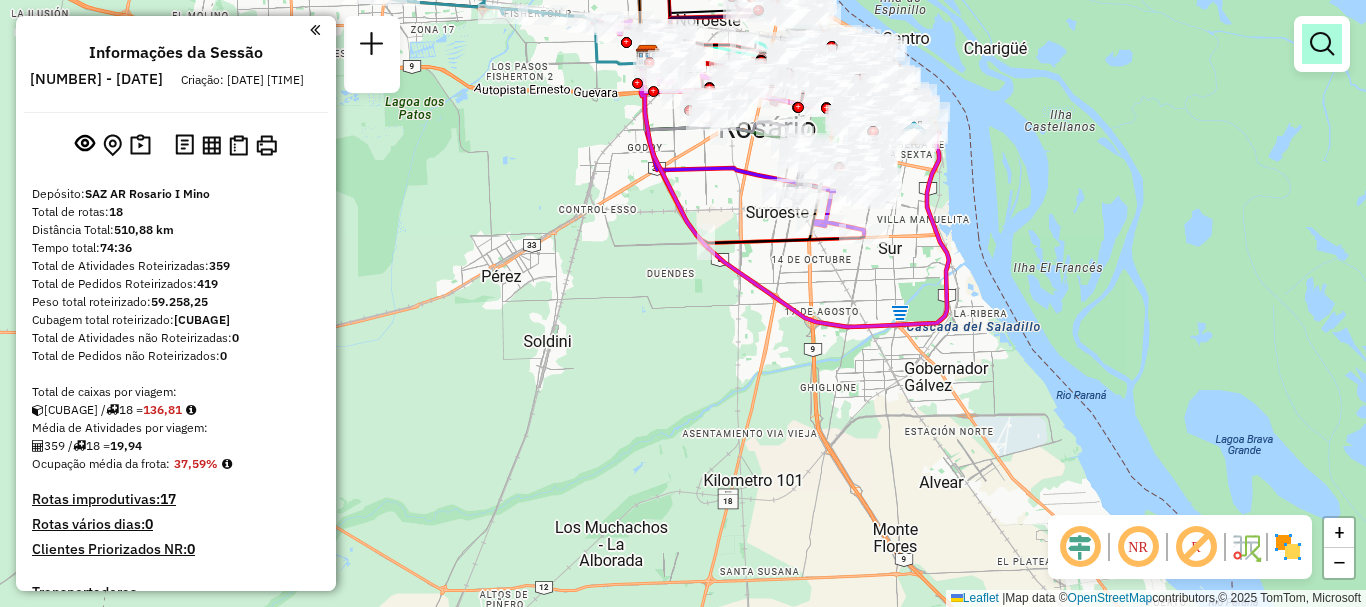 click at bounding box center (1322, 44) 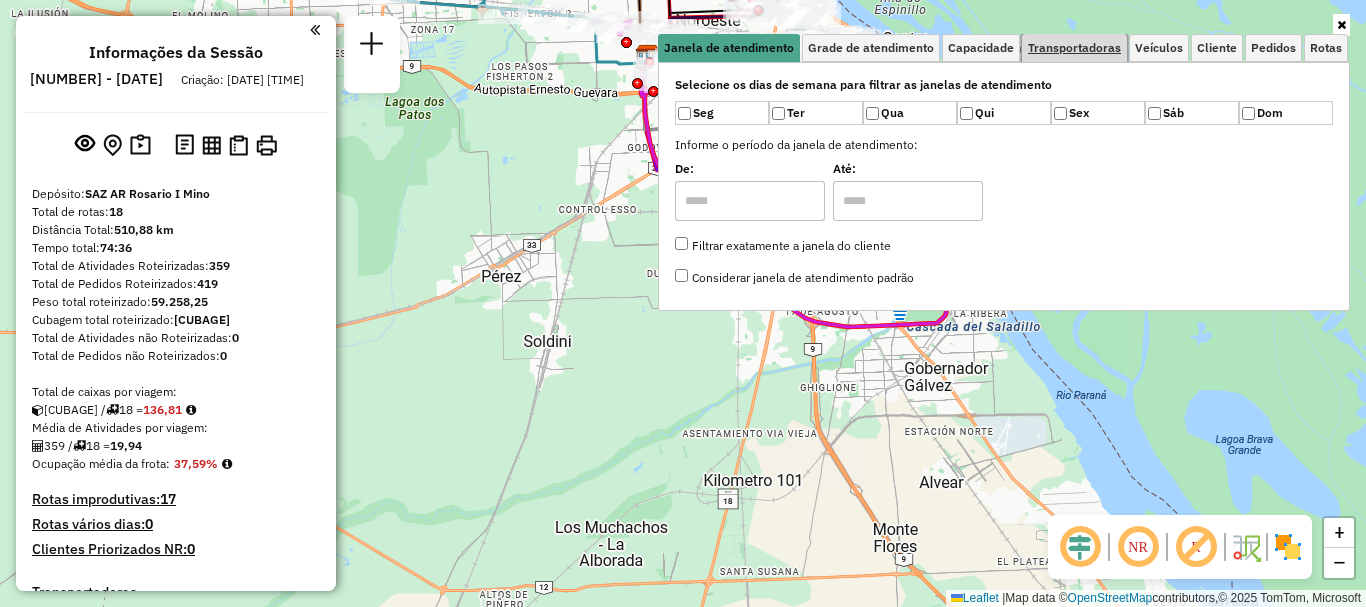 click on "Transportadoras" at bounding box center (1074, 48) 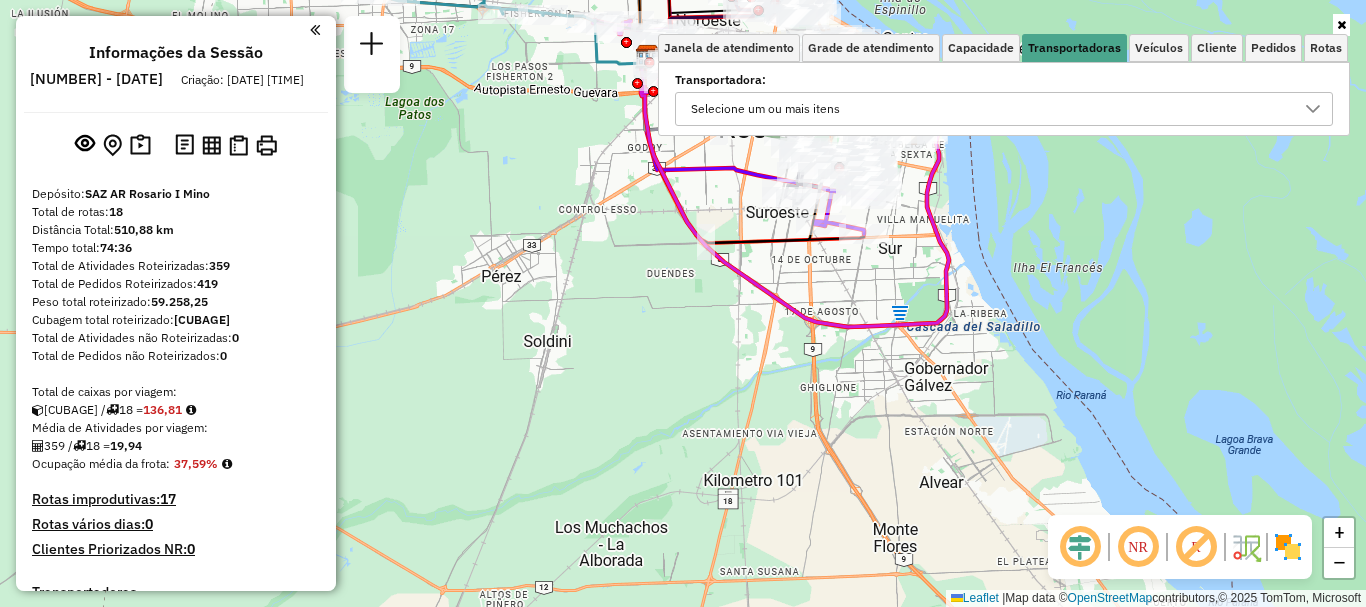 click 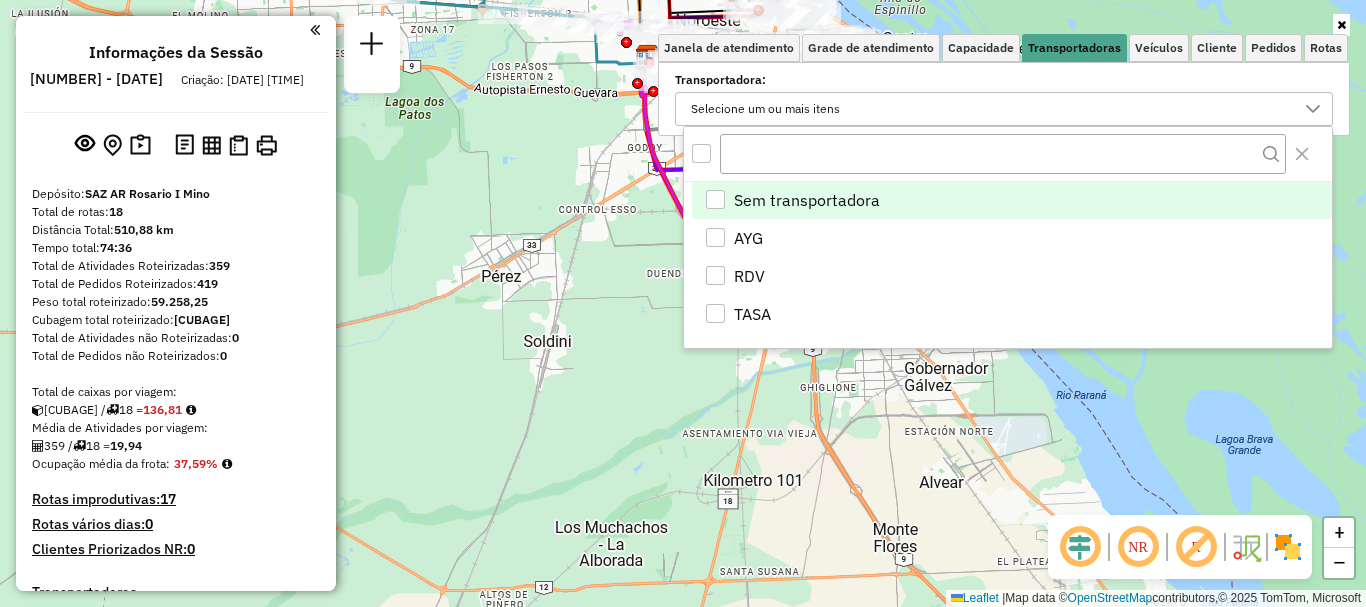 scroll, scrollTop: 12, scrollLeft: 69, axis: both 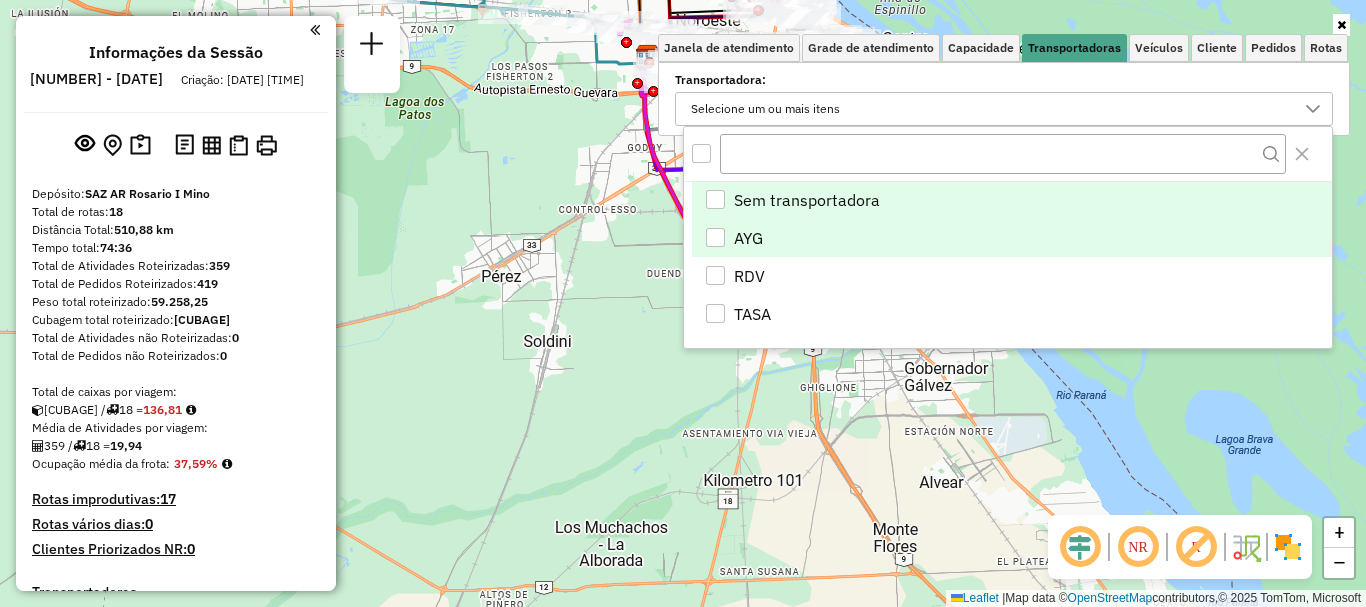 click at bounding box center [715, 237] 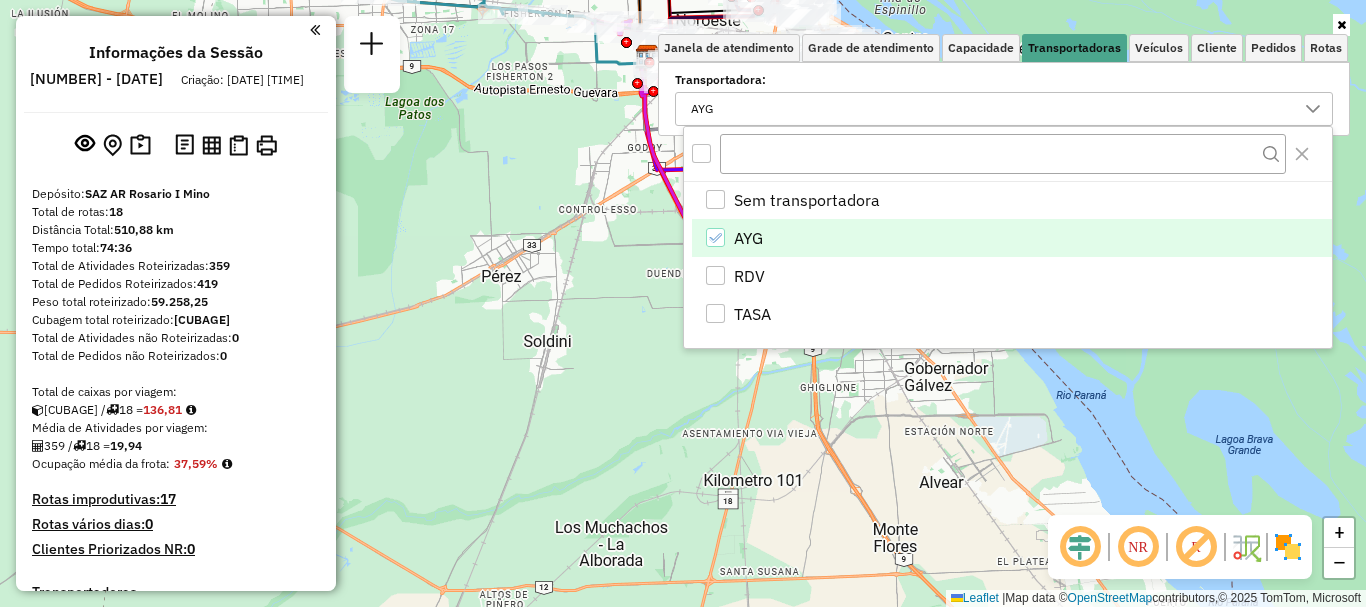click on "Janela de atendimento Grade de atendimento Capacidade Transportadoras Veículos Cliente Pedidos  Rotas Selecione os dias de semana para filtrar as janelas de atendimento  Seg   Ter   Qua   Qui   Sex   Sáb   Dom  Informe o período da janela de atendimento: De: Até:  Filtrar exatamente a janela do cliente  Considerar janela de atendimento padrão  Selecione os dias de semana para filtrar as grades de atendimento  Seg   Ter   Qua   Qui   Sex   Sáb   Dom   Considerar clientes sem dia de atendimento cadastrado  Clientes fora do dia de atendimento selecionado Filtrar as atividades entre os valores definidos abaixo:  Peso mínimo:   Peso máximo:   Cubagem mínima:   Cubagem máxima:   De:   Até:  Filtrar as atividades entre o tempo de atendimento definido abaixo:  De:   Até:   Considerar capacidade total dos clientes não roteirizados Transportadora: AYG Tipo de veículo: Selecione um ou mais itens Veículo: Selecione um ou mais itens Motorista: Selecione um ou mais itens Nome: Tipo de cliente: Rótulo: Tipo:" 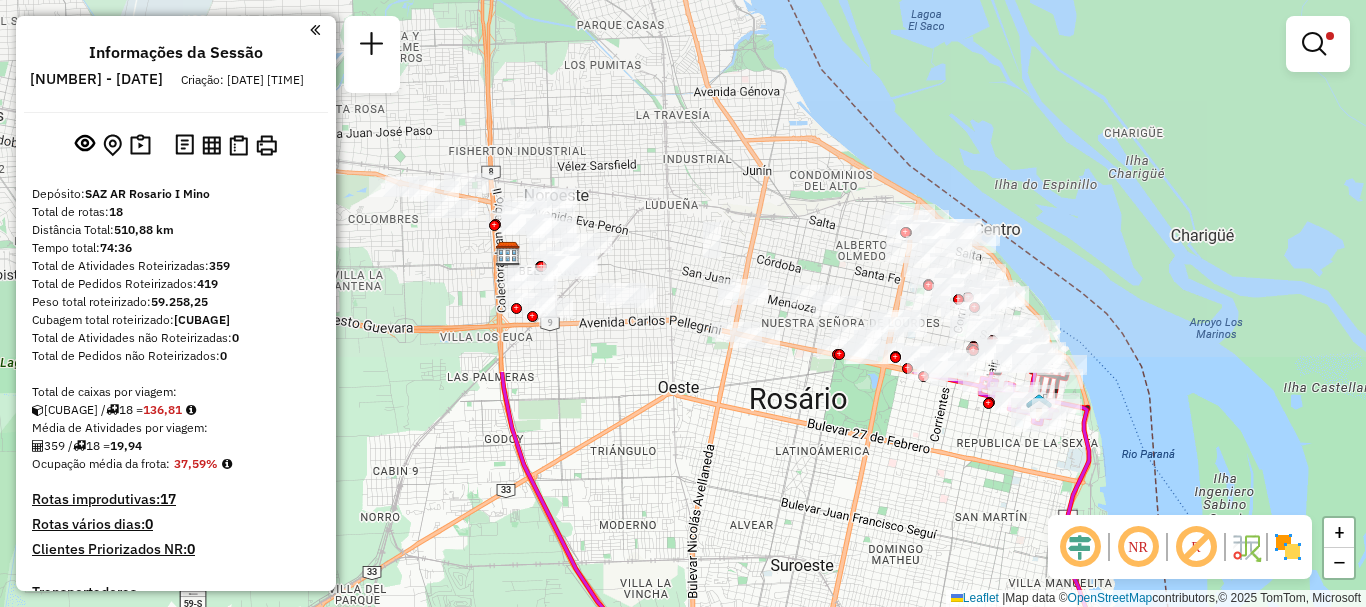 drag, startPoint x: 839, startPoint y: 390, endPoint x: 831, endPoint y: 538, distance: 148.21606 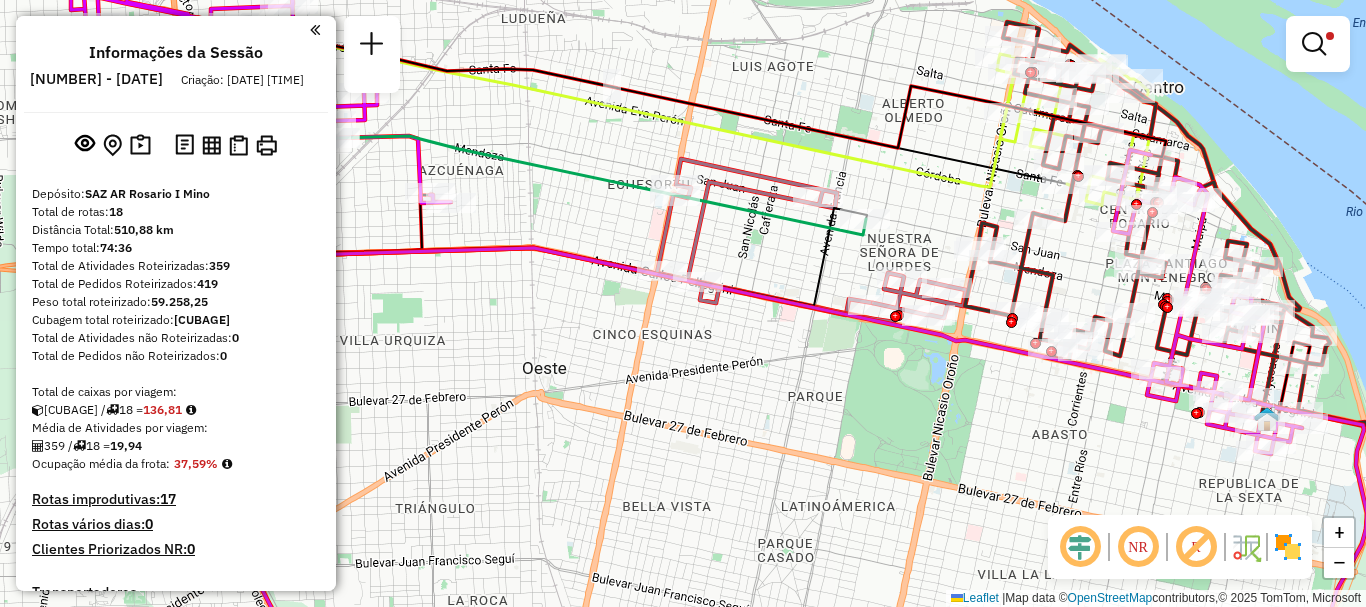 drag, startPoint x: 856, startPoint y: 417, endPoint x: 822, endPoint y: 504, distance: 93.40771 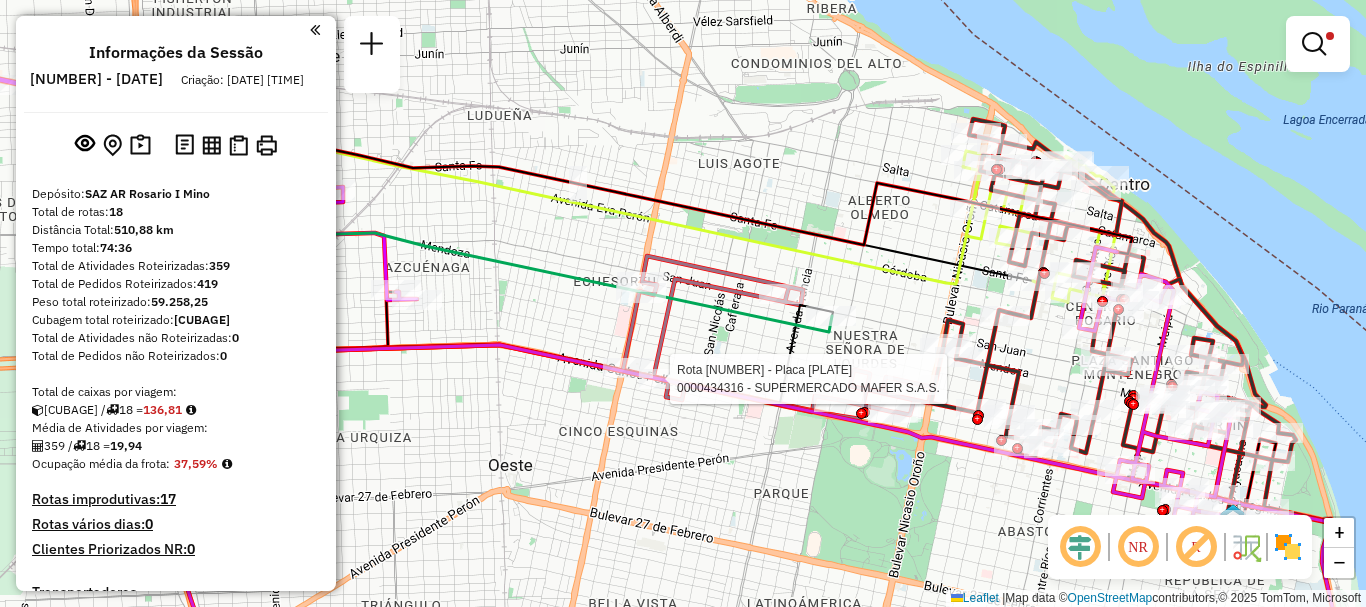 select on "**********" 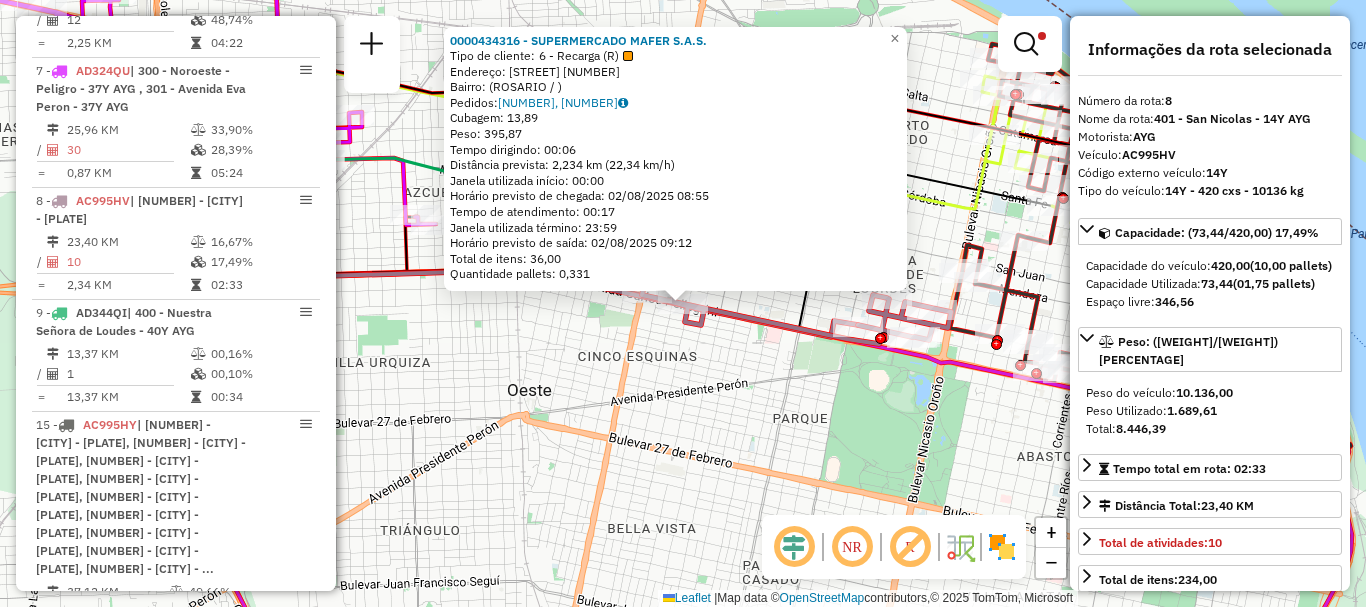scroll, scrollTop: 947, scrollLeft: 0, axis: vertical 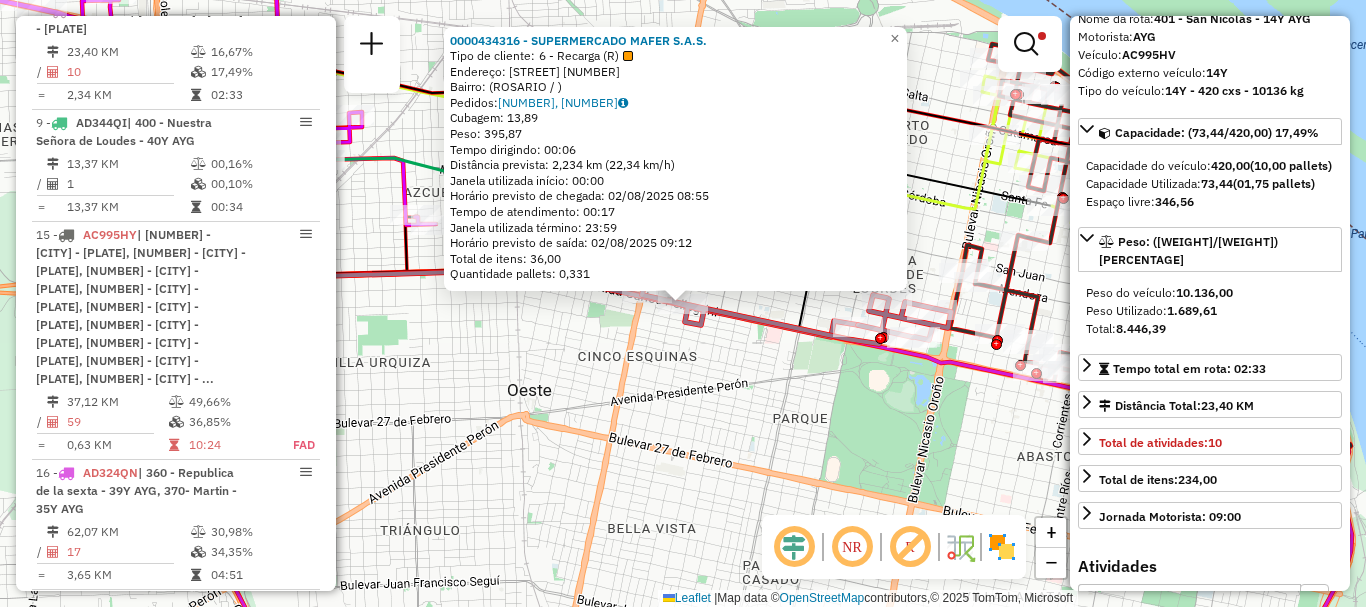 click on "0000434316 - SUPERMERCADO MAFER S.A.S.  Tipo de cliente:   6 - Recarga (R)   Endereço: AVENIDA PELLEGRINI  3828   Bairro:  (ROSARIO / )   Pedidos:  008634867, 008634868   Cubagem: 13,89  Peso: 395,87  Tempo dirigindo: 00:06   Distância prevista: 2,234 km (22,34 km/h)   Janela utilizada início: 00:00   Horário previsto de chegada: 02/08/2025 08:55   Tempo de atendimento: 00:17   Janela utilizada término: 23:59   Horário previsto de saída: 02/08/2025 09:12   Total de itens: 36,00   Quantidade pallets: 0,331  × Limpar filtros Janela de atendimento Grade de atendimento Capacidade Transportadoras Veículos Cliente Pedidos  Rotas Selecione os dias de semana para filtrar as janelas de atendimento  Seg   Ter   Qua   Qui   Sex   Sáb   Dom  Informe o período da janela de atendimento: De: Até:  Filtrar exatamente a janela do cliente  Considerar janela de atendimento padrão  Selecione os dias de semana para filtrar as grades de atendimento  Seg   Ter   Qua   Qui   Sex   Sáb   Dom   Peso mínimo:   De:   De:" 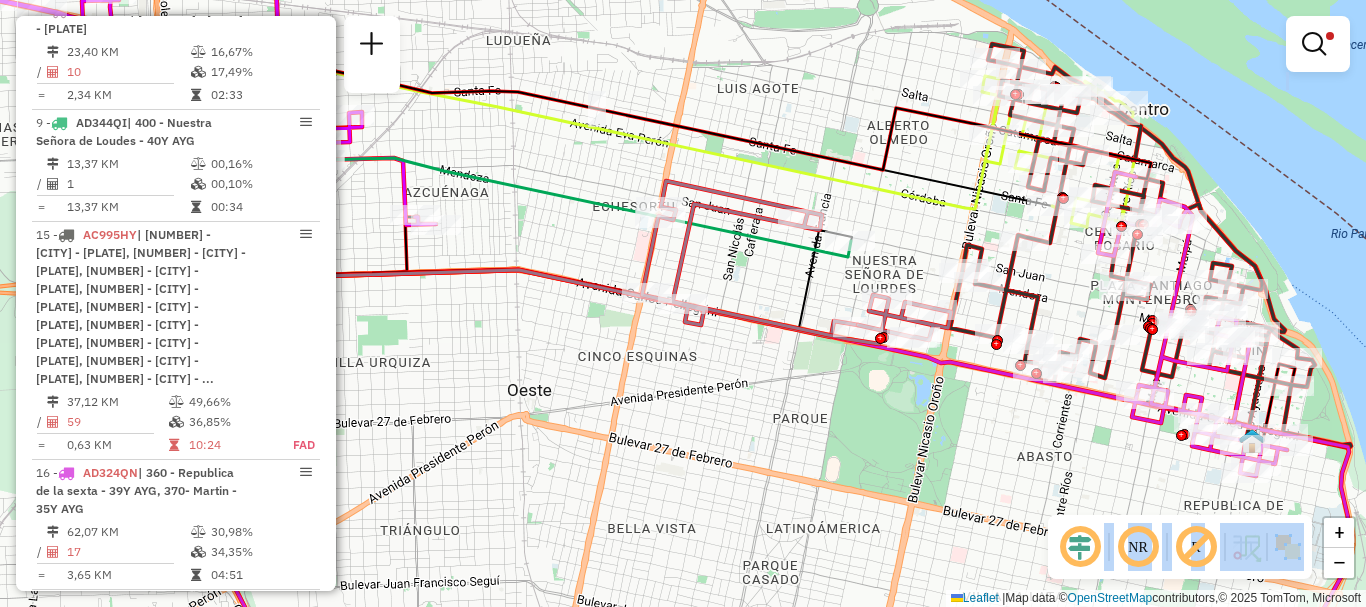 drag, startPoint x: 922, startPoint y: 508, endPoint x: 846, endPoint y: 515, distance: 76.321686 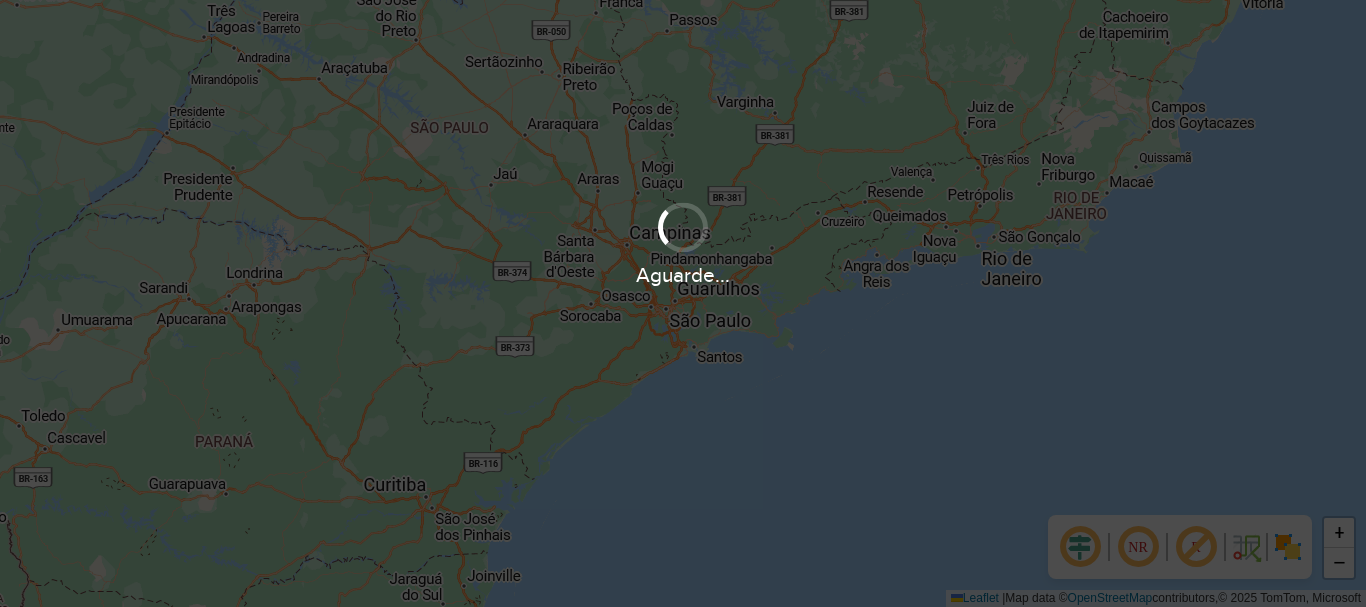 scroll, scrollTop: 0, scrollLeft: 0, axis: both 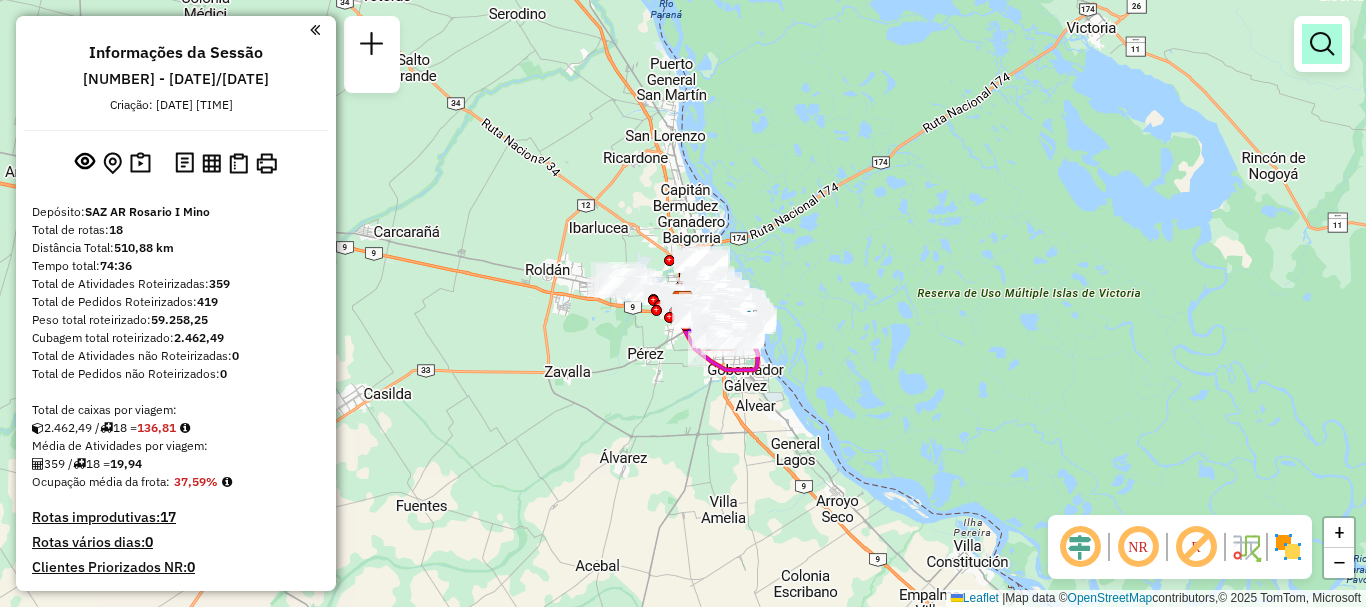 click at bounding box center [1322, 44] 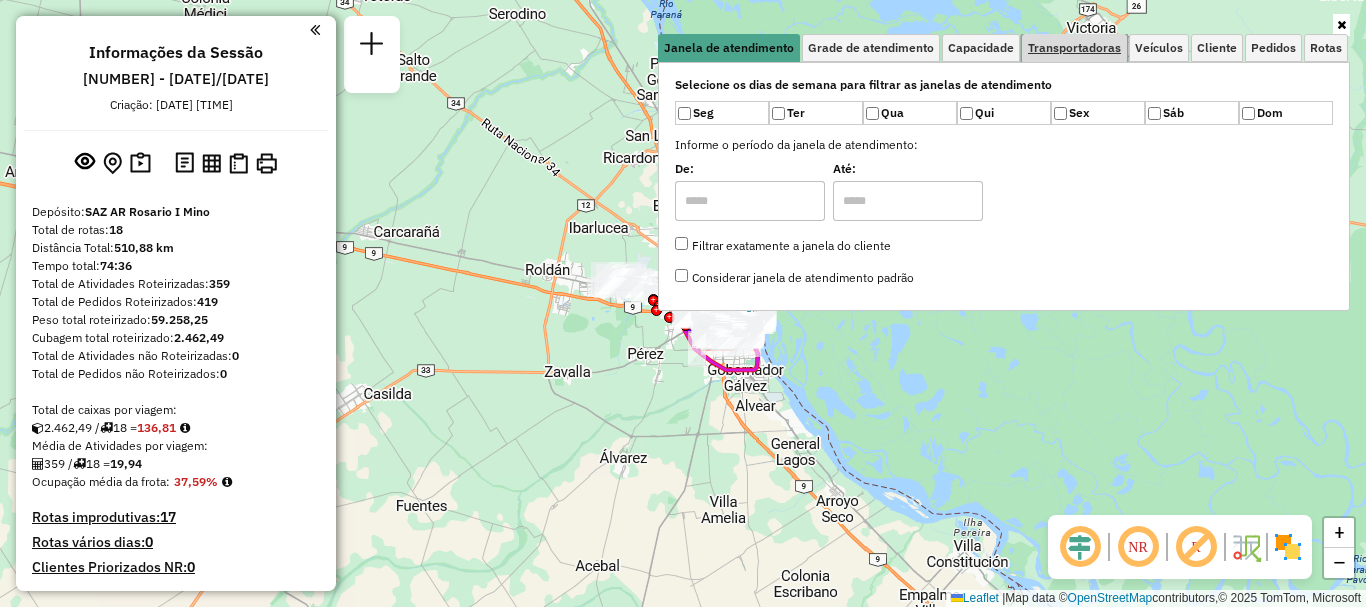 click on "Transportadoras" at bounding box center [1074, 48] 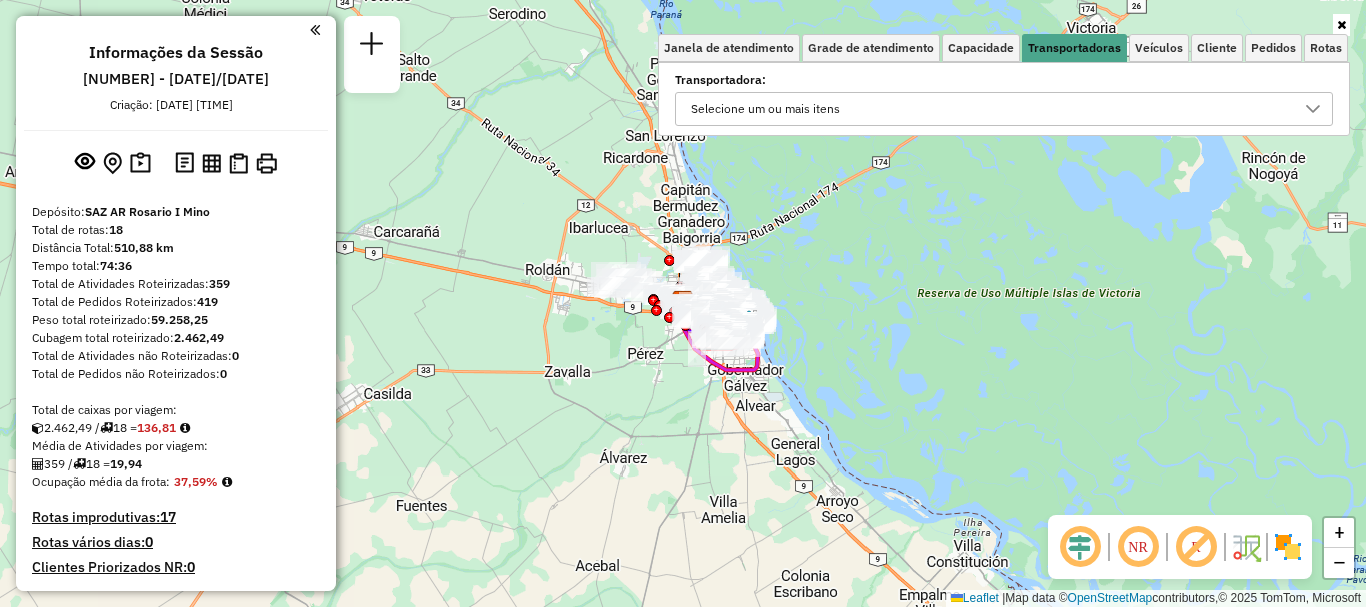 click 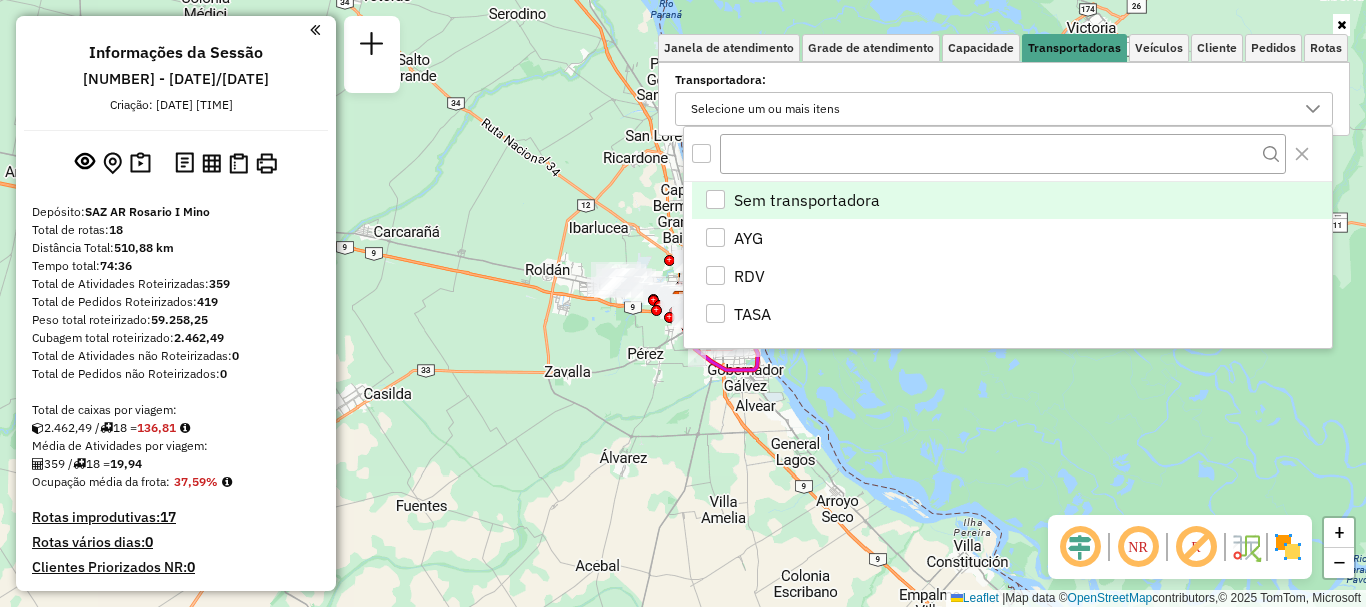 scroll, scrollTop: 12, scrollLeft: 69, axis: both 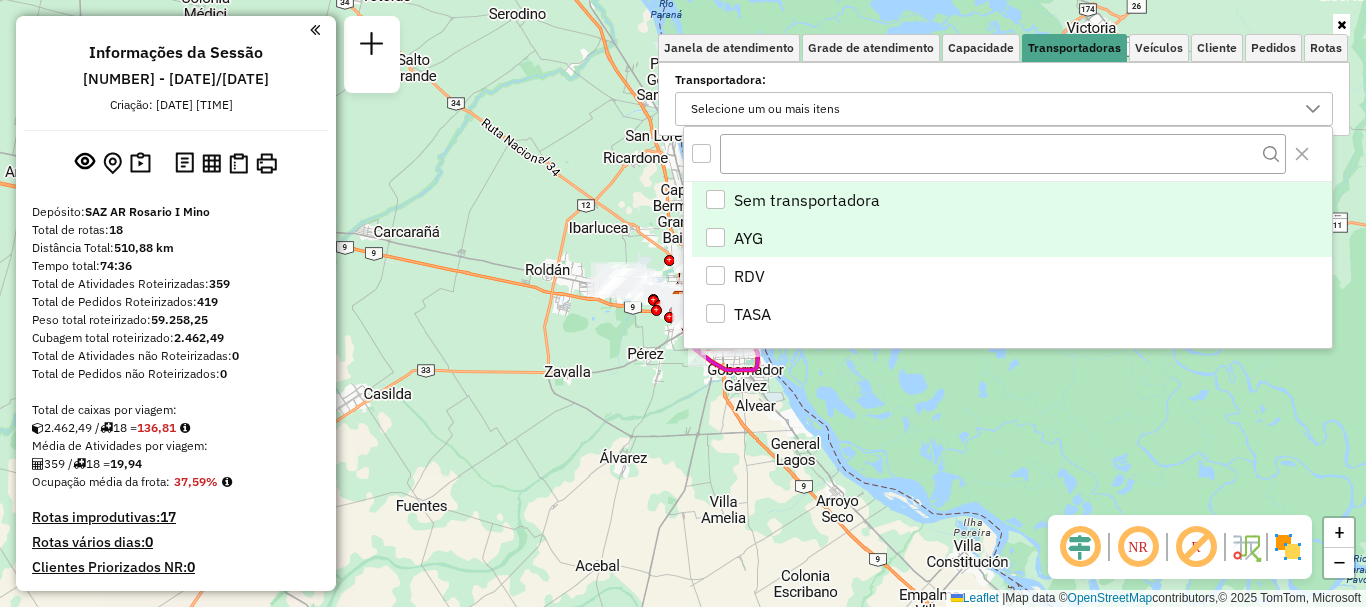 click at bounding box center [715, 237] 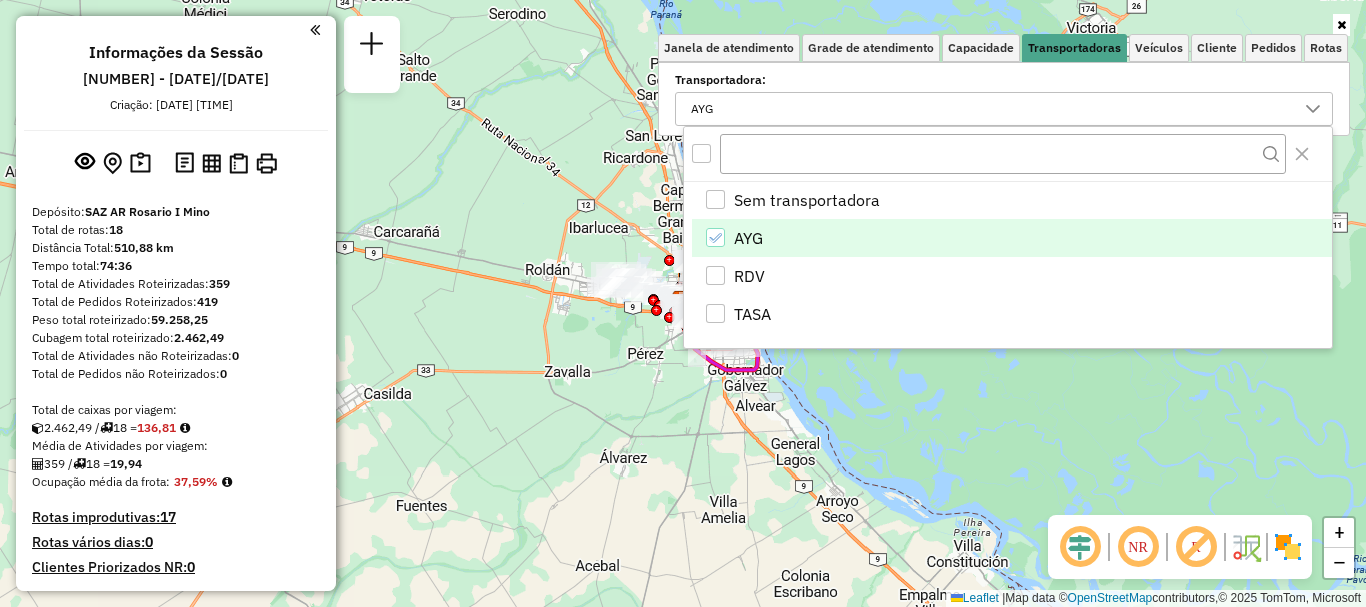 click on "Janela de atendimento Grade de atendimento Capacidade Transportadoras Veículos Cliente Pedidos  Rotas Selecione os dias de semana para filtrar as janelas de atendimento  Seg   Ter   Qua   Qui   Sex   Sáb   Dom  Informe o período da janela de atendimento: De: Até:  Filtrar exatamente a janela do cliente  Considerar janela de atendimento padrão  Selecione os dias de semana para filtrar as grades de atendimento  Seg   Ter   Qua   Qui   Sex   Sáb   Dom   Considerar clientes sem dia de atendimento cadastrado  Clientes fora do dia de atendimento selecionado Filtrar as atividades entre os valores definidos abaixo:  Peso mínimo:   Peso máximo:   Cubagem mínima:   Cubagem máxima:   De:   Até:  Filtrar as atividades entre o tempo de atendimento definido abaixo:  De:   Até:   Considerar capacidade total dos clientes não roteirizados Transportadora: AYG Tipo de veículo: Selecione um ou mais itens Veículo: Selecione um ou mais itens Motorista: Selecione um ou mais itens Nome: Tipo de cliente: Rótulo: Tipo:" 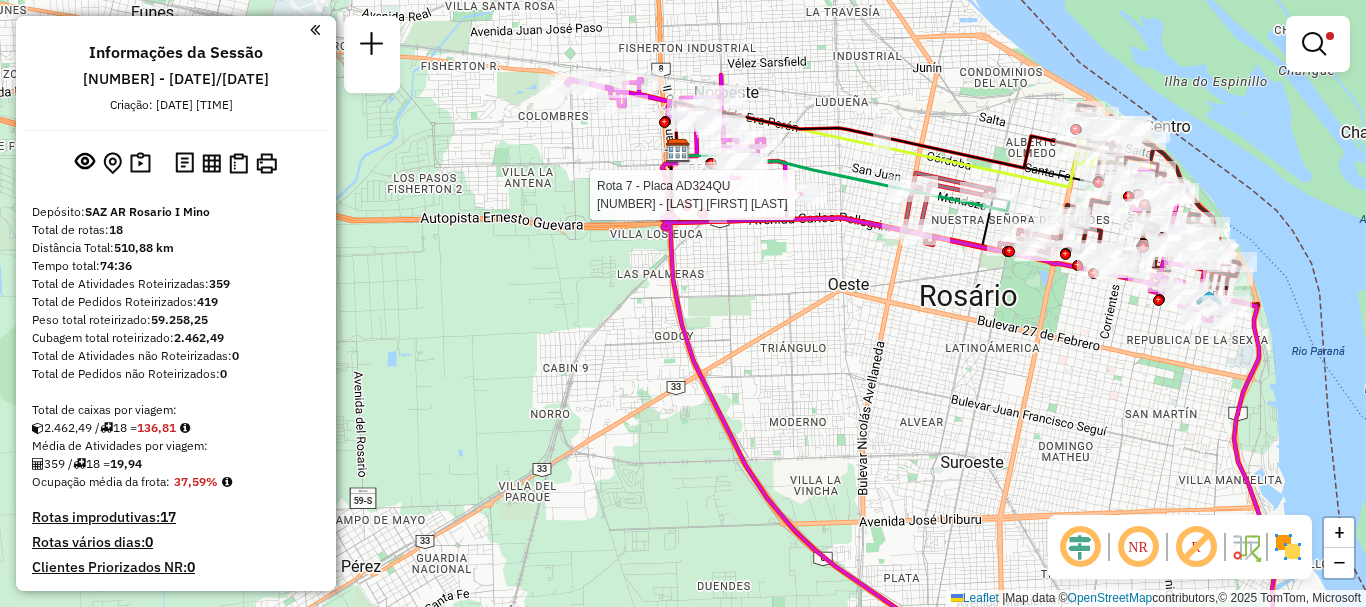 select on "**********" 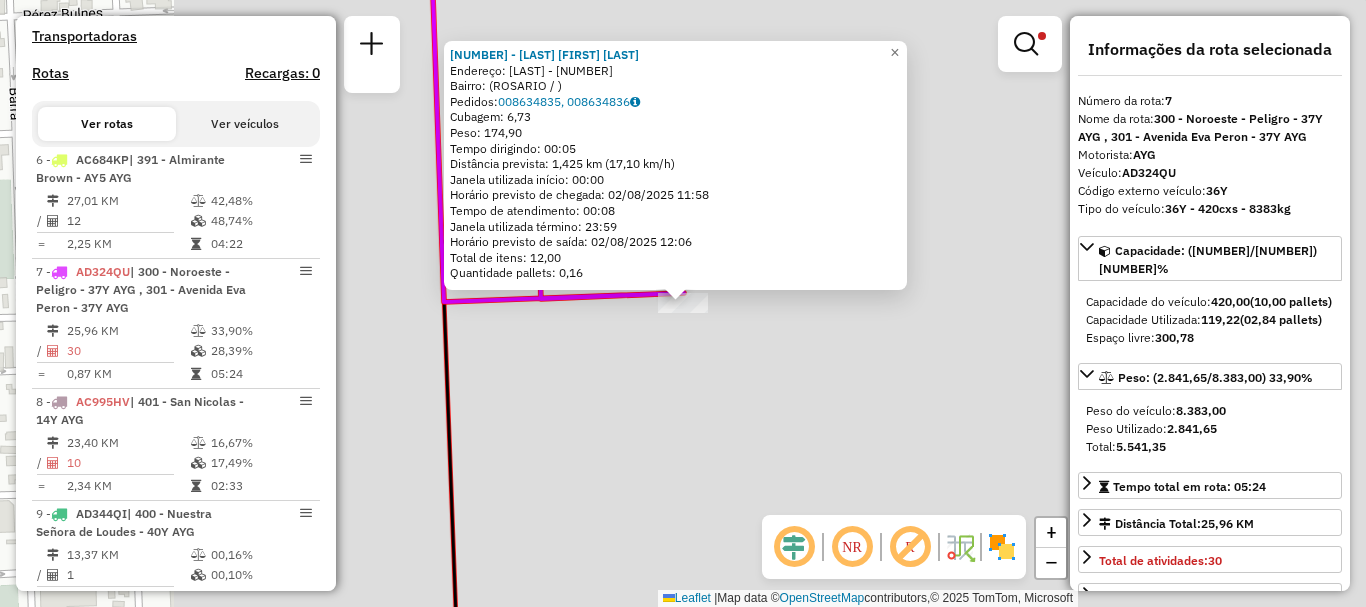 scroll, scrollTop: 817, scrollLeft: 0, axis: vertical 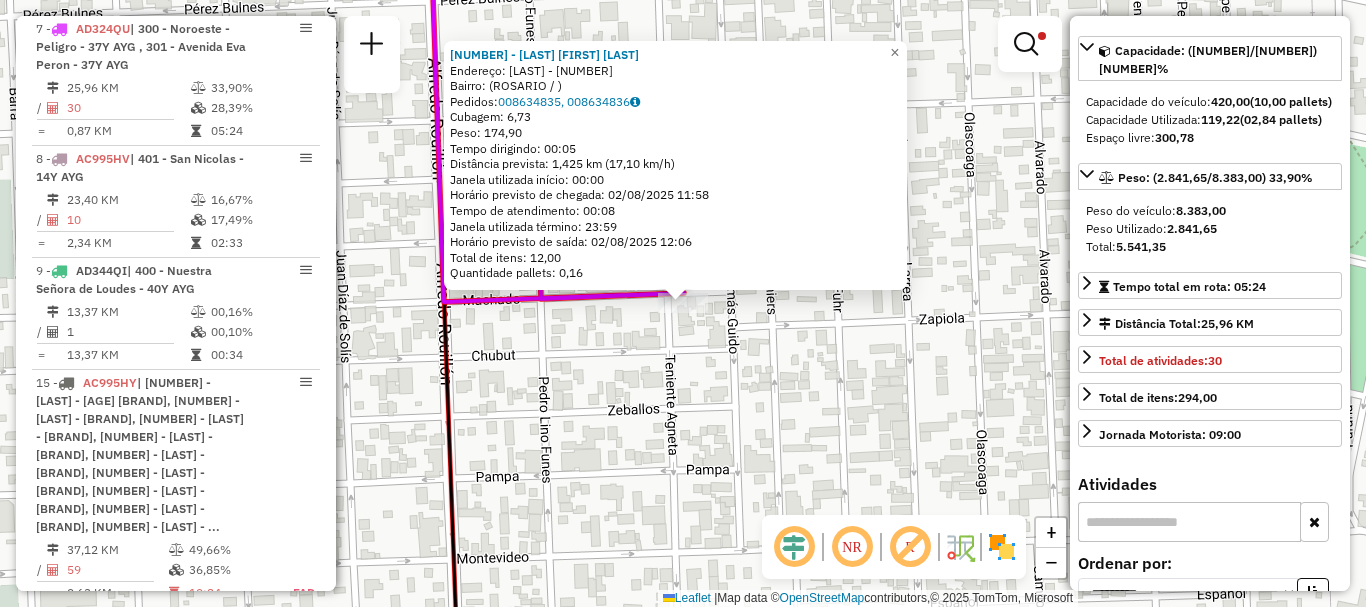 click on "[NUMBER] - [NUMBER] - [LAST] [FIRST] [LAST]  Endereço: [LAST] [NUMBER]   Bairro:  (ROSARIO / )   Pedidos:  [NUMBER], [NUMBER]   Cubagem: [NUMBER]  Peso: [NUMBER]  Tempo dirigindo: [TIME]   Distância prevista: [NUMBER] km ([NUMBER] km/h)   Janela utilizada início: [TIME]   Horário previsto de chegada: [DATE] [TIME]   Tempo de atendimento: [TIME]   Janela utilizada término: [TIME]   Horário previsto de saída: [DATE] [TIME]   Total de itens: [NUMBER],00   Quantidade pallets: [NUMBER]  × Limpar filtros Janela de atendimento Grade de atendimento Capacidade Transportadoras Veículos Cliente Pedidos  Rotas Selecione os dias de semana para filtrar as janelas de atendimento  Seg   Ter   Qua   Qui   Sex   Sáb   Dom  Informe o período da janela de atendimento: De: Até:  Filtrar exatamente a janela do cliente  Considerar janela de atendimento padrão  Selecione os dias de semana para filtrar as grades de atendimento  Seg   Ter   Qua   Qui   Sex   Sáb   Dom   Considerar clientes sem dia de atendimento cadastrado  Peso mínimo:   Peso máximo:   De:  +" 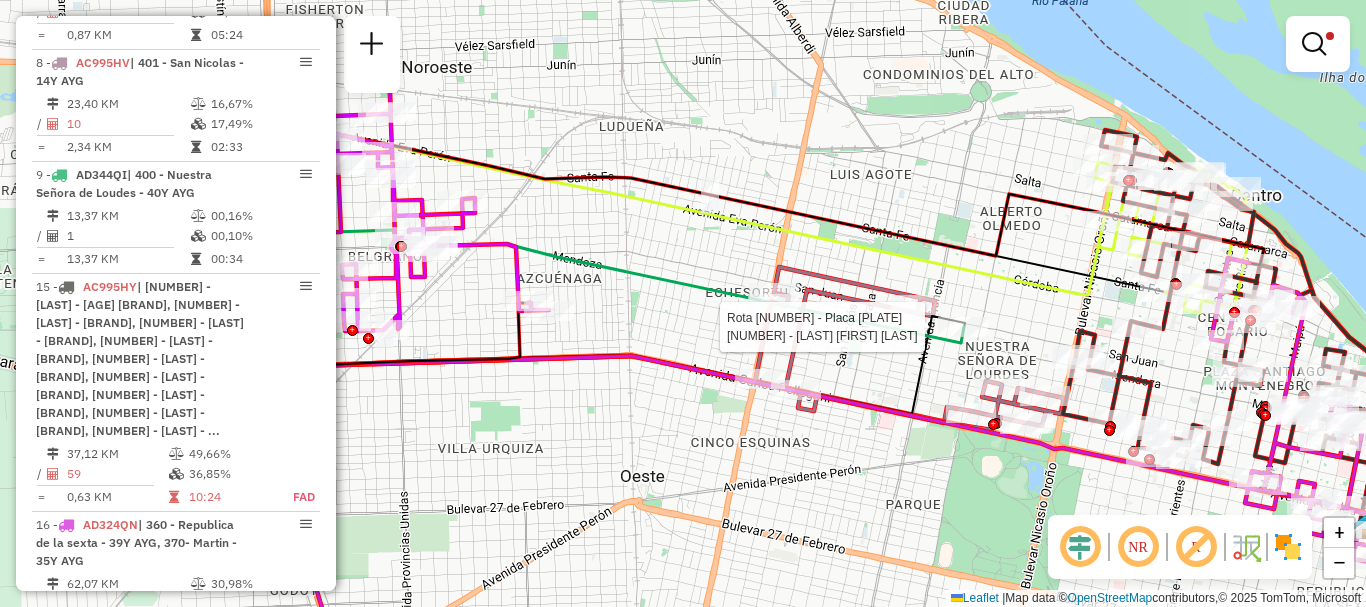 select on "**********" 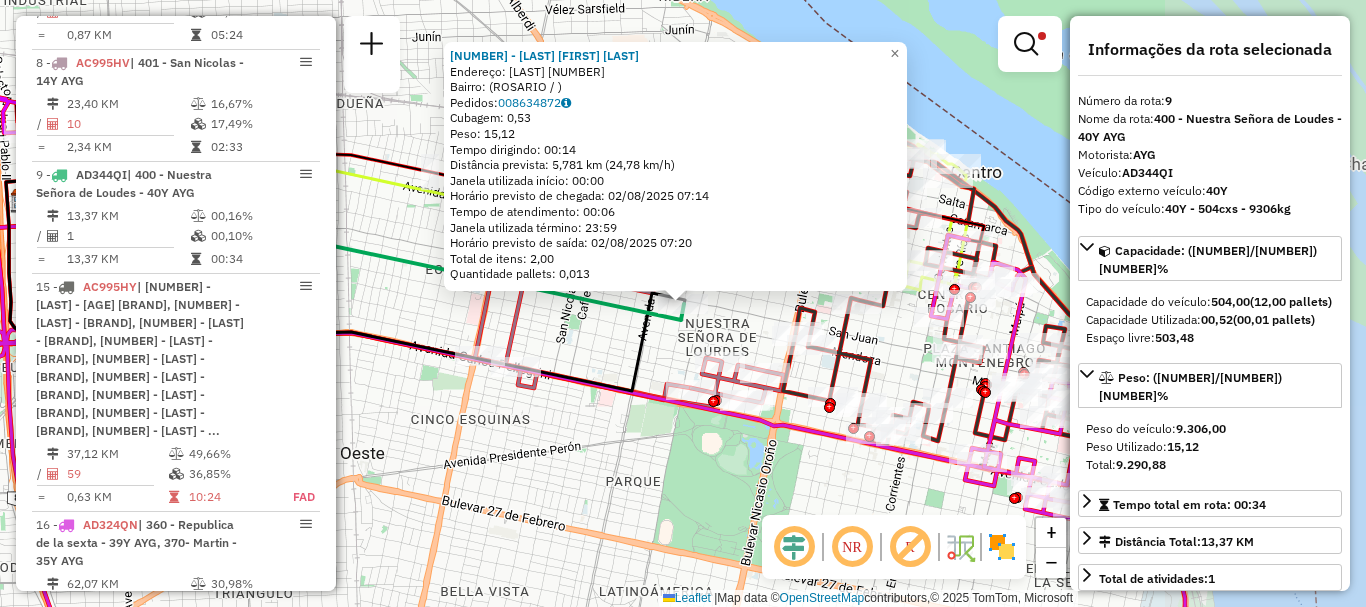 scroll, scrollTop: 980, scrollLeft: 0, axis: vertical 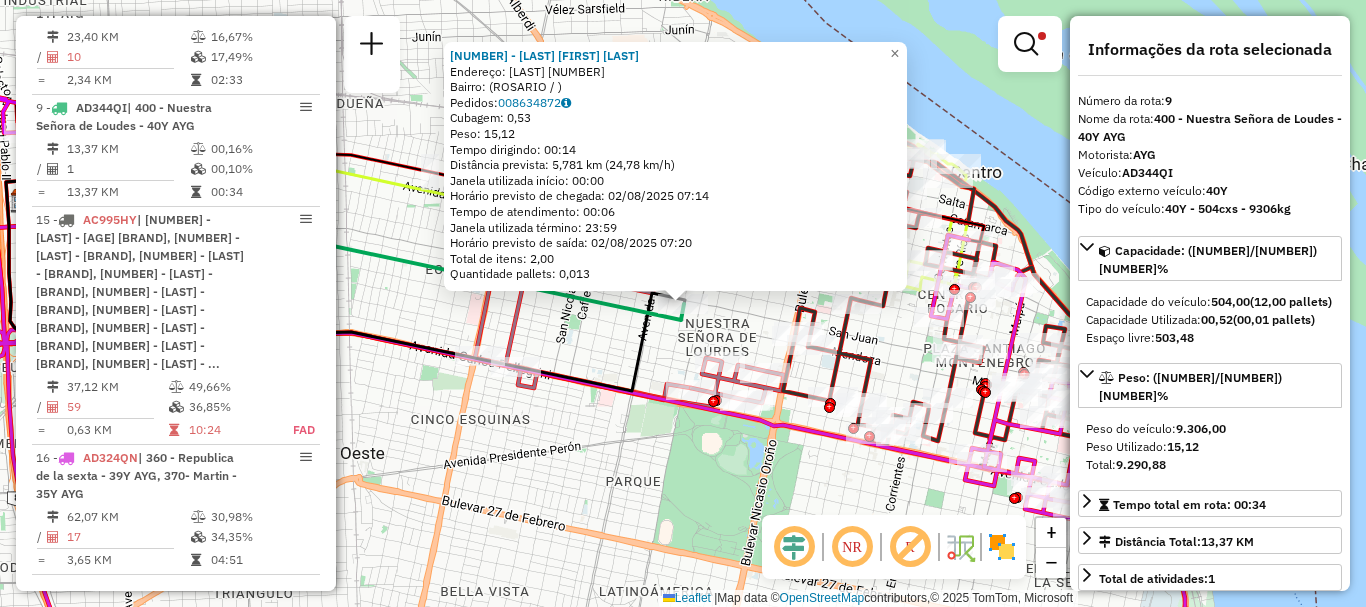 click on "[NUMBER] - [NUMBER] - [LAST] [FIRST] [LAST]  Endereço: [LAST] [NUMBER]   Bairro:  (ROSARIO / )   Pedidos:  [NUMBER]   Cubagem: [NUMBER]  Peso: [NUMBER]  Tempo dirigindo: [TIME]   Distância prevista: [NUMBER] km ([NUMBER] km/h)   Janela utilizada início: [TIME]   Horário previsto de chegada: [DATE] [TIME]   Tempo de atendimento: [TIME]   Janela utilizada término: [TIME]   Horário previsto de saída: [DATE] [TIME]   Total de itens: [NUMBER],00   Quantidade pallets: [NUMBER]  × Limpar filtros Janela de atendimento Grade de atendimento Capacidade Transportadoras Veículos Cliente Pedidos  Rotas Selecione os dias de semana para filtrar as janelas de atendimento  Seg   Ter   Qua   Qui   Sex   Sáb   Dom  Informe o período da janela de atendimento: De: Até:  Filtrar exatamente a janela do cliente  Considerar janela de atendimento padrão  Selecione os dias de semana para filtrar as grades de atendimento  Seg   Ter   Qua   Qui   Sex   Sáb   Dom   Considerar clientes sem dia de atendimento cadastrado  Peso mínimo:   Peso máximo:   De:  +" 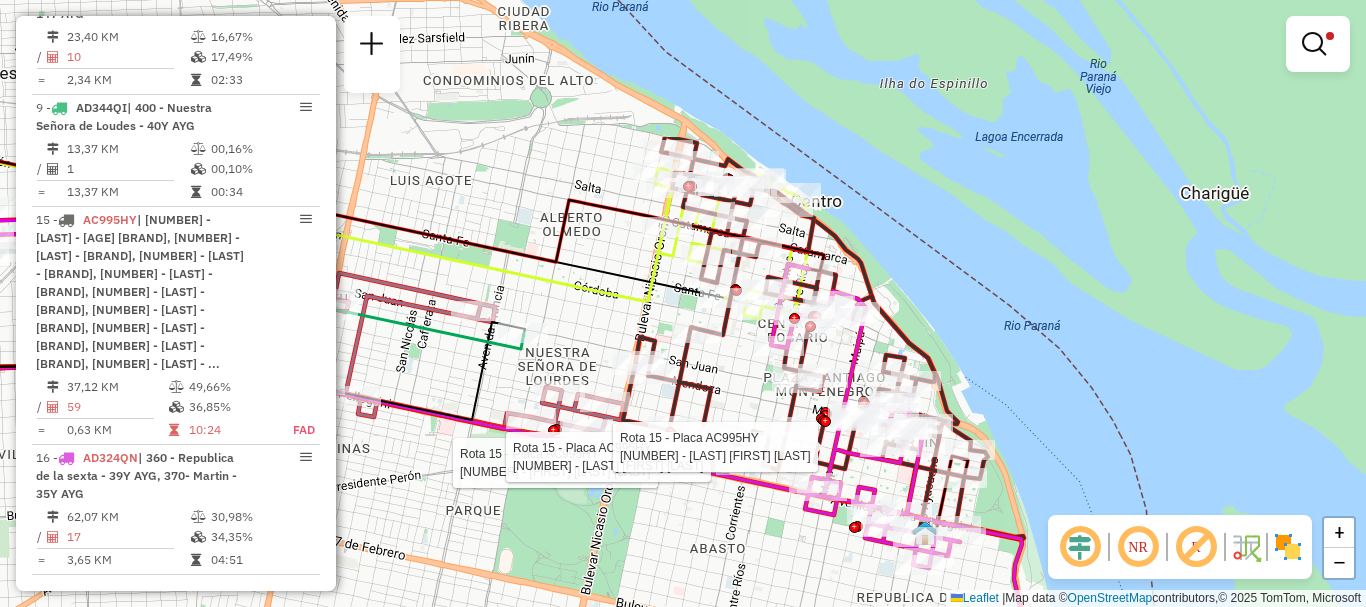 drag, startPoint x: 874, startPoint y: 417, endPoint x: 860, endPoint y: 460, distance: 45.221676 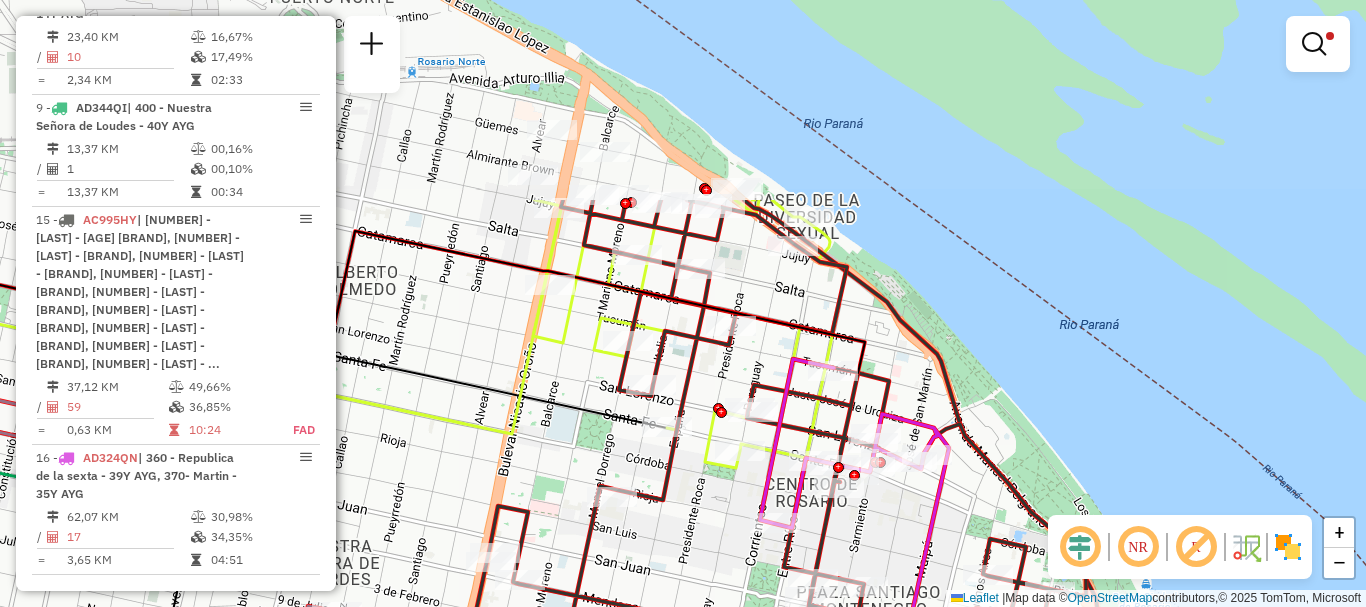 drag, startPoint x: 865, startPoint y: 491, endPoint x: 912, endPoint y: 557, distance: 81.02469 